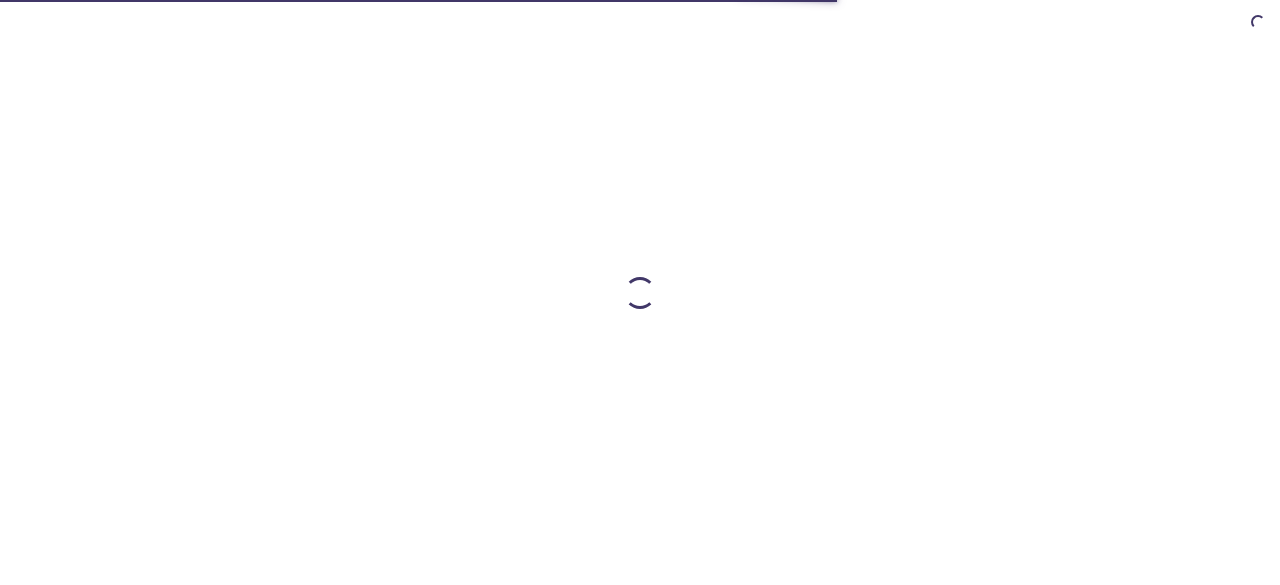 scroll, scrollTop: 0, scrollLeft: 0, axis: both 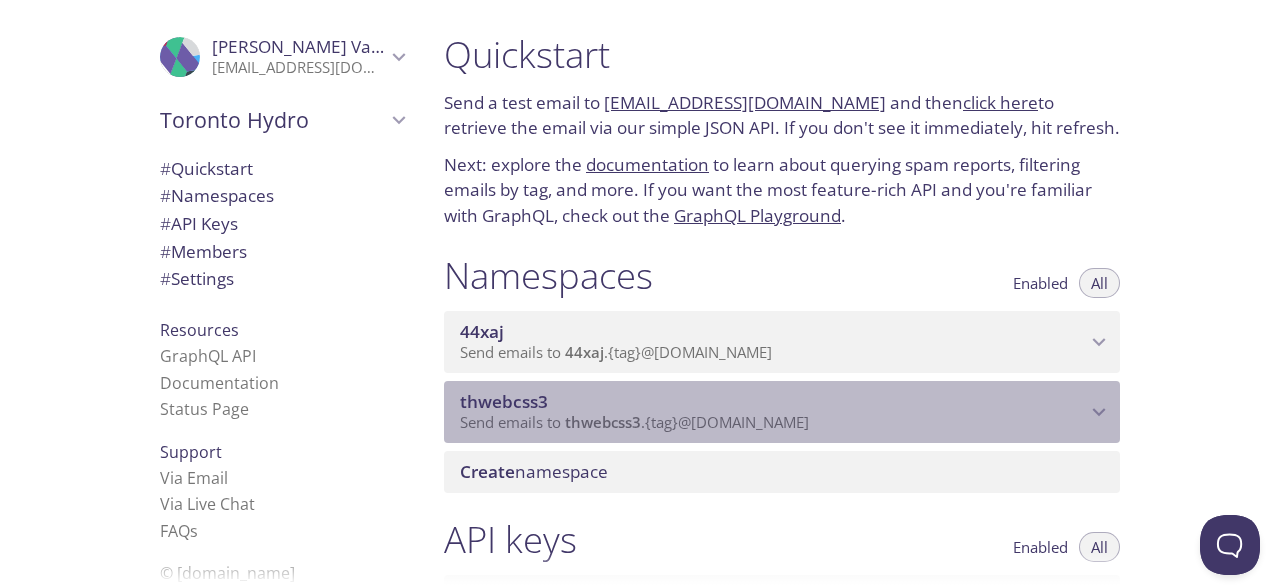 click on "Send emails to   thwebcss3 . {tag} @[DOMAIN_NAME]" at bounding box center (634, 422) 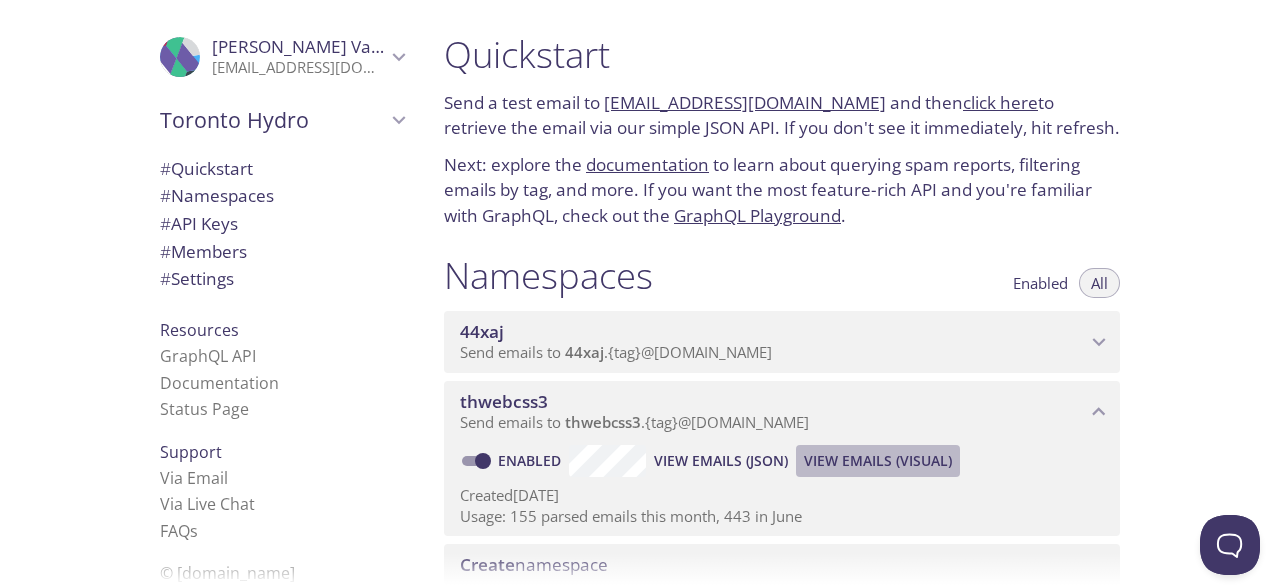 click on "View Emails (Visual)" at bounding box center (878, 461) 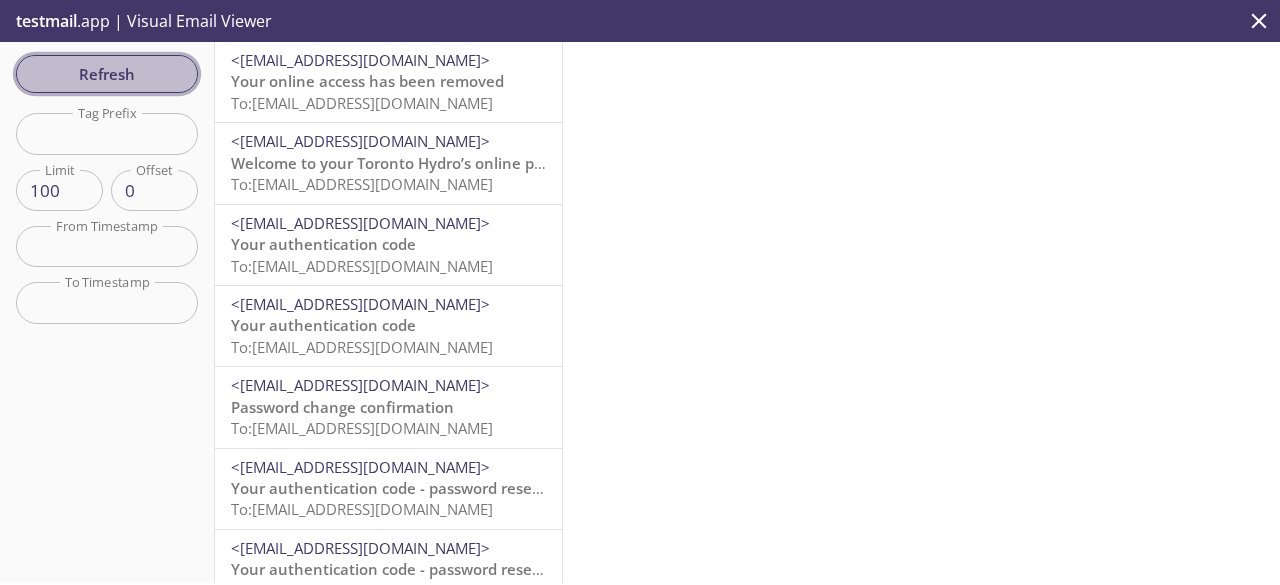 click on "Refresh" at bounding box center (107, 74) 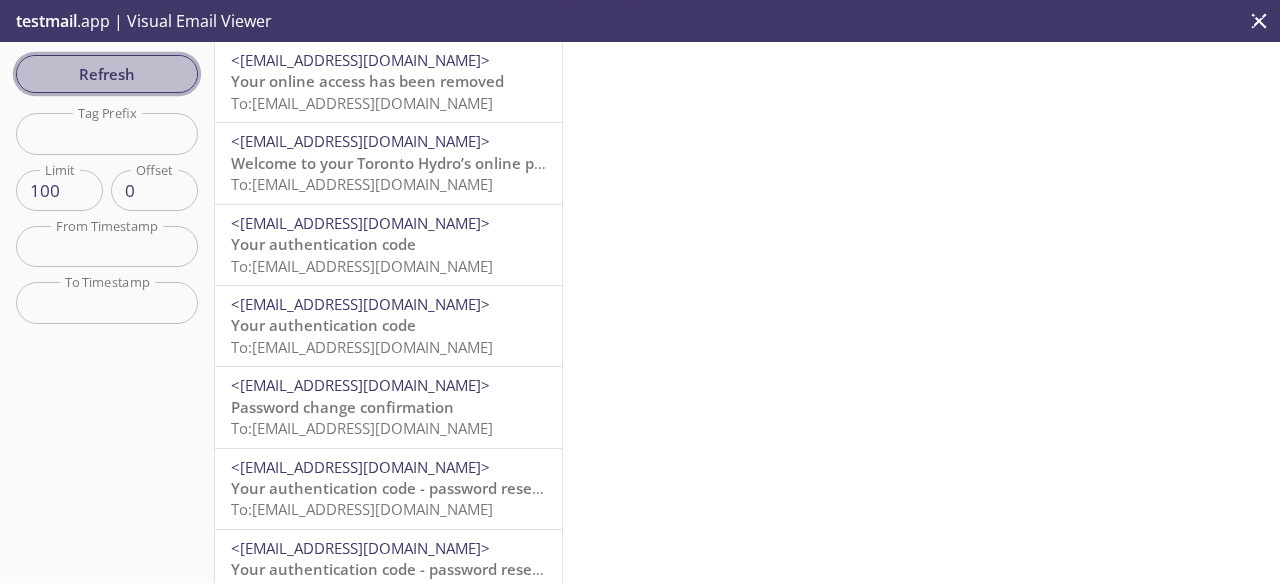 click on "Refresh" at bounding box center (107, 74) 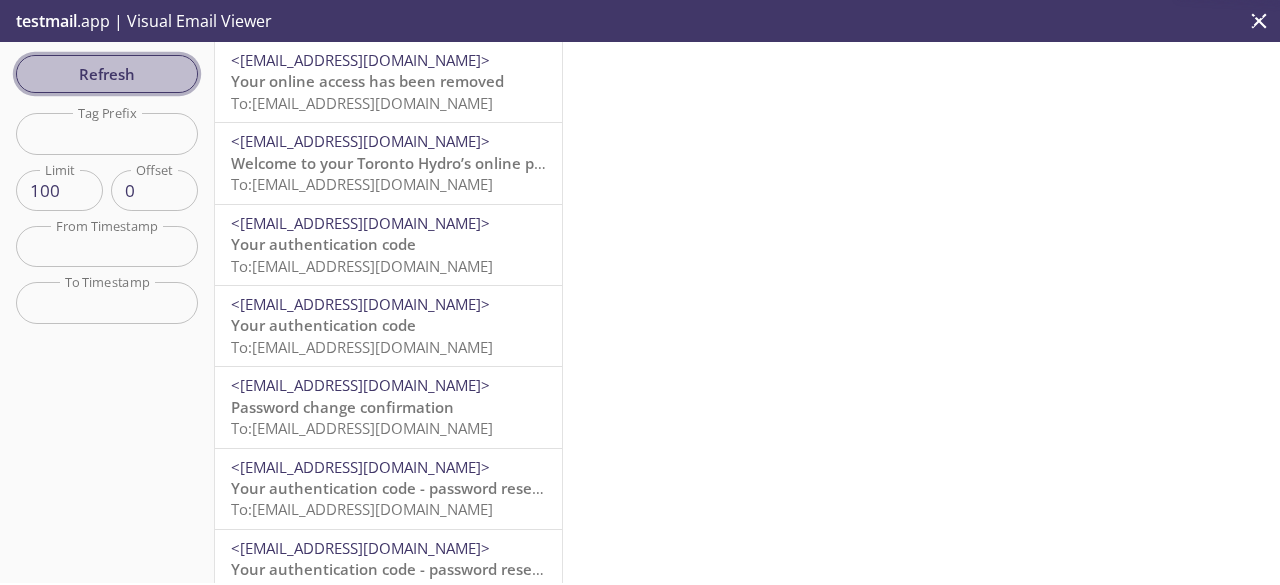 click on "Refresh" at bounding box center (107, 74) 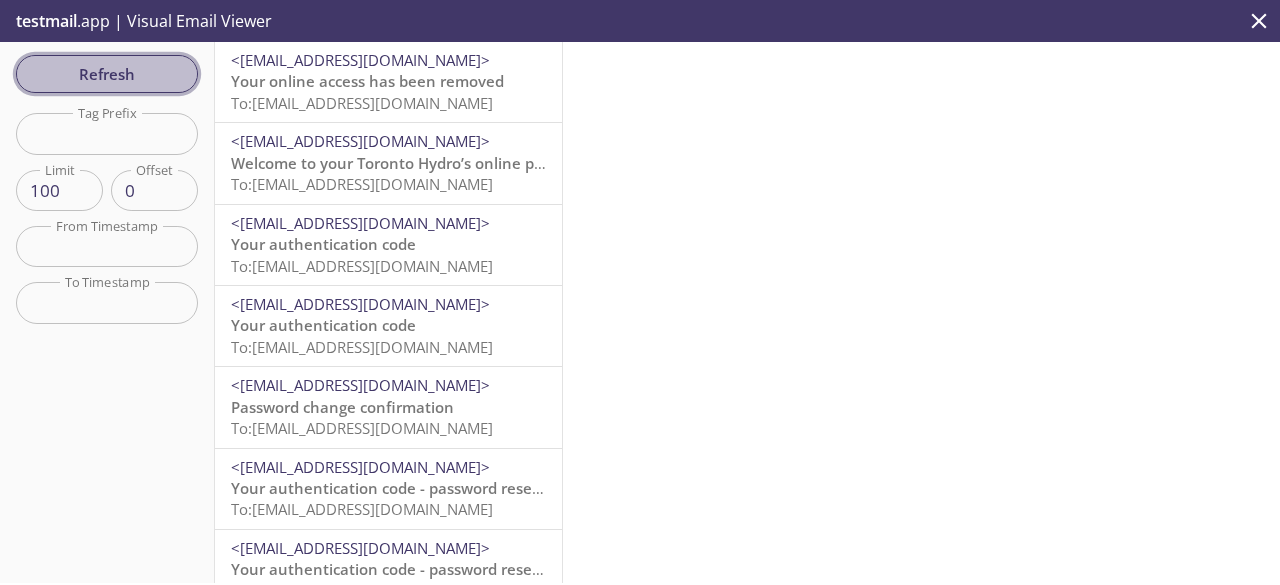 click on "Refresh" at bounding box center (107, 74) 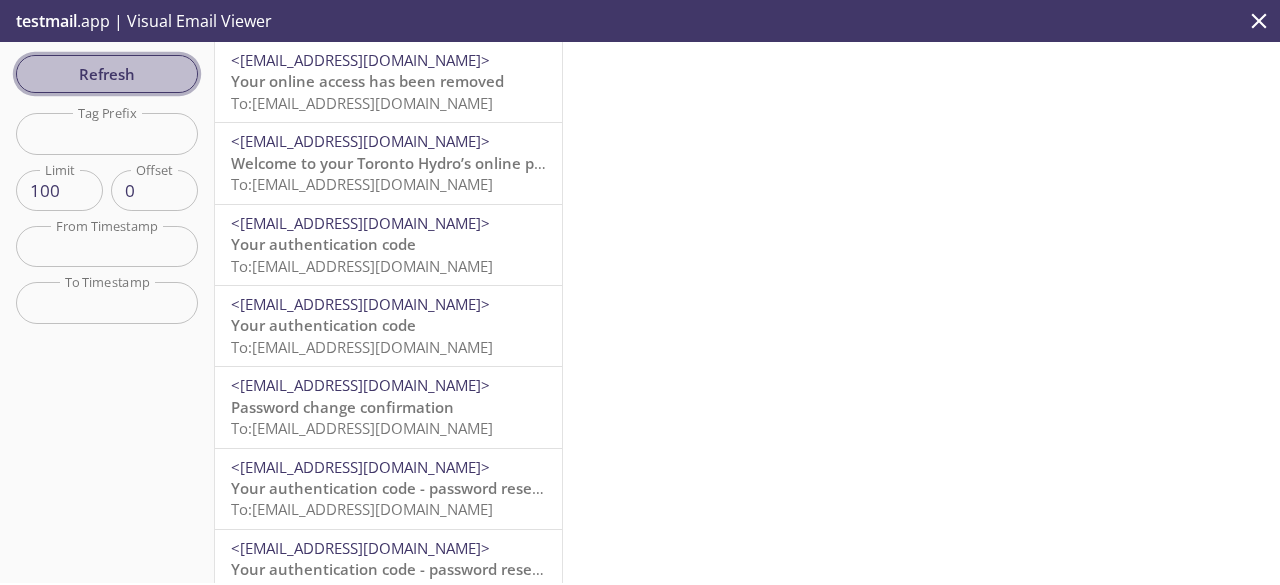 click on "Refresh" at bounding box center (107, 74) 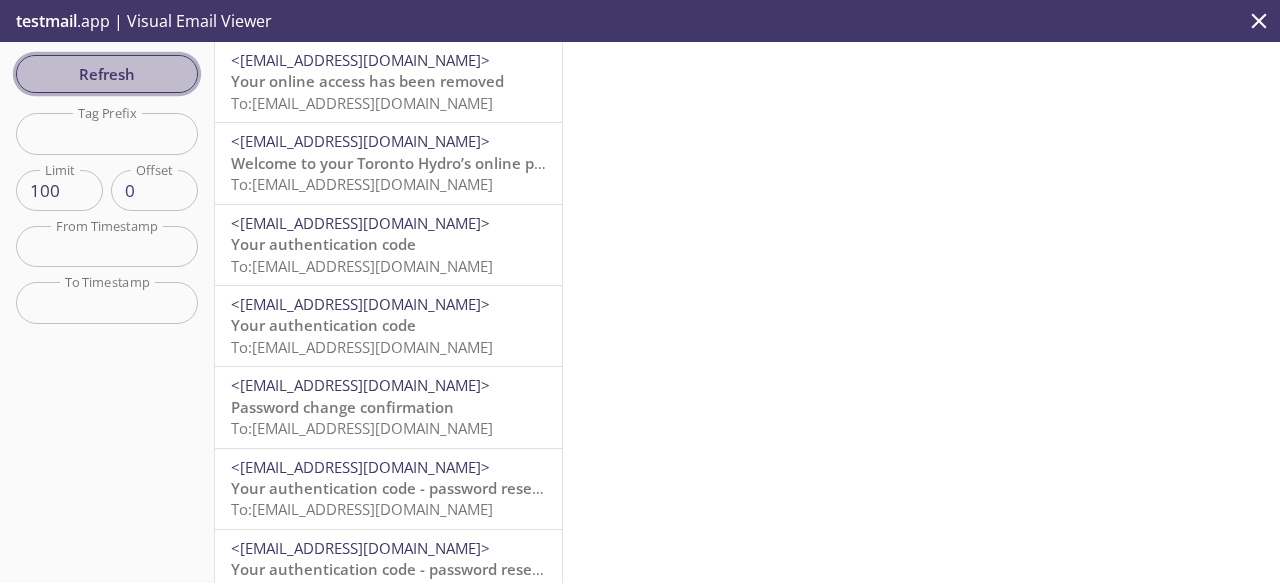 click on "Refresh" at bounding box center [107, 74] 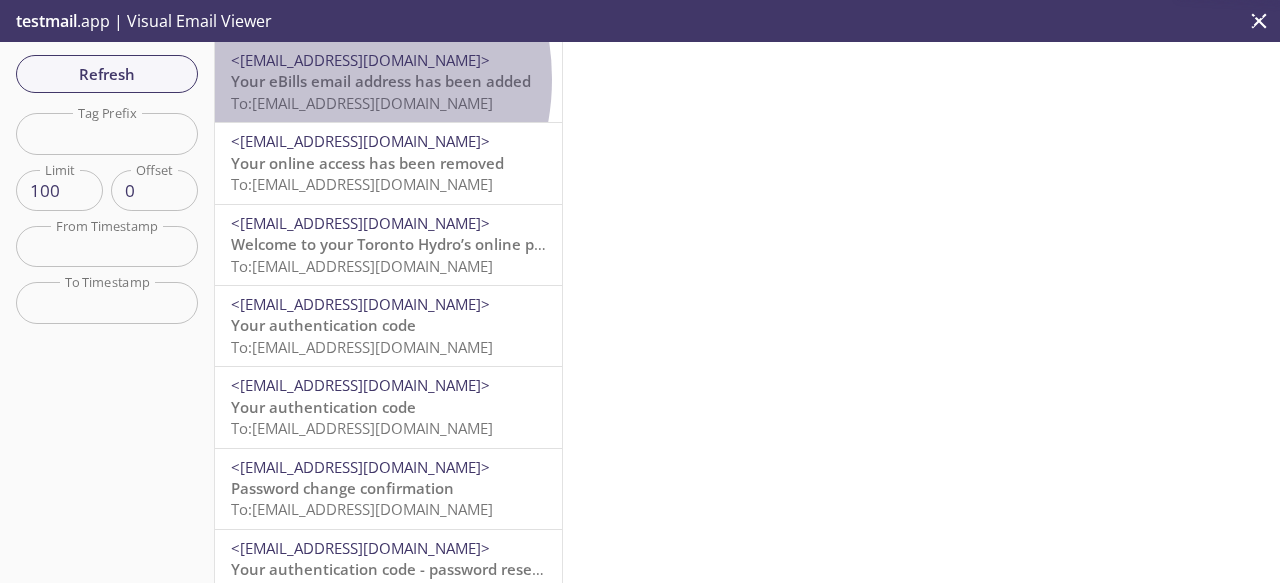 click on "Your eBills email address has been added" at bounding box center (381, 81) 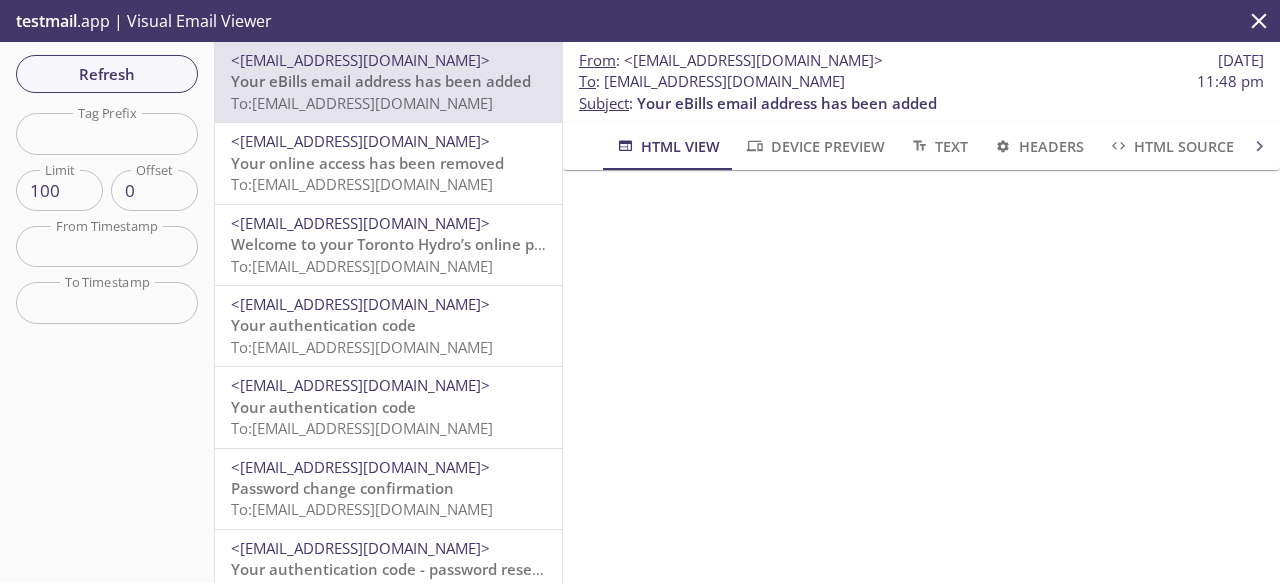 click at bounding box center (921, 277) 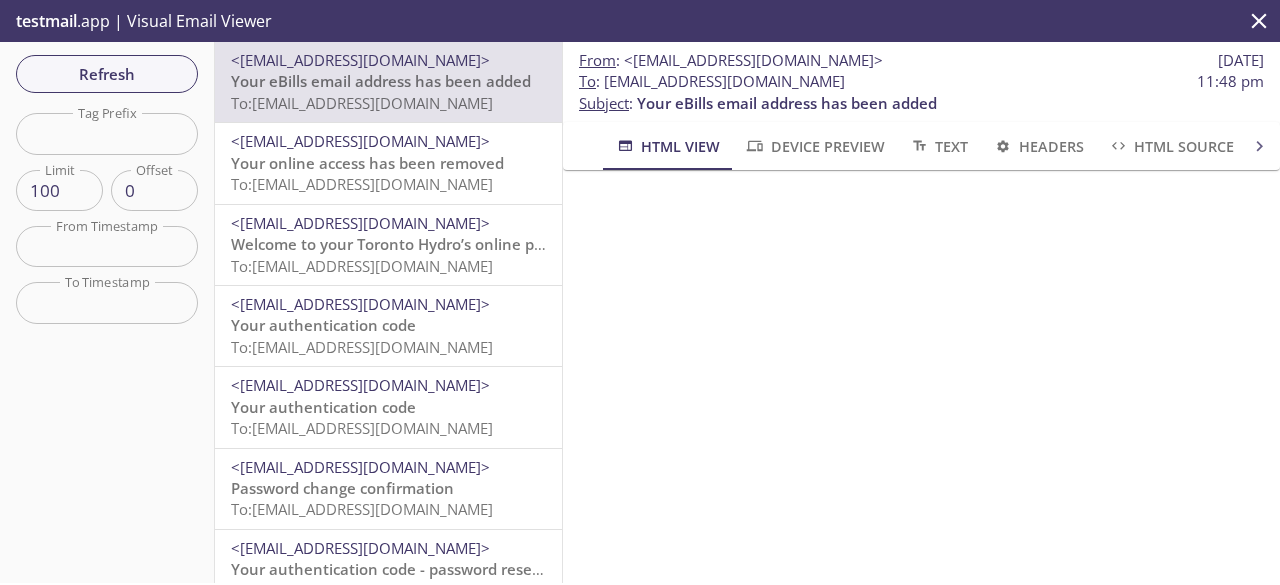 click at bounding box center [921, 277] 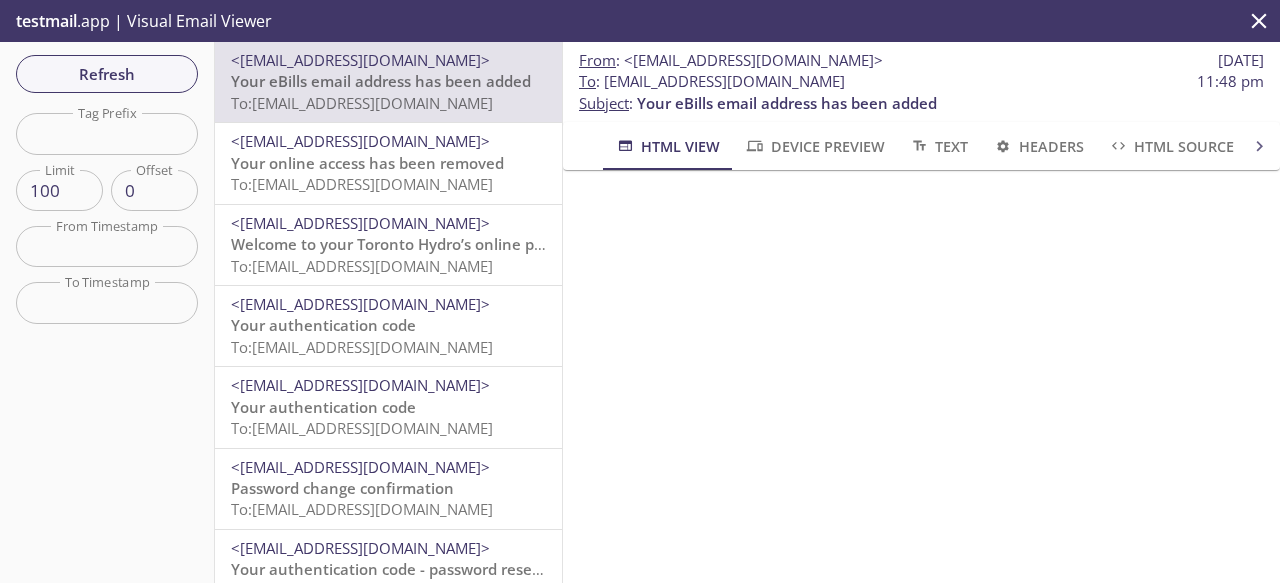 scroll, scrollTop: 160, scrollLeft: 0, axis: vertical 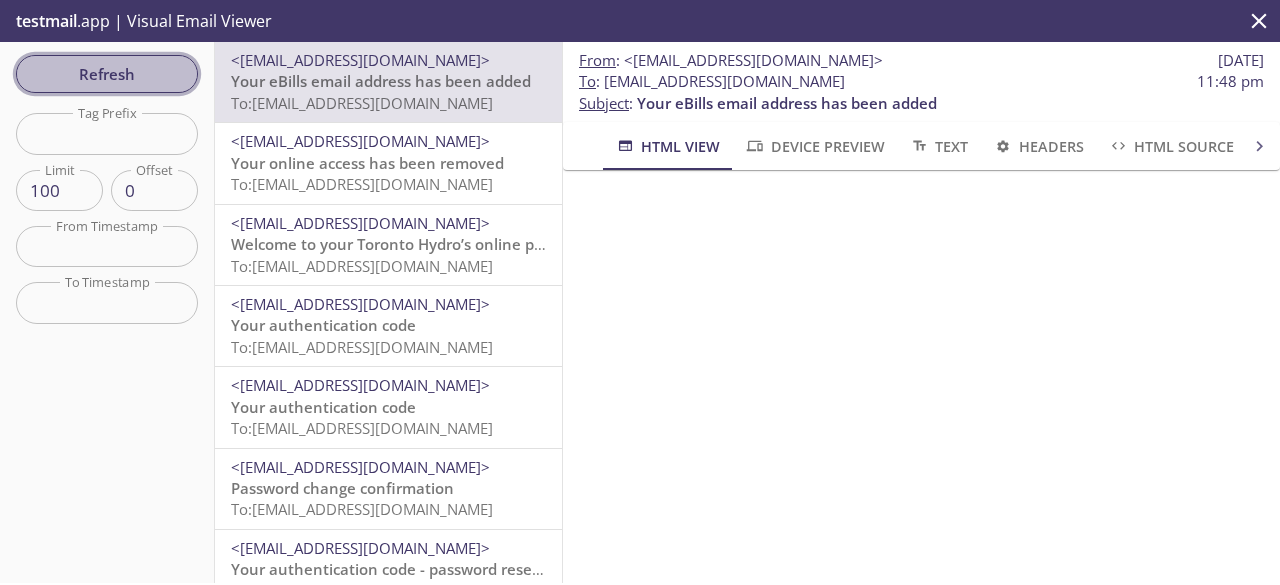 click on "Refresh" at bounding box center [107, 74] 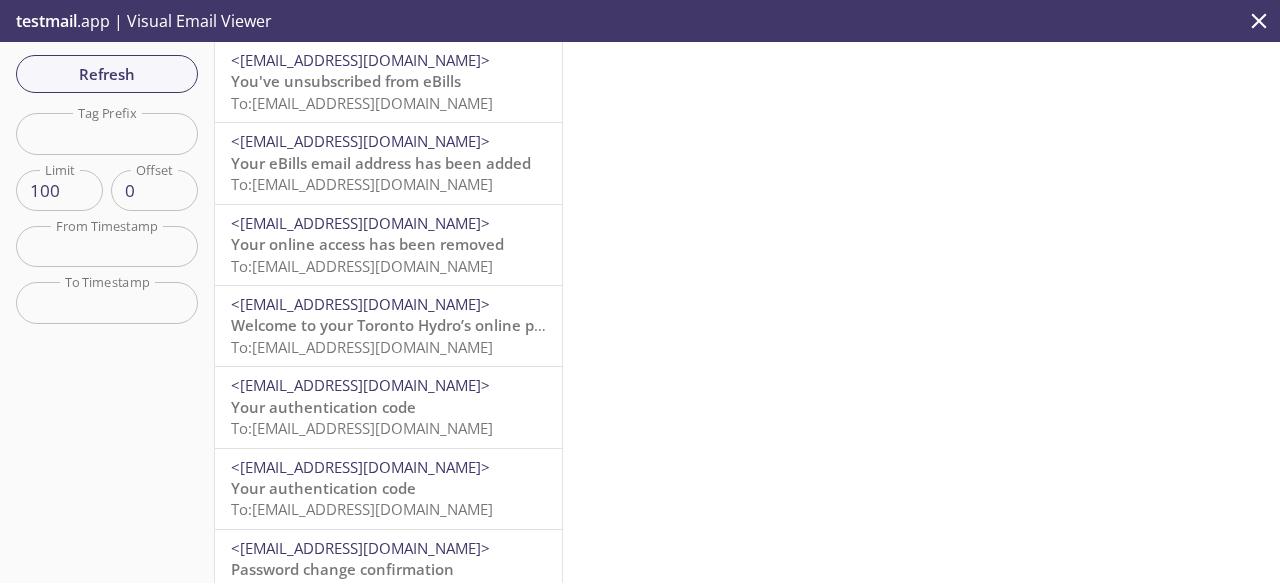 click on "You've unsubscribed from eBills" at bounding box center (346, 81) 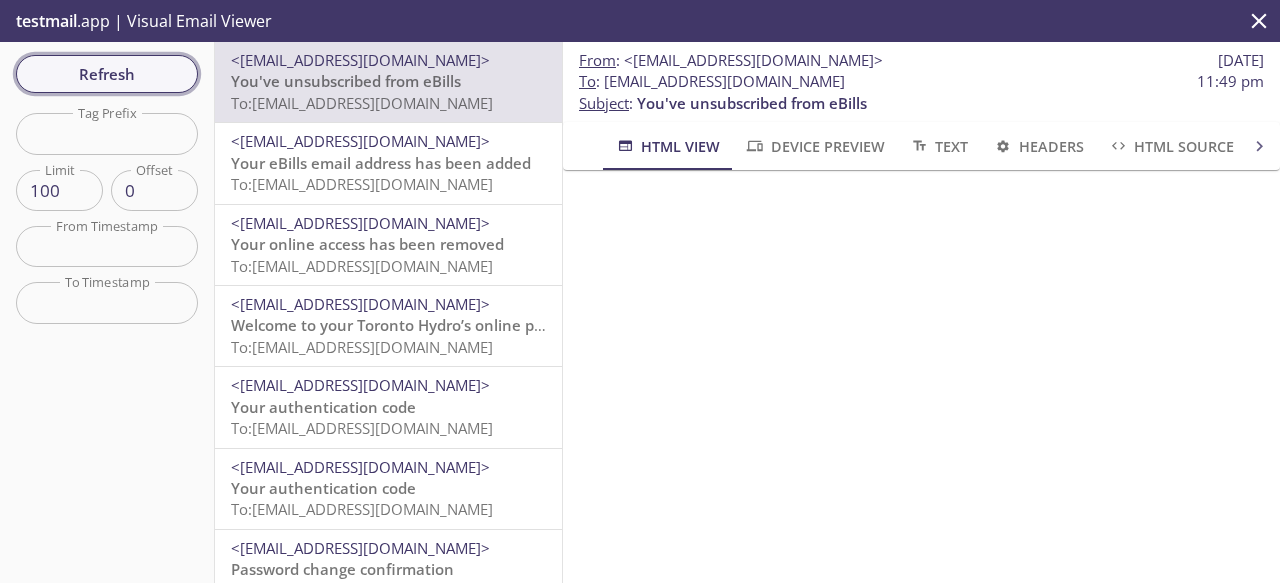 click on "Refresh" at bounding box center (107, 74) 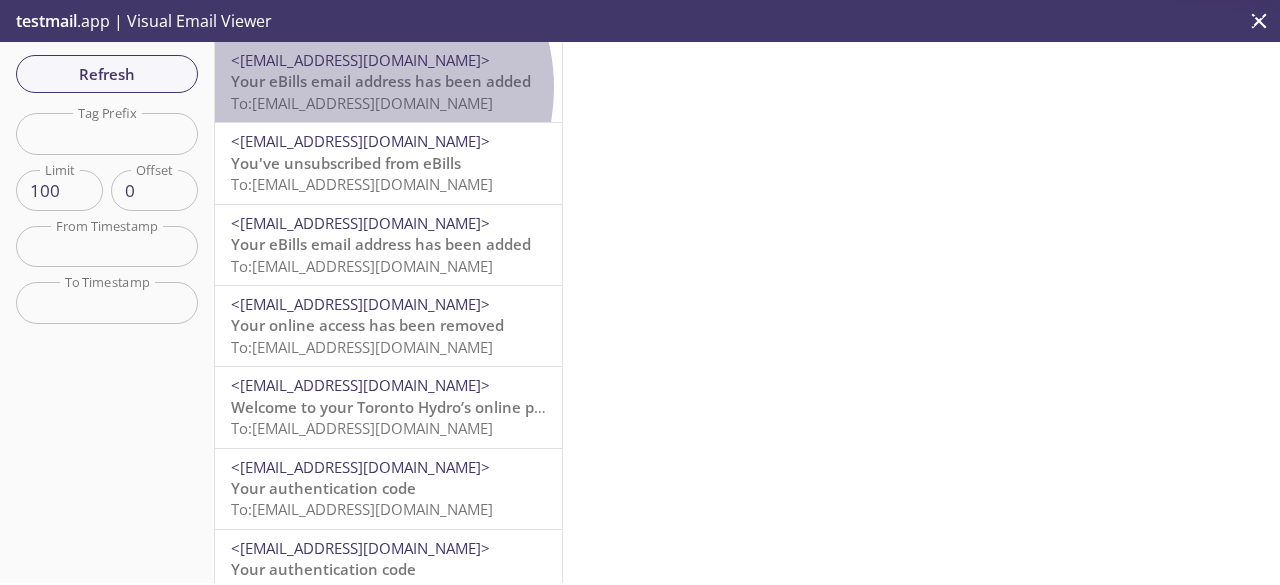 click on "Your eBills email address has been added" at bounding box center [381, 81] 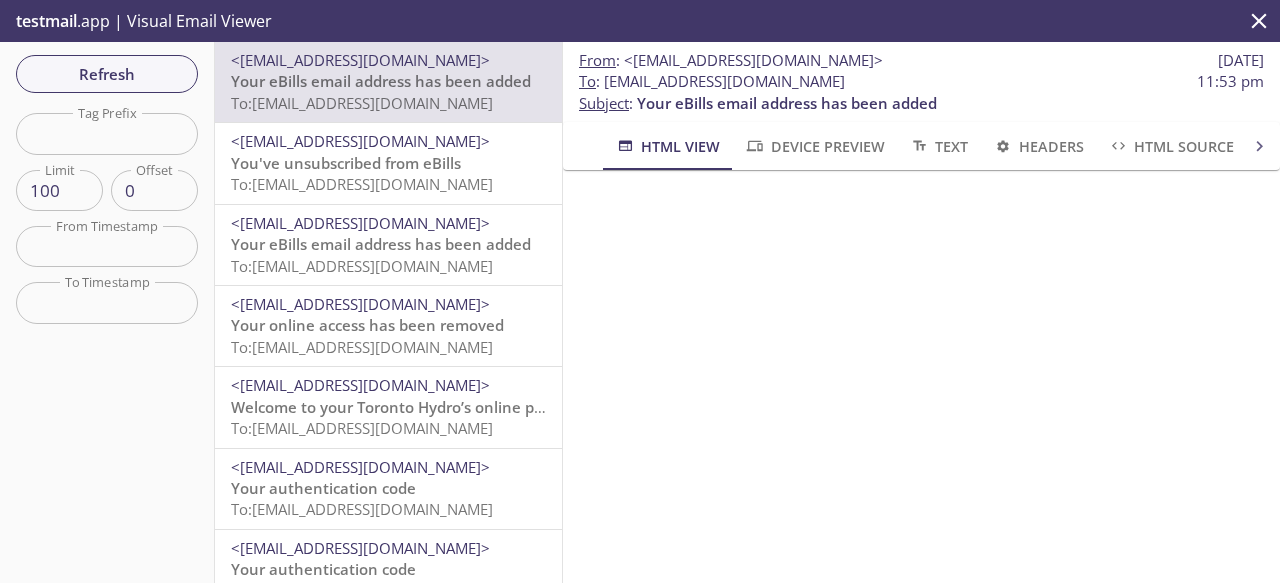 click on "You've unsubscribed from eBills" at bounding box center (346, 163) 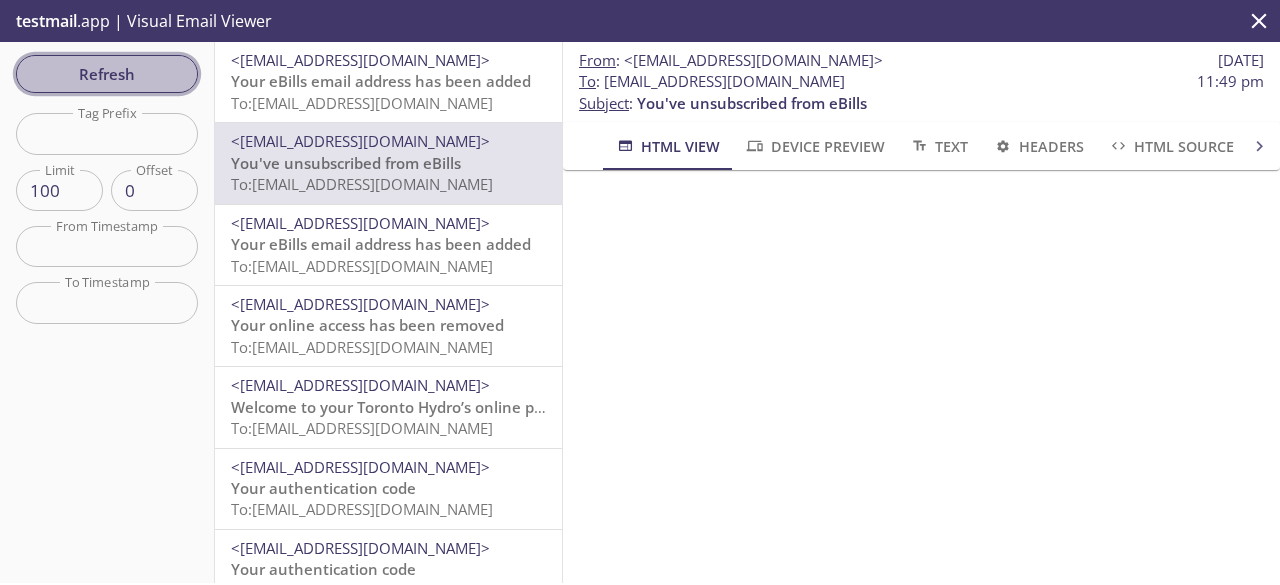 click on "Refresh" at bounding box center [107, 74] 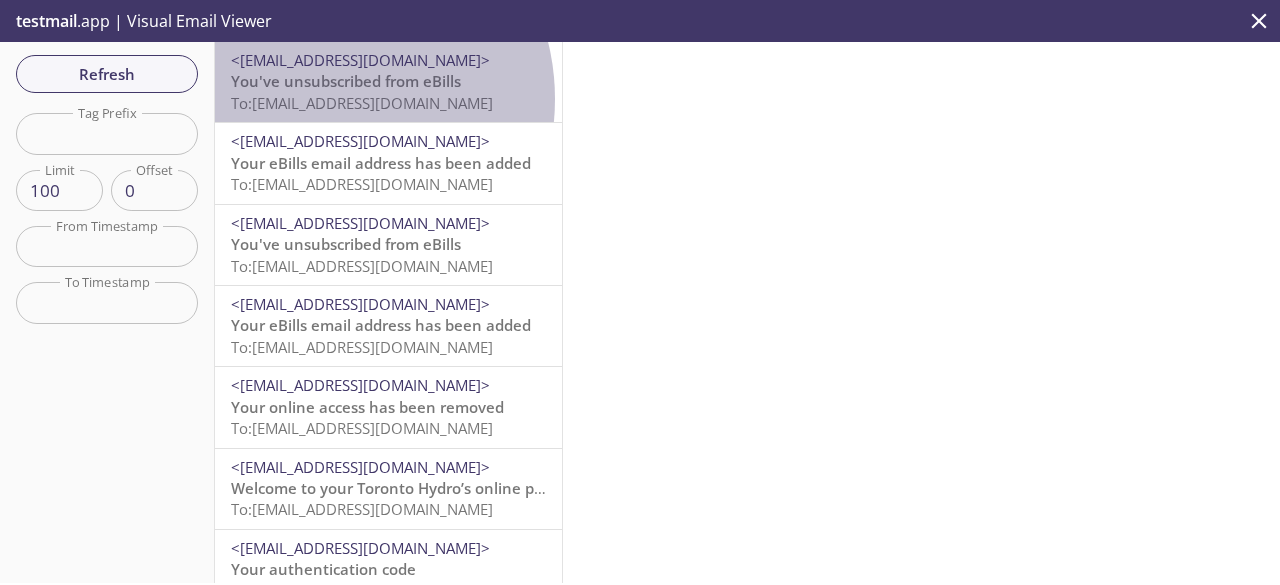 click on "To:  [EMAIL_ADDRESS][DOMAIN_NAME]" at bounding box center [362, 103] 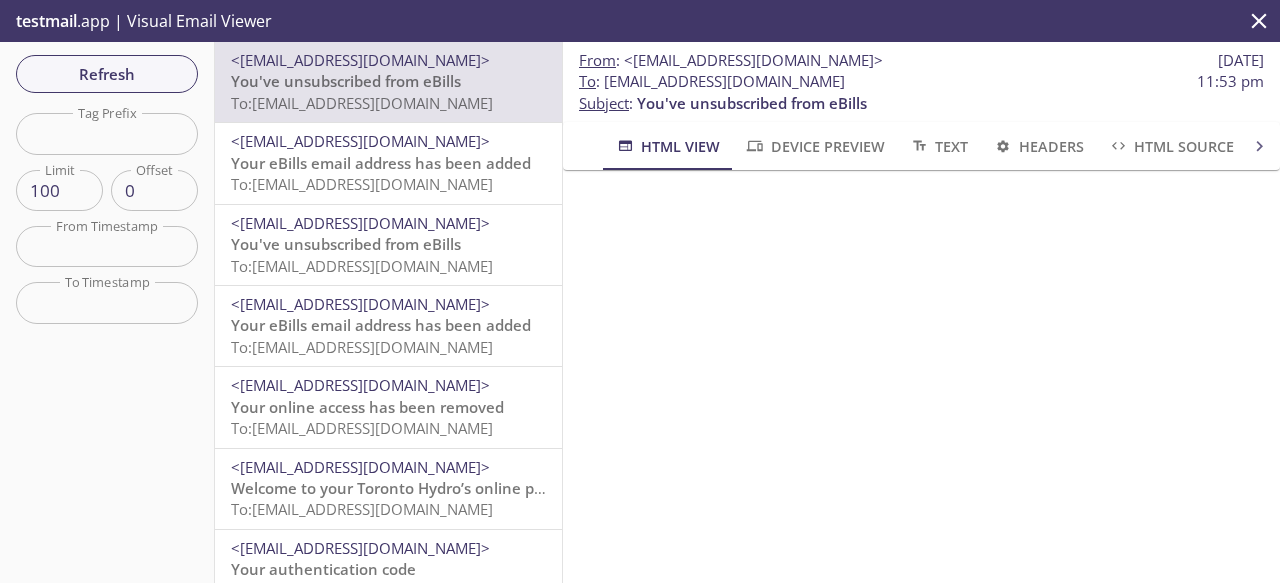 scroll, scrollTop: 0, scrollLeft: 0, axis: both 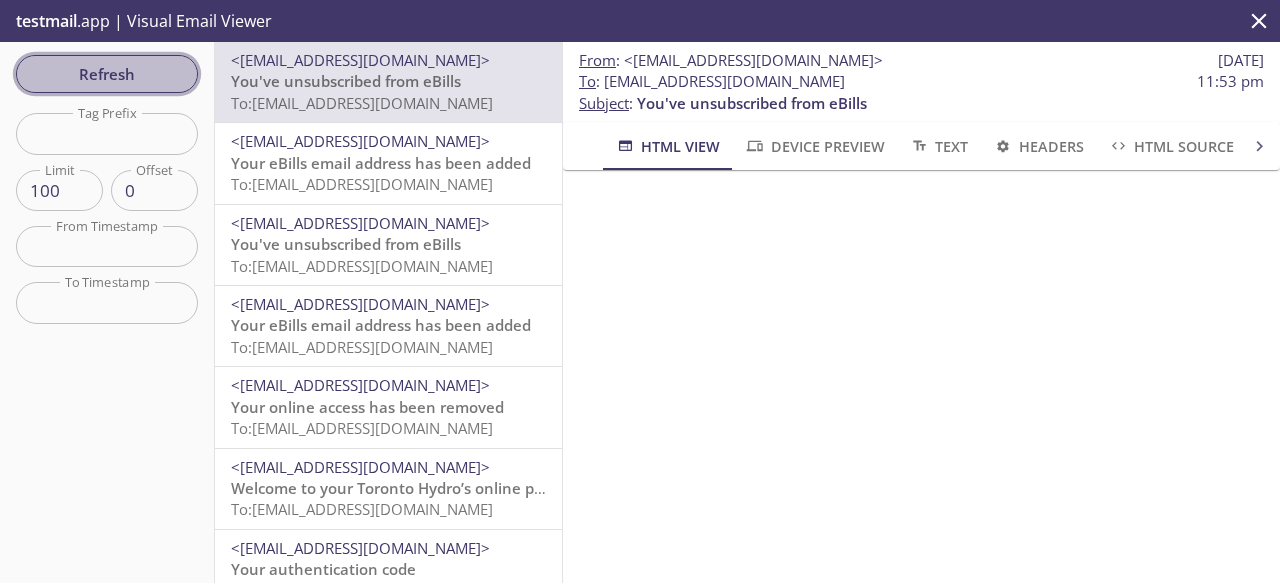 click on "Refresh" at bounding box center [107, 74] 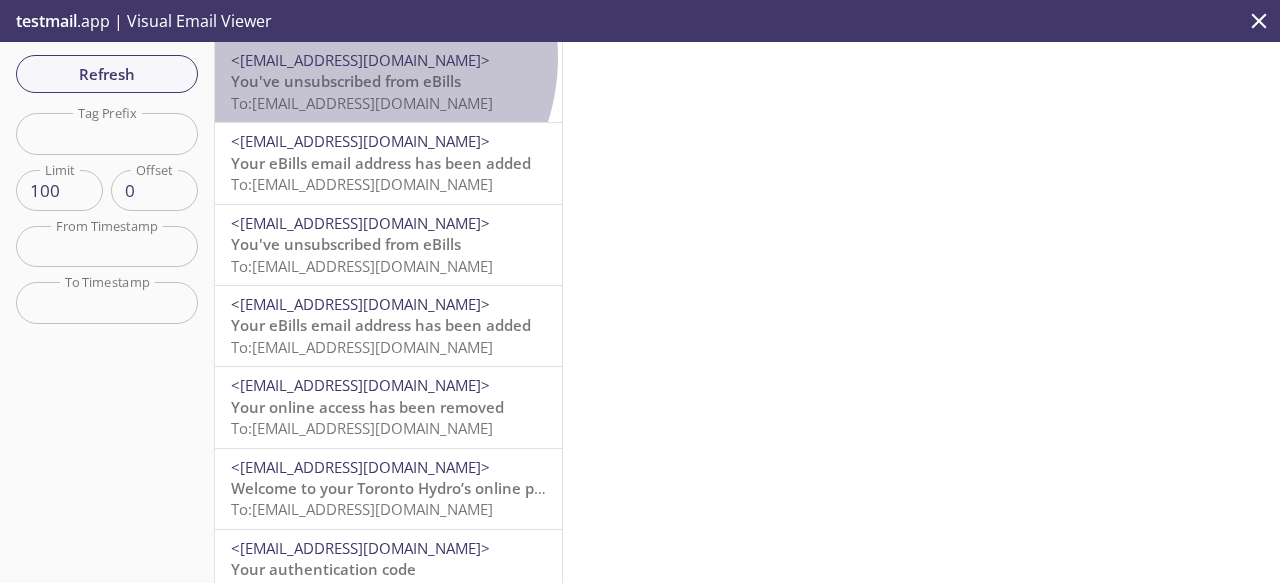 click on "<[EMAIL_ADDRESS][DOMAIN_NAME]>" at bounding box center (360, 60) 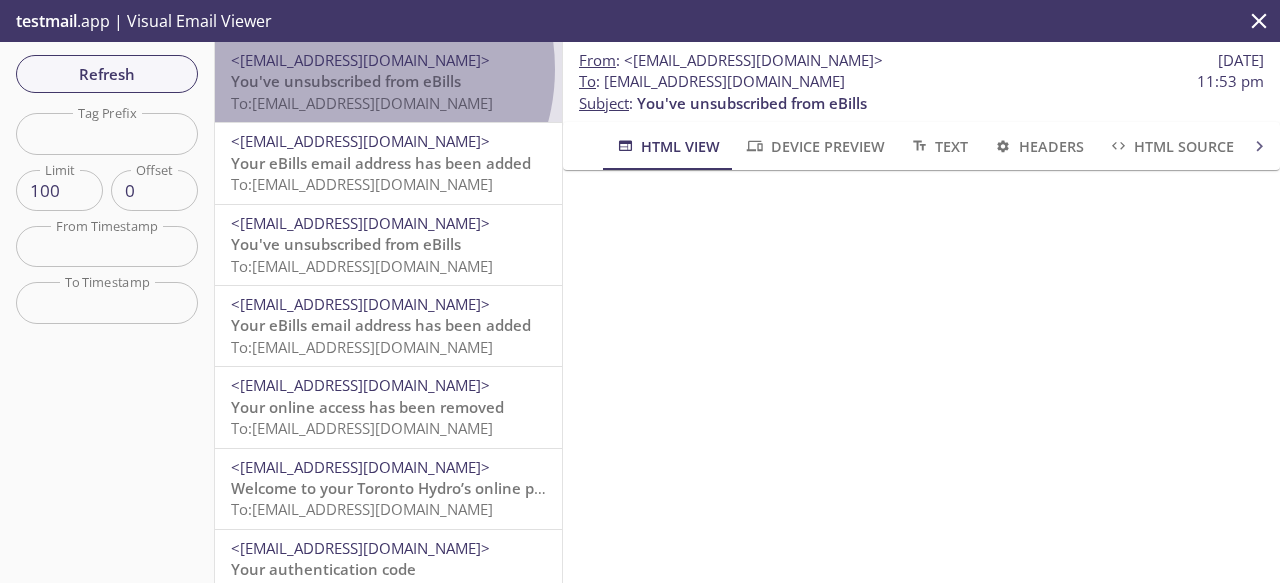 click on "<[EMAIL_ADDRESS][DOMAIN_NAME]>" at bounding box center (360, 60) 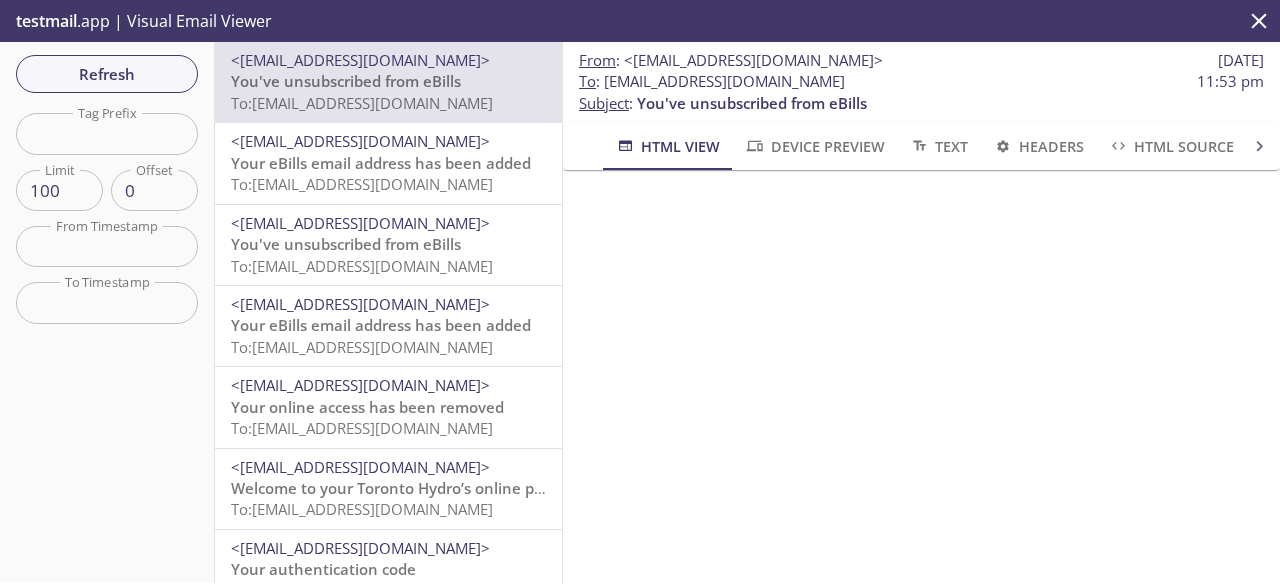click on "<[EMAIL_ADDRESS][DOMAIN_NAME]>" at bounding box center [360, 60] 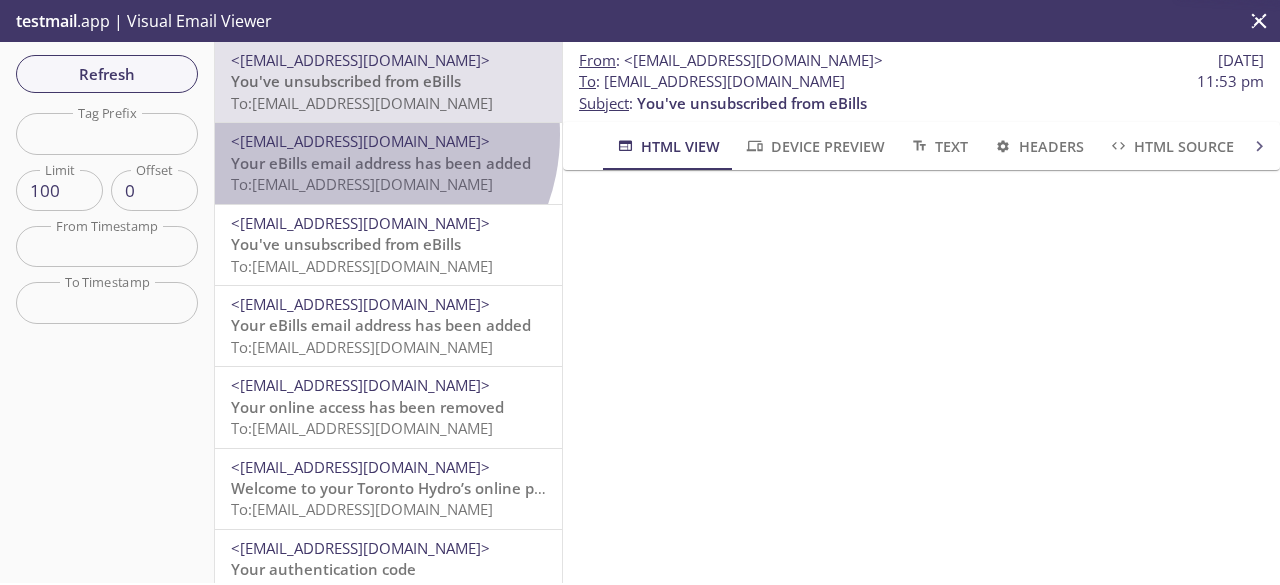 click on "<[EMAIL_ADDRESS][DOMAIN_NAME]>" at bounding box center [360, 141] 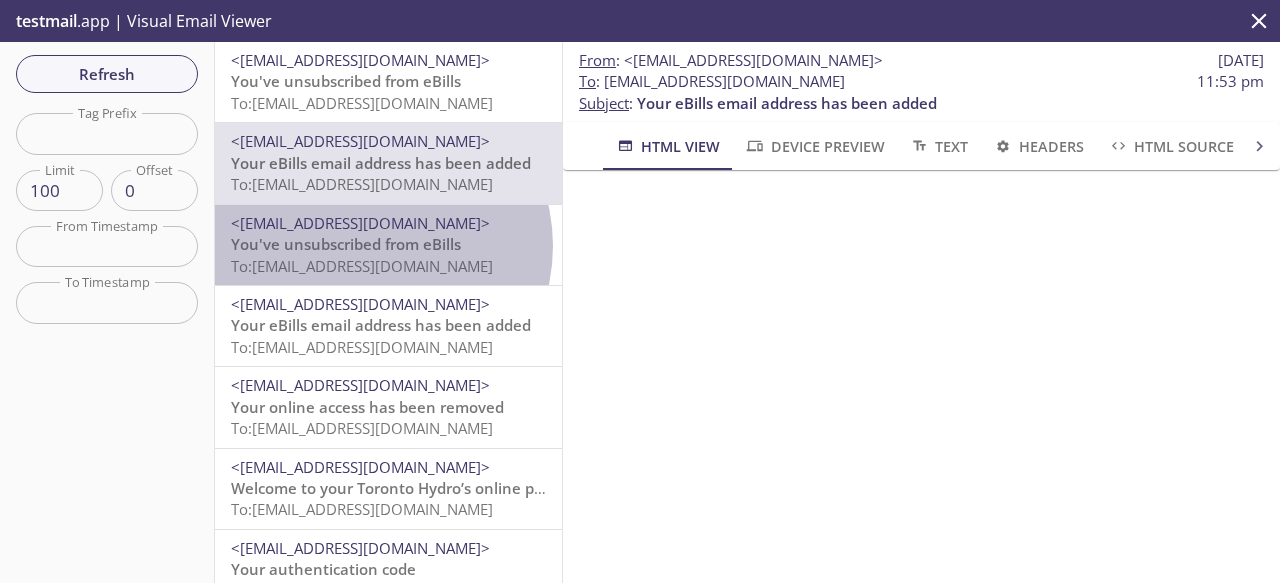 click on "You've unsubscribed from eBills" at bounding box center [346, 244] 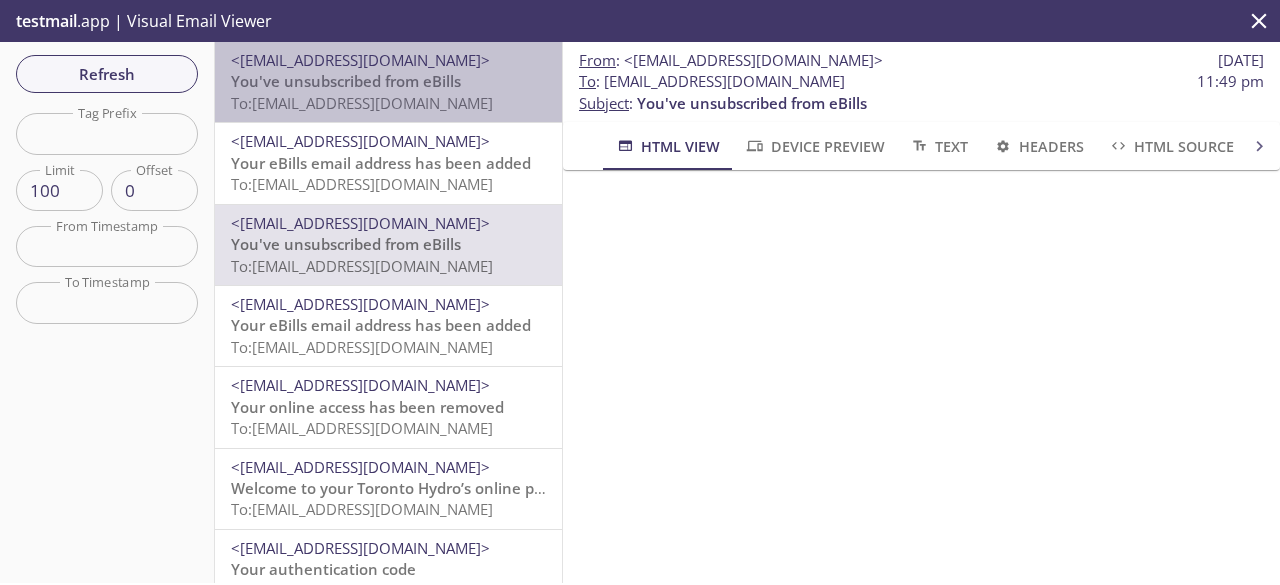 click on "You've unsubscribed from eBills" at bounding box center [346, 81] 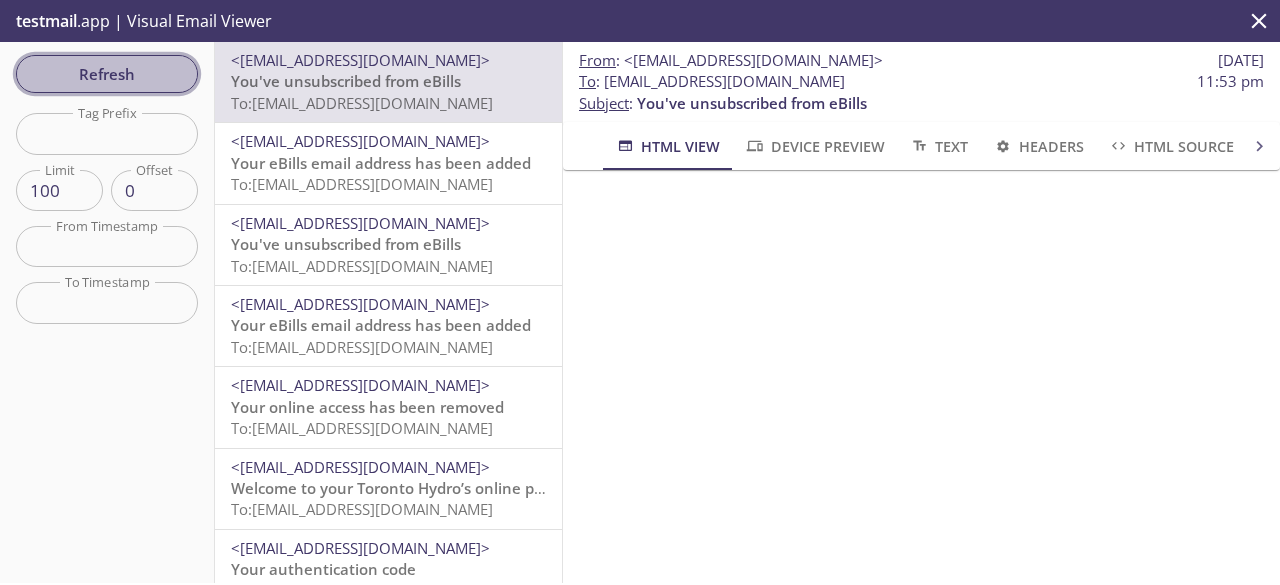 click on "Refresh" at bounding box center [107, 74] 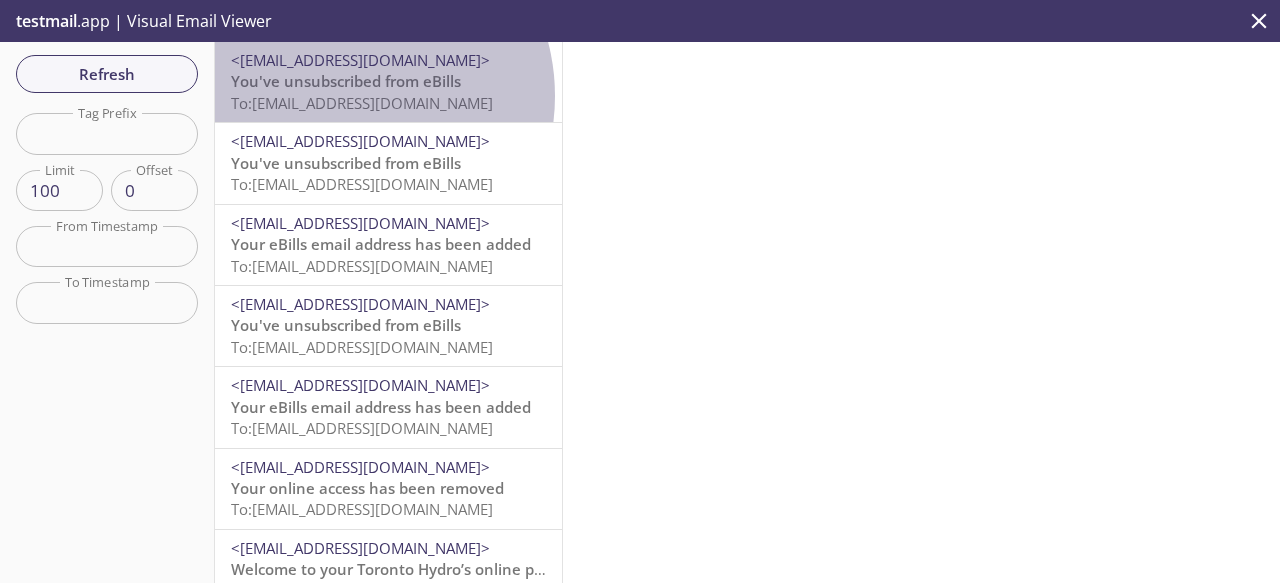 click on "To:  [EMAIL_ADDRESS][DOMAIN_NAME]" at bounding box center [362, 103] 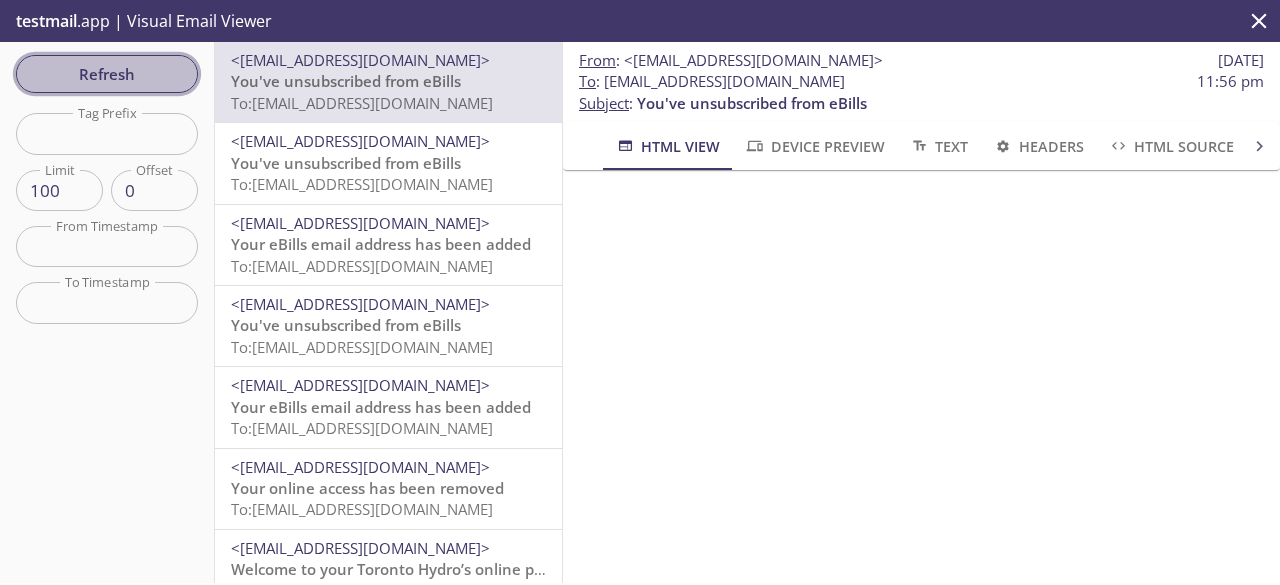 click on "Refresh" at bounding box center (107, 74) 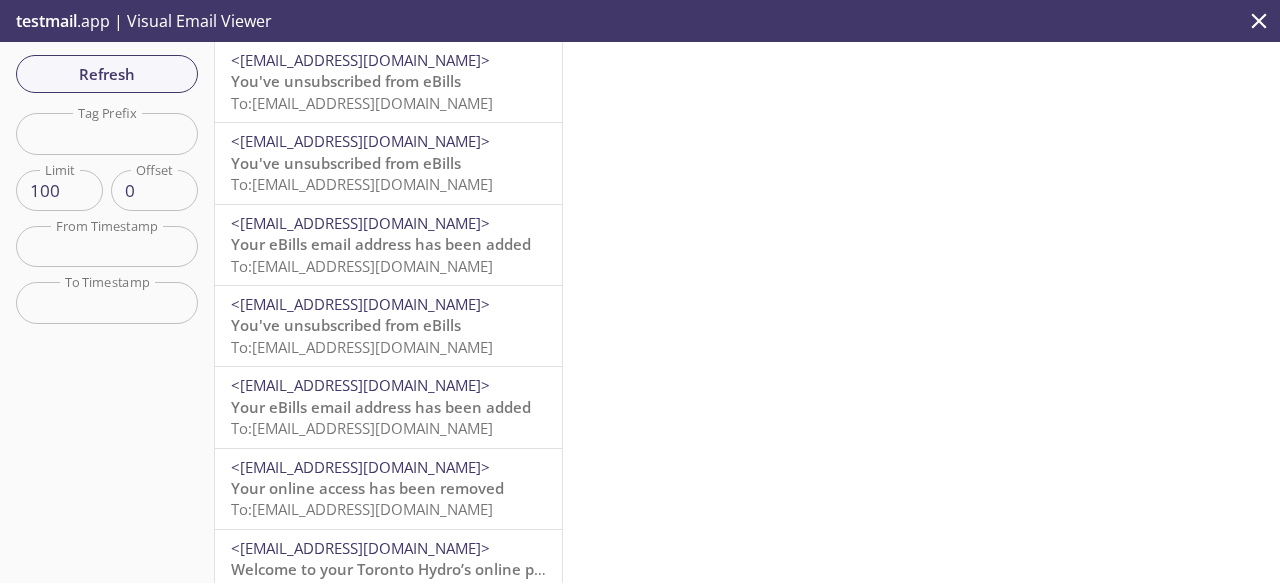 click on "You've unsubscribed from eBills" at bounding box center [346, 81] 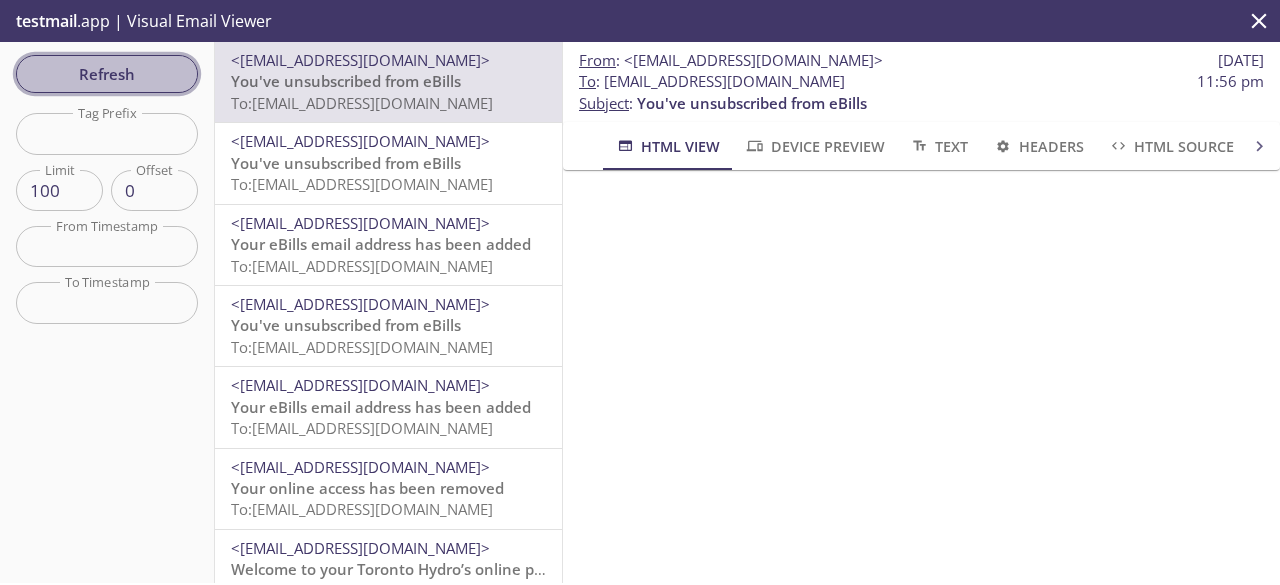 click on "Refresh" at bounding box center (107, 74) 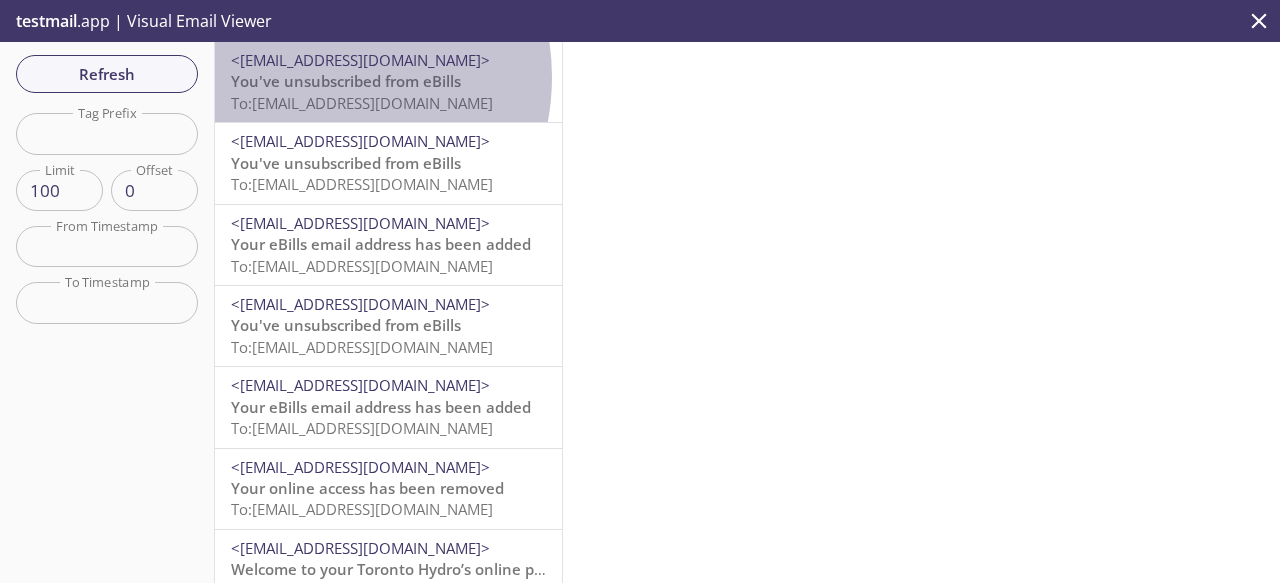 click on "You've unsubscribed from eBills" at bounding box center (346, 81) 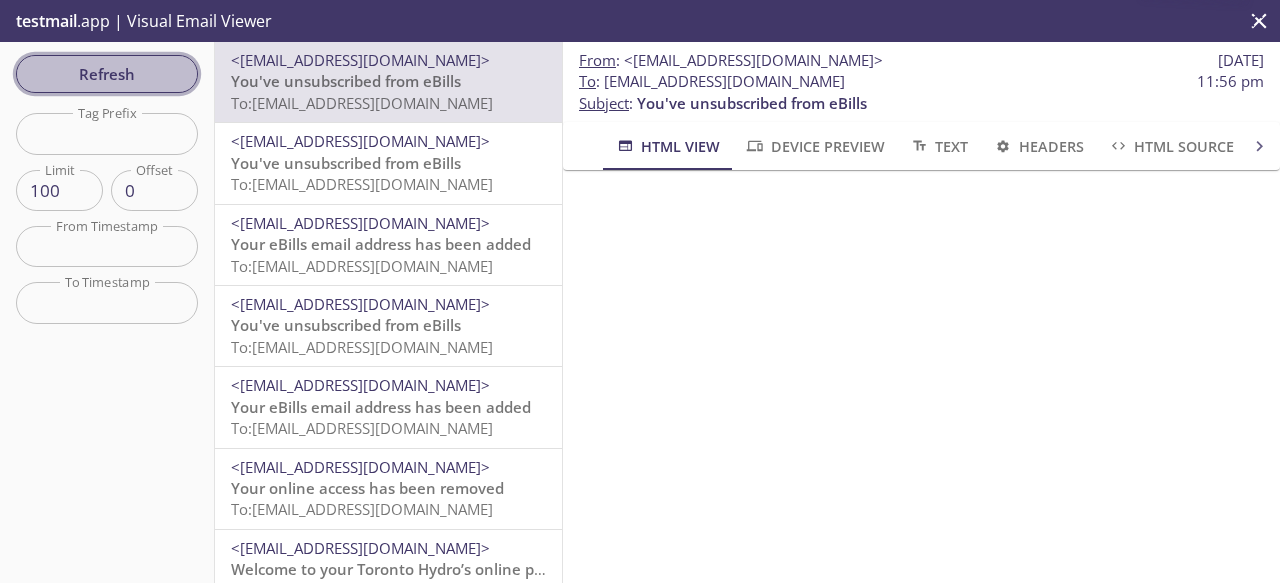 click on "Refresh" at bounding box center (107, 74) 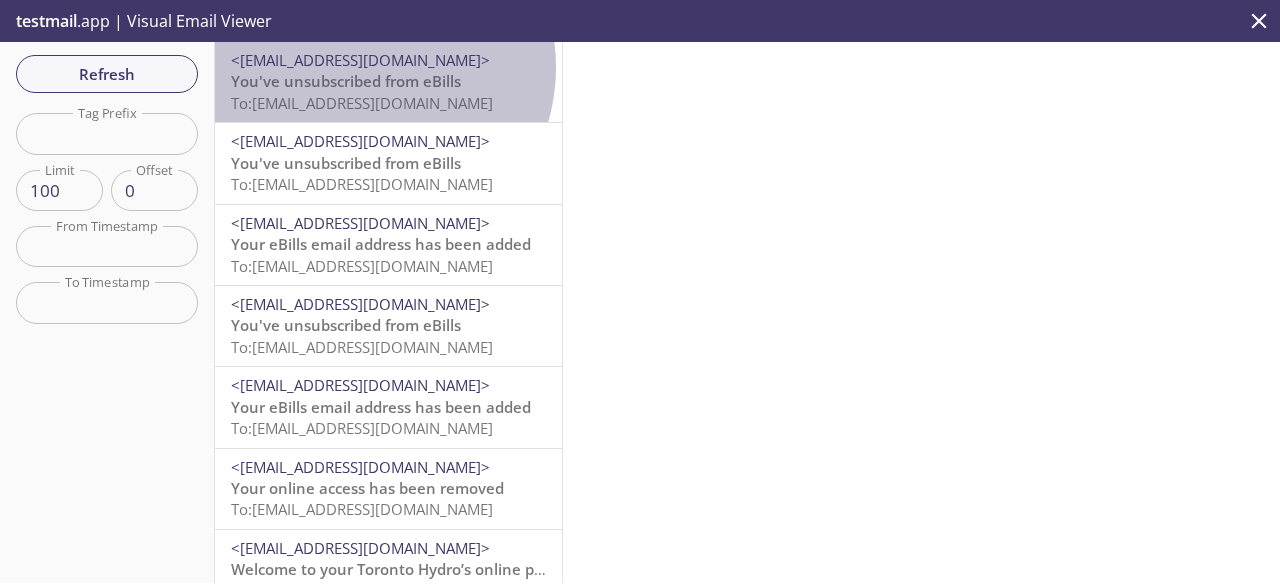 click on "<[EMAIL_ADDRESS][DOMAIN_NAME]>" at bounding box center (360, 60) 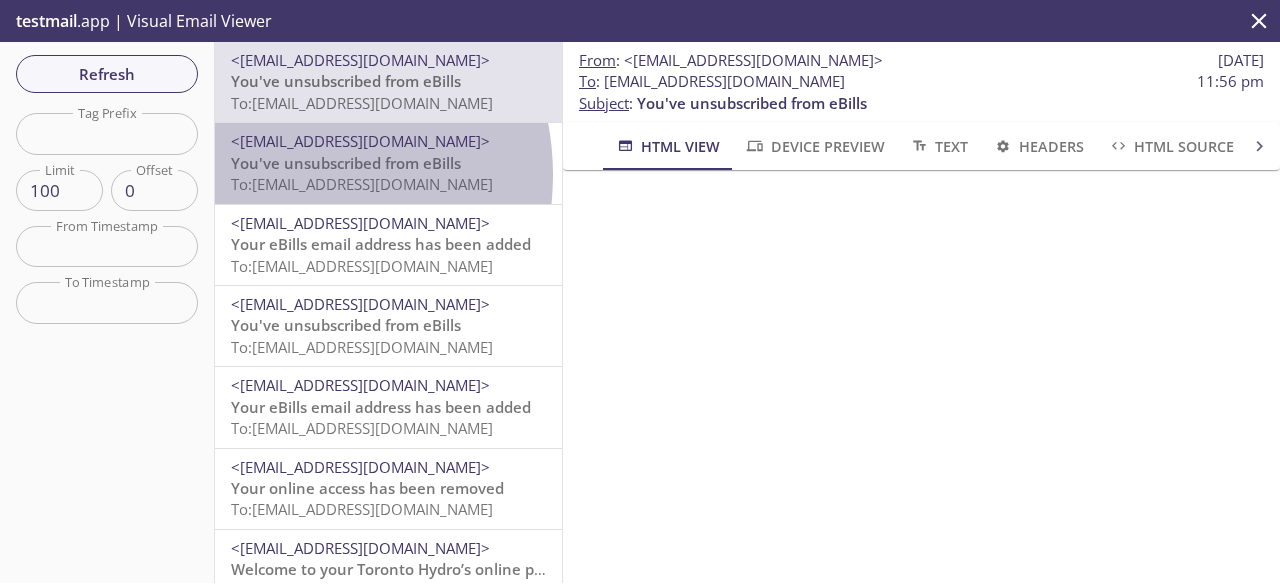 click on "To:  [EMAIL_ADDRESS][DOMAIN_NAME]" at bounding box center [362, 184] 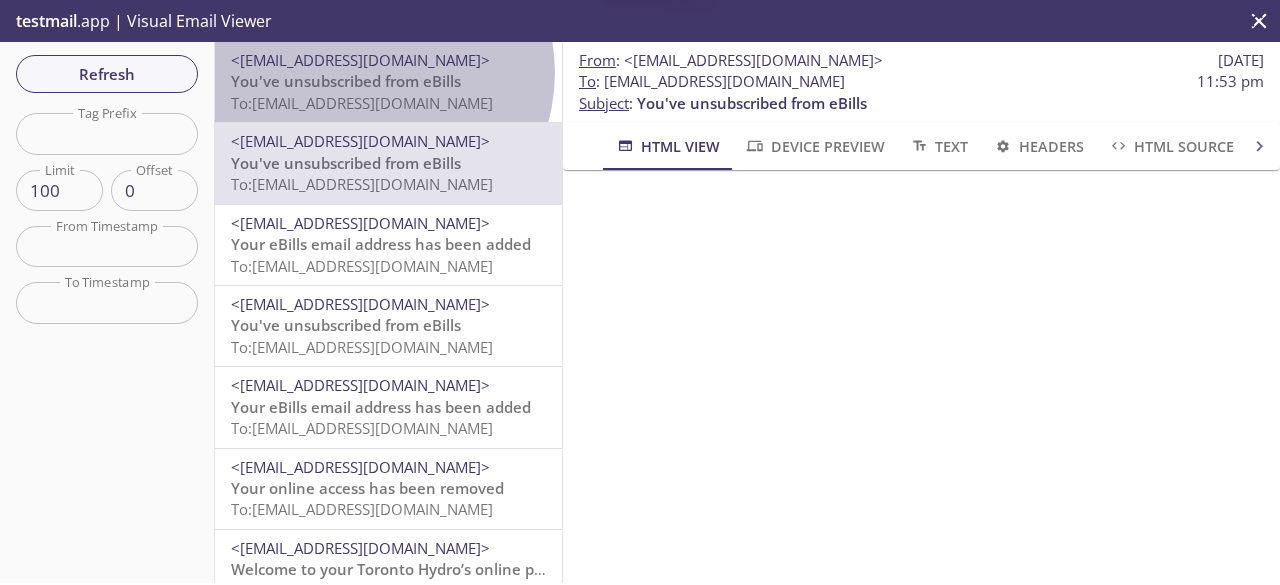 click on "You've unsubscribed from eBills" at bounding box center [346, 81] 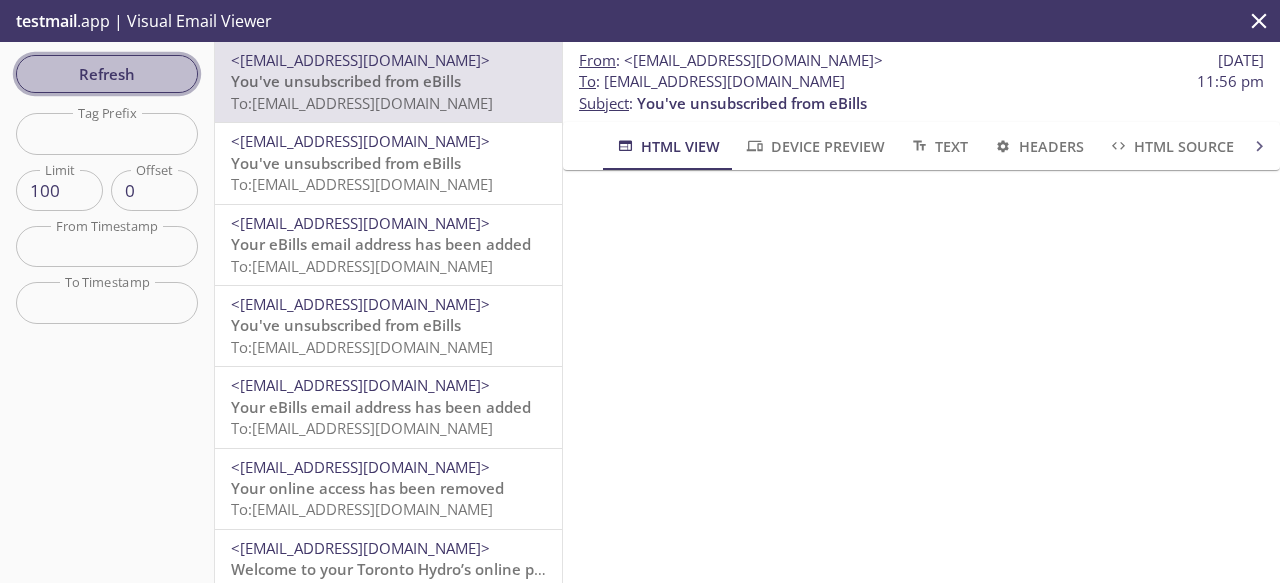 click on "Refresh" at bounding box center (107, 74) 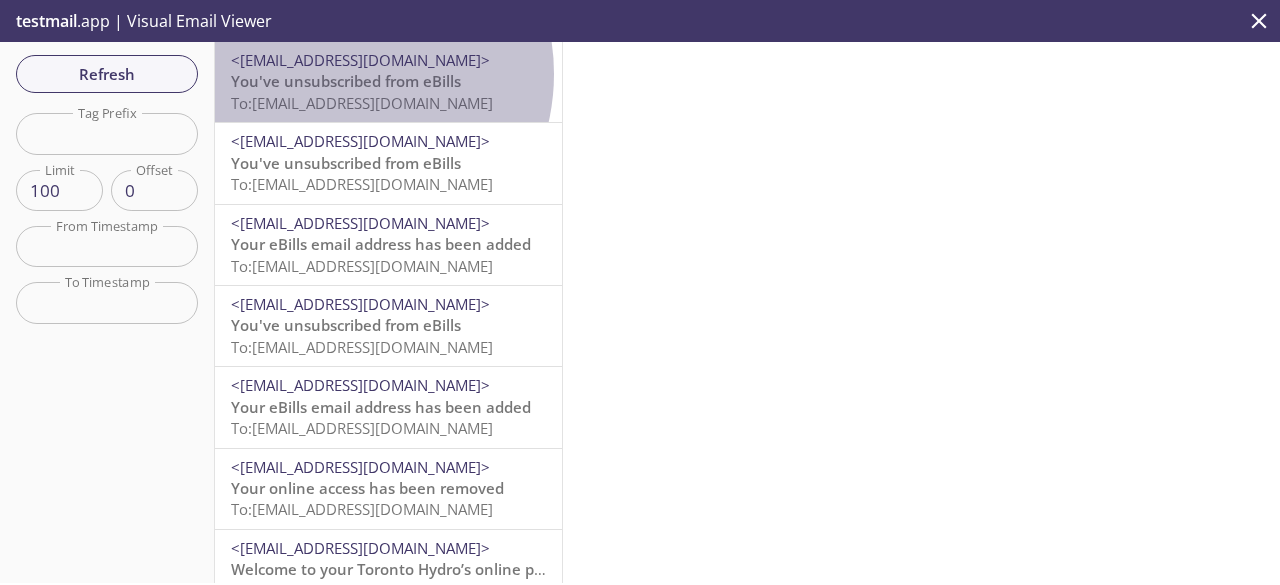 click on "You've unsubscribed from eBills" at bounding box center (346, 81) 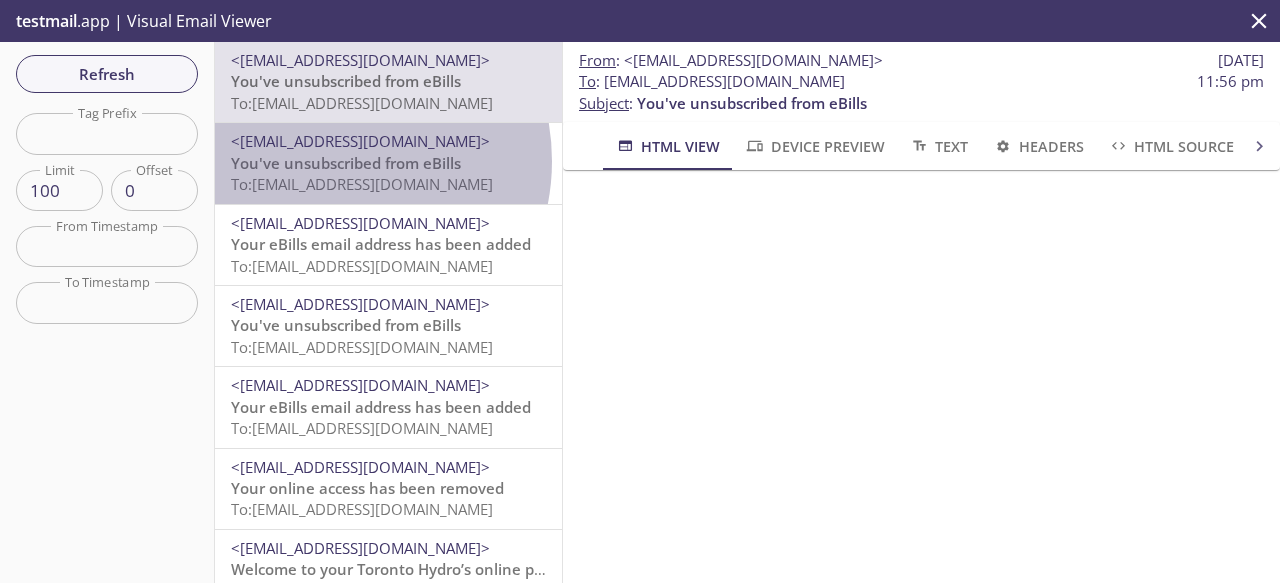 click on "You've unsubscribed from eBills" at bounding box center (346, 163) 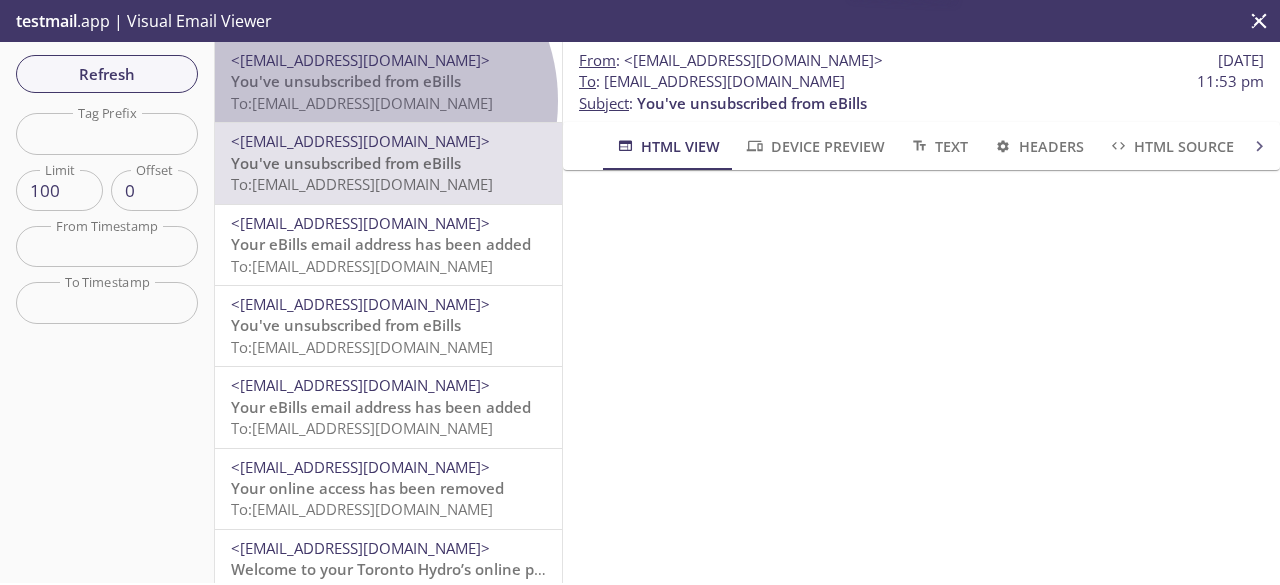 click on "To:  [EMAIL_ADDRESS][DOMAIN_NAME]" at bounding box center (362, 103) 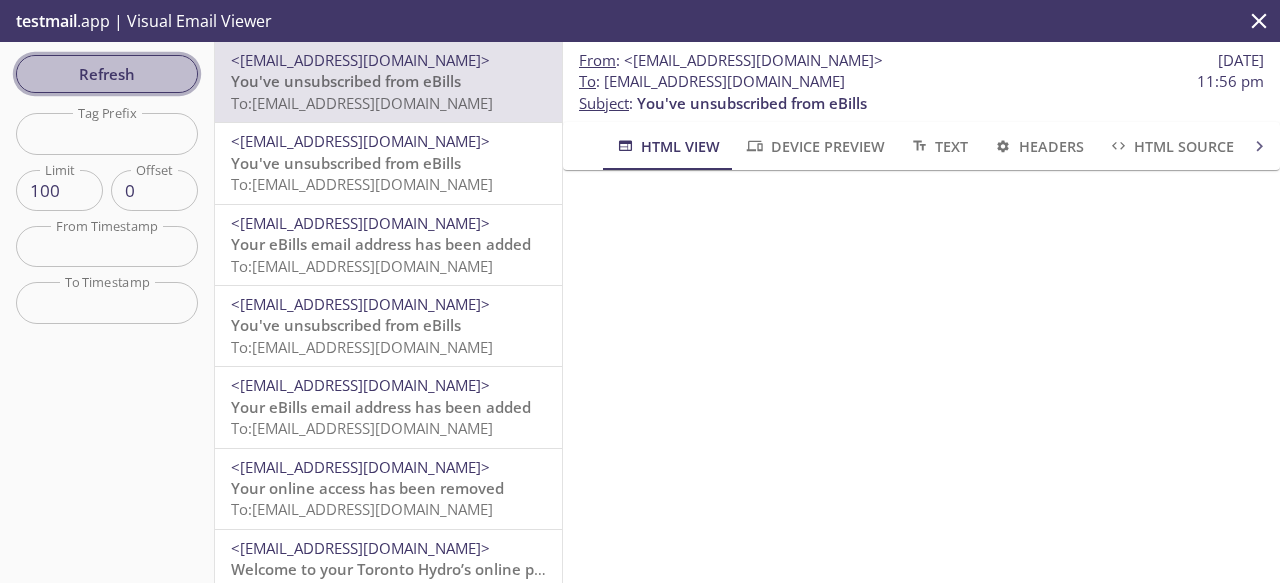 click on "Refresh" at bounding box center (107, 74) 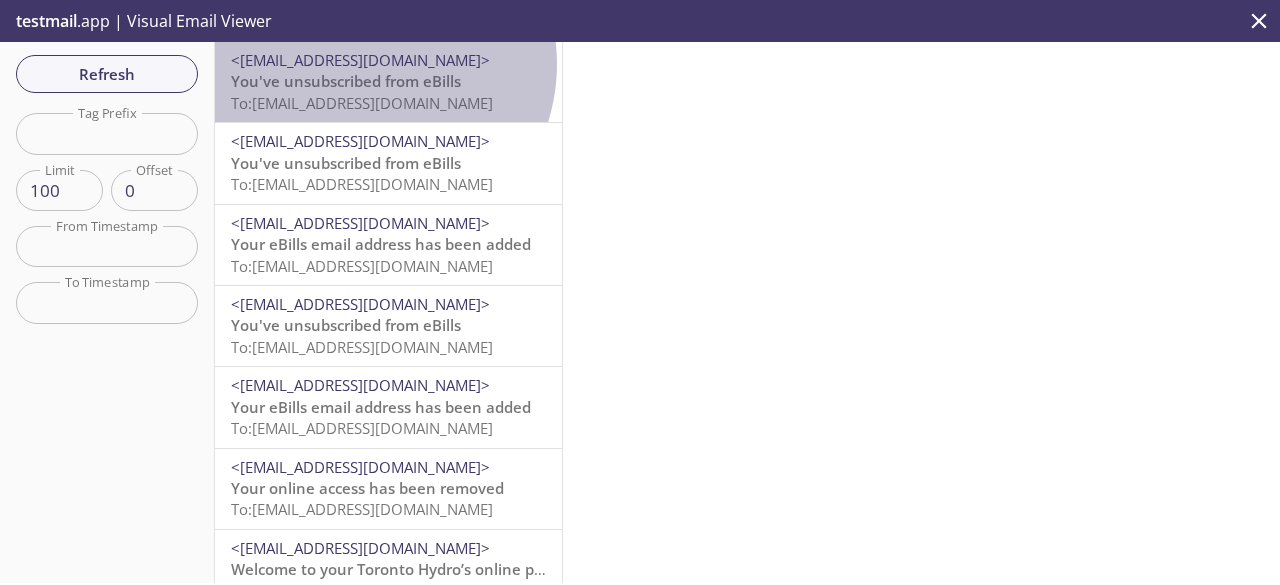 click on "<[EMAIL_ADDRESS][DOMAIN_NAME]>" at bounding box center (360, 60) 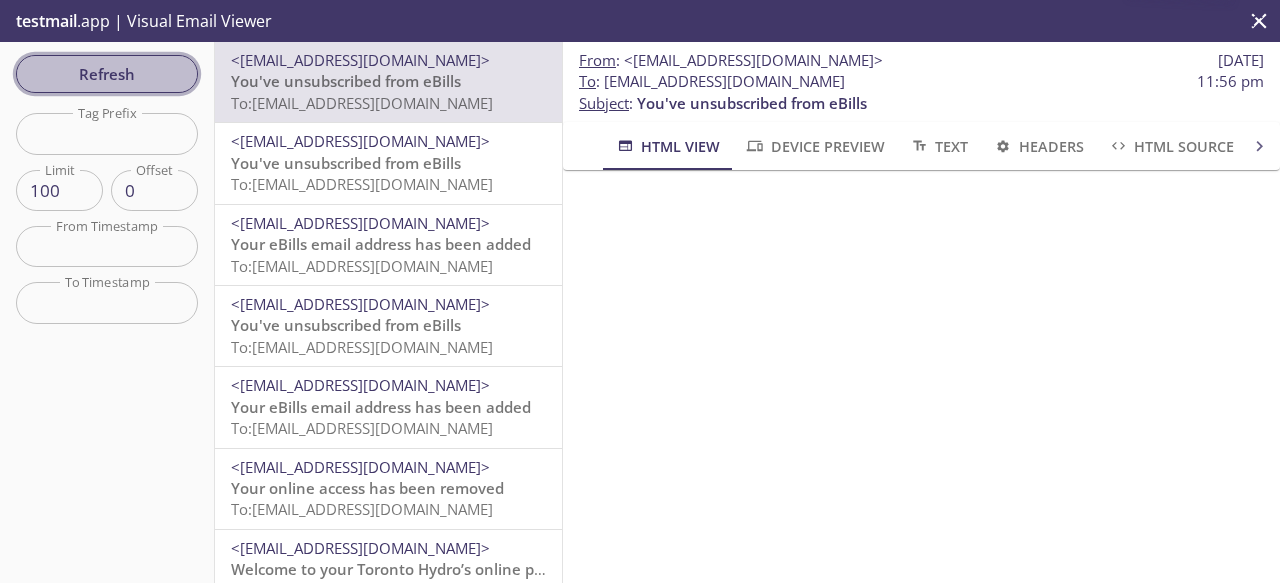 click on "Refresh" at bounding box center [107, 74] 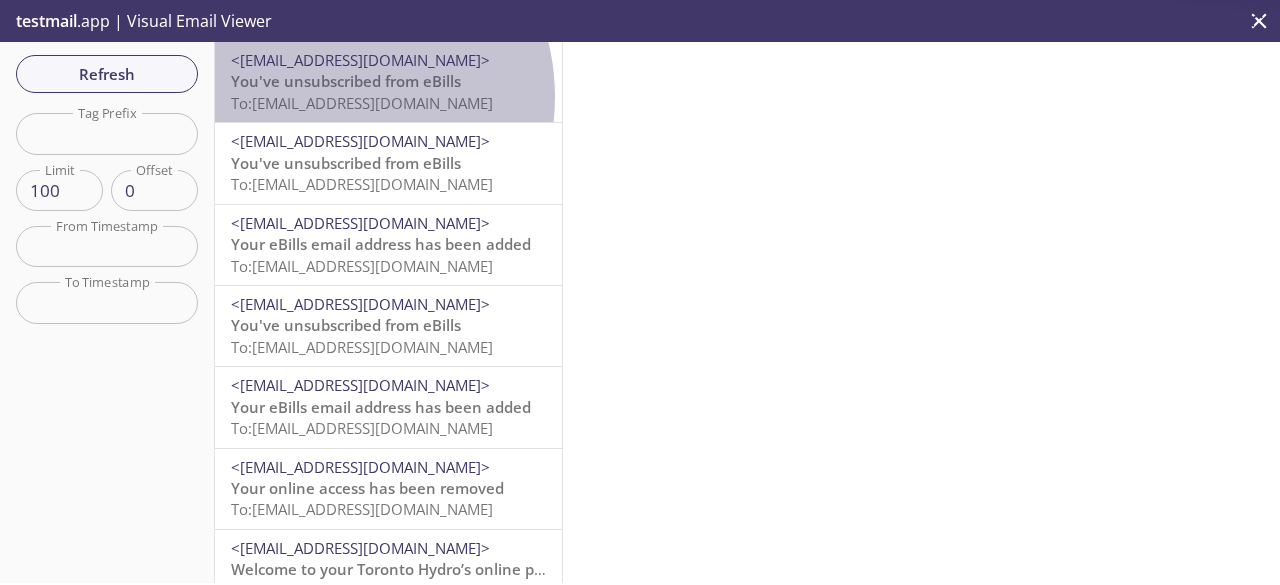 click on "To:  [EMAIL_ADDRESS][DOMAIN_NAME]" at bounding box center [362, 103] 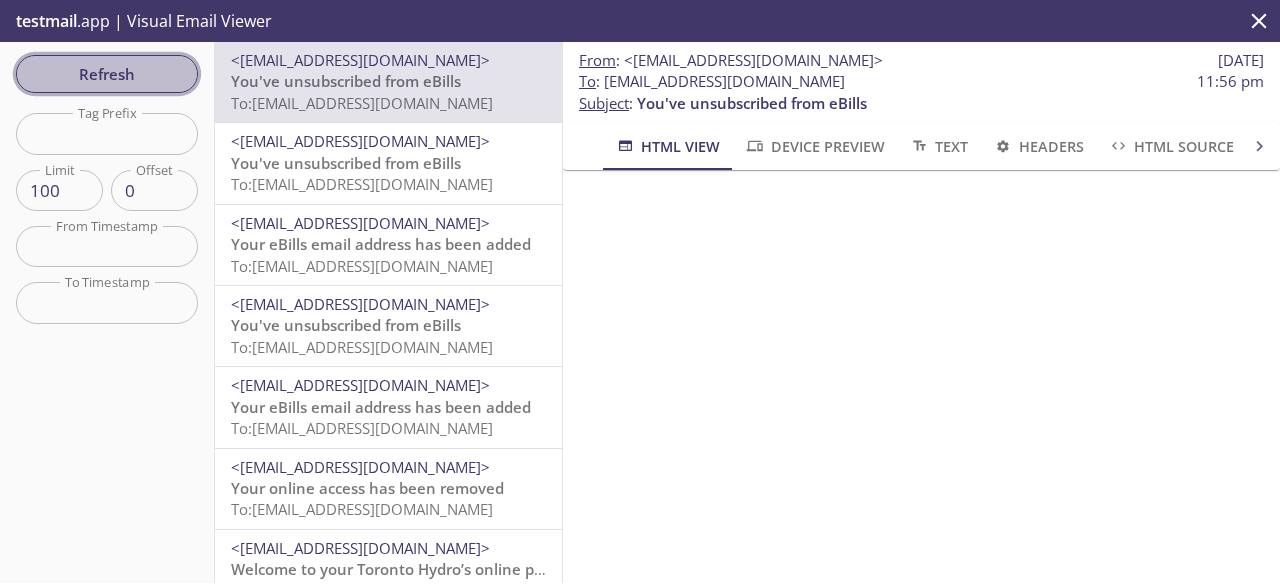 click on "Refresh" at bounding box center [107, 74] 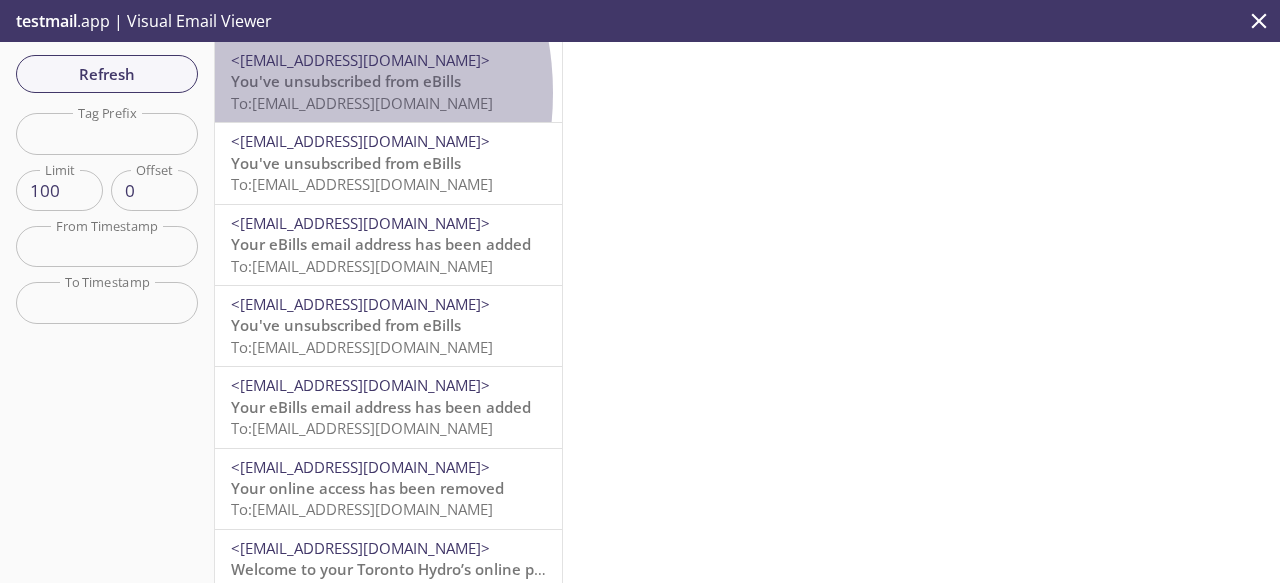 click on "To:  [EMAIL_ADDRESS][DOMAIN_NAME]" at bounding box center (362, 103) 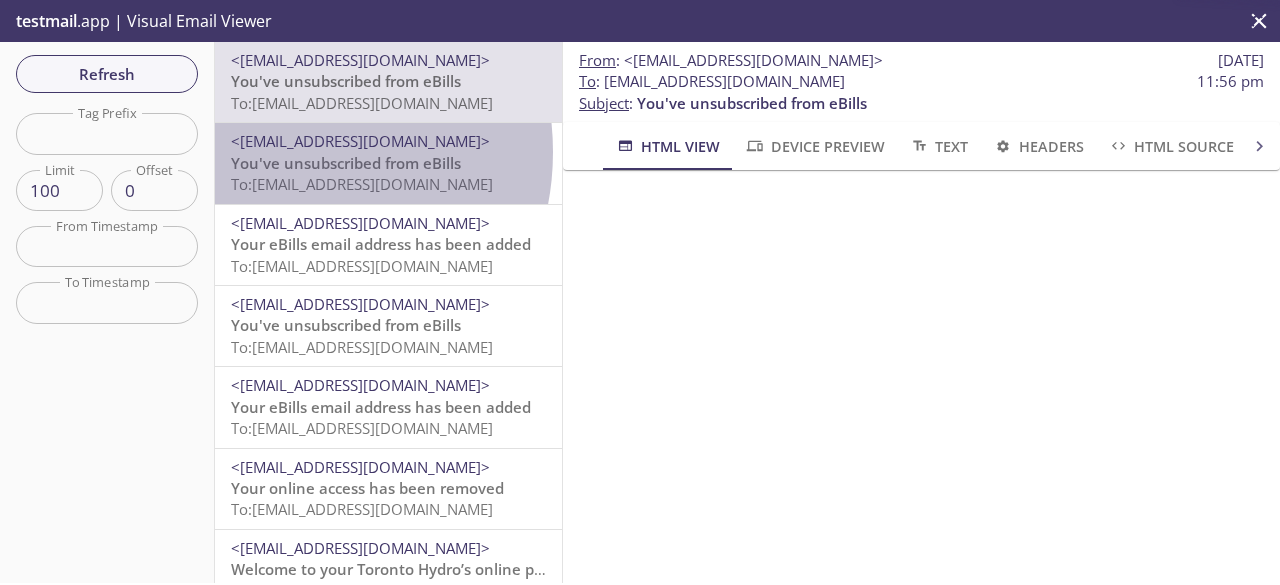 click on "You've unsubscribed from eBills" at bounding box center [346, 163] 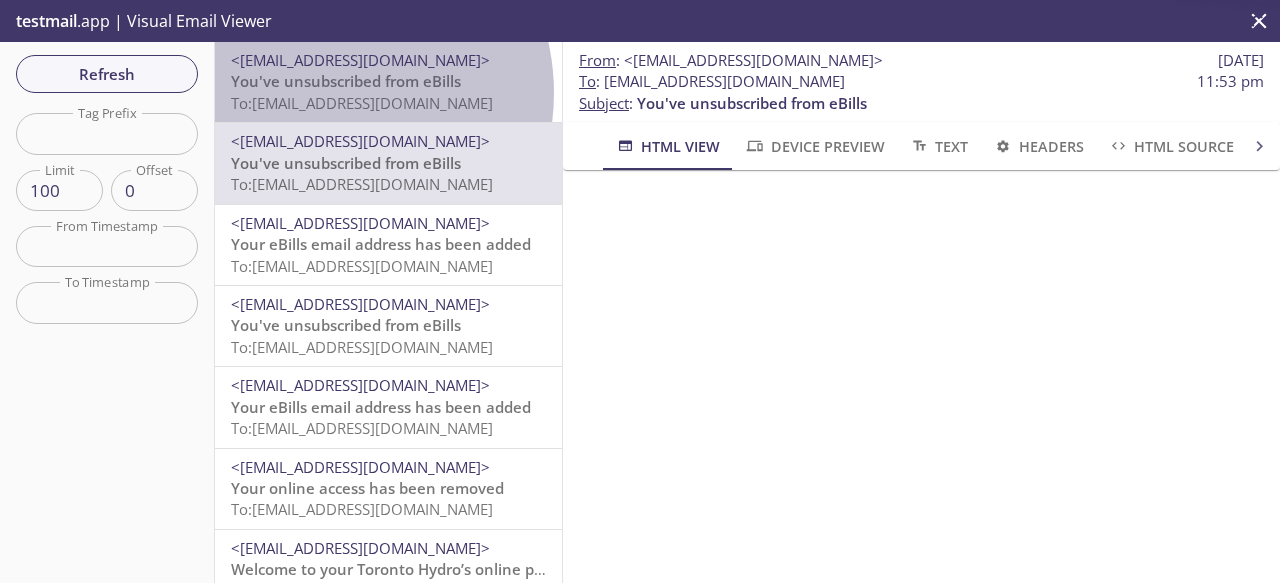 click on "To:  [EMAIL_ADDRESS][DOMAIN_NAME]" at bounding box center (362, 103) 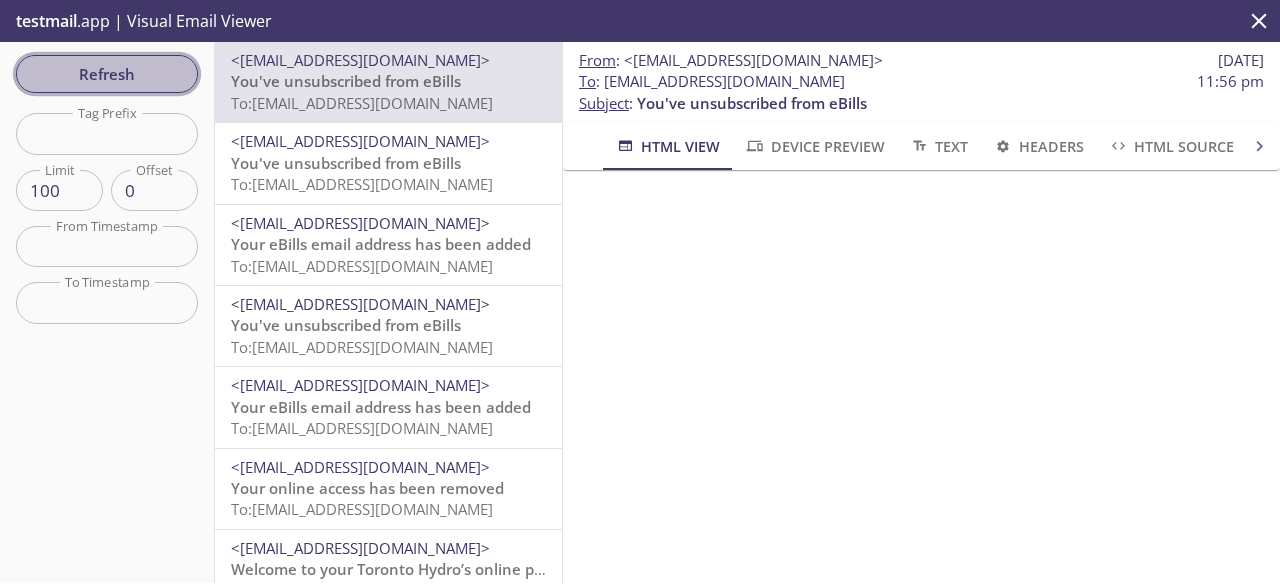 click on "Refresh" at bounding box center (107, 74) 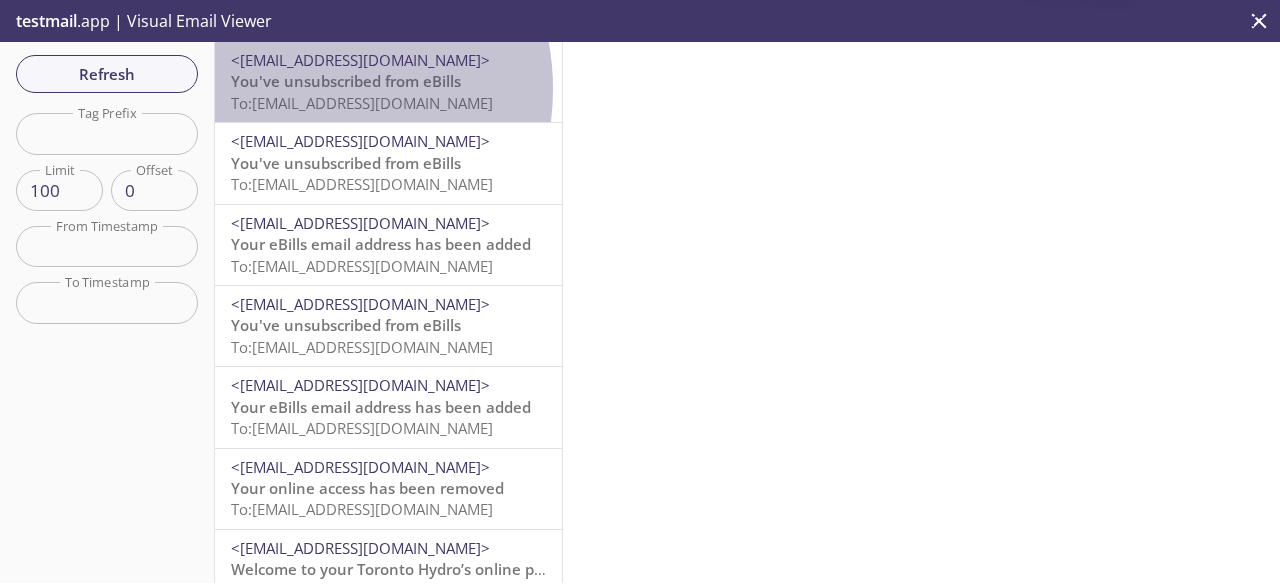 click on "You've unsubscribed from eBills" at bounding box center (346, 81) 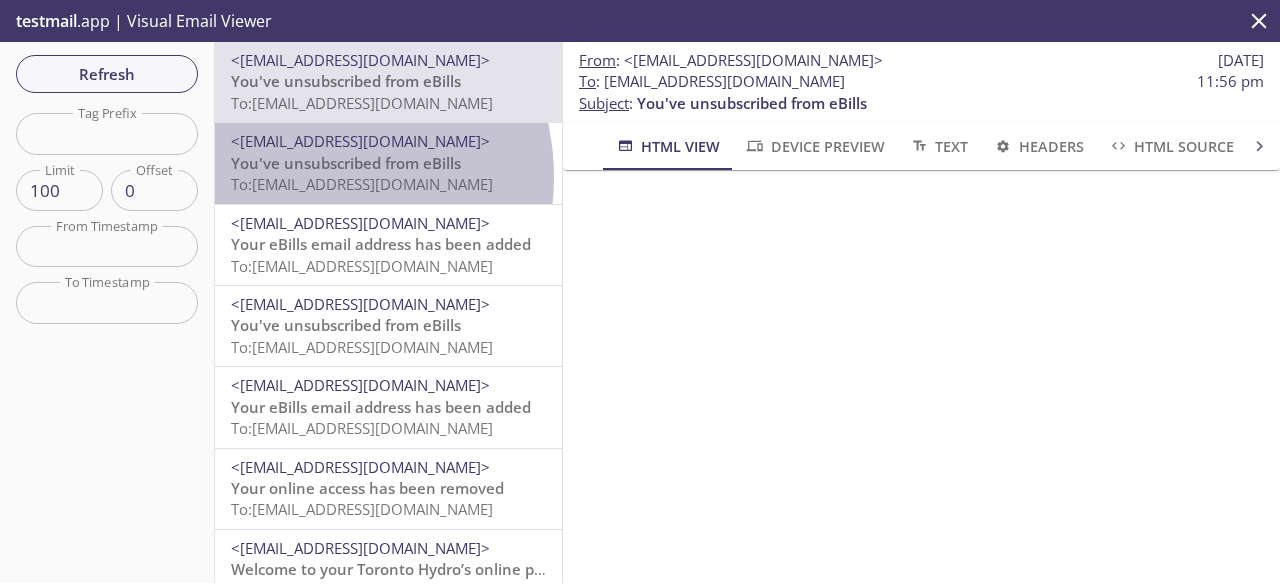 click on "To:  [EMAIL_ADDRESS][DOMAIN_NAME]" at bounding box center (362, 184) 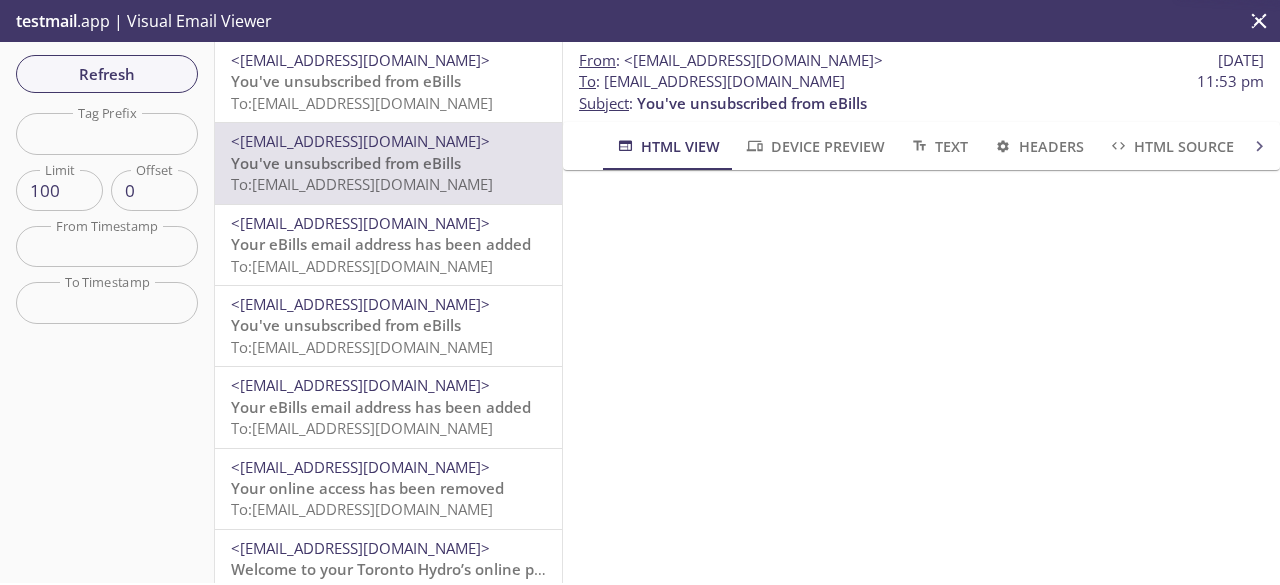 click on "To:  [EMAIL_ADDRESS][DOMAIN_NAME]" at bounding box center [362, 266] 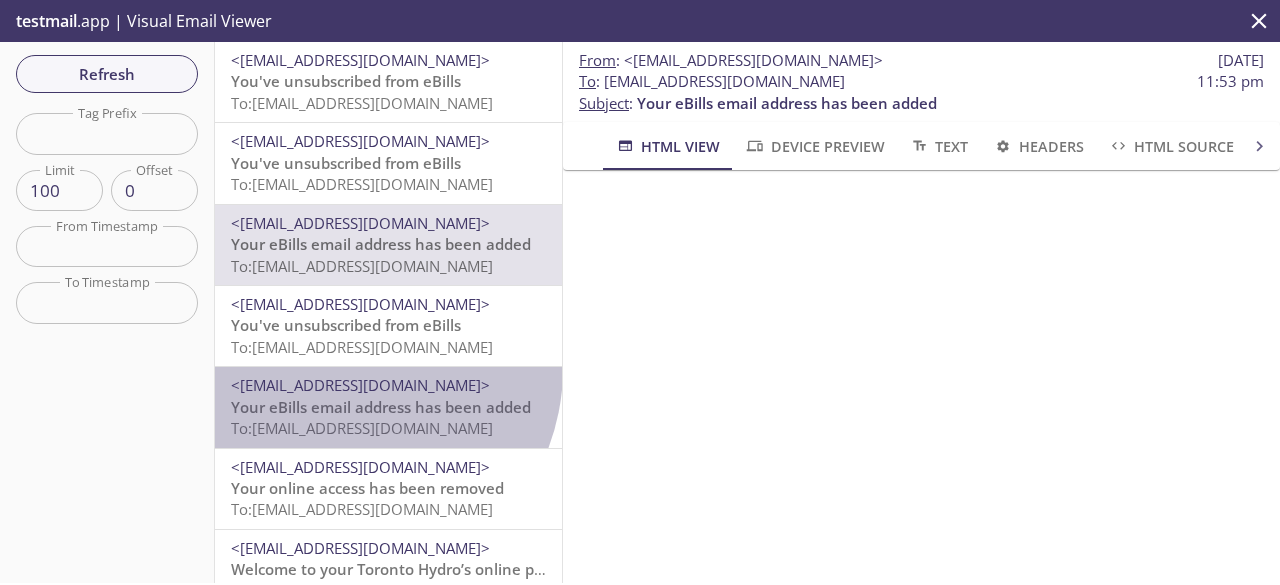 click on "<[EMAIL_ADDRESS][DOMAIN_NAME]> Your eBills email address has been added To:  [EMAIL_ADDRESS][DOMAIN_NAME]" at bounding box center (388, 407) 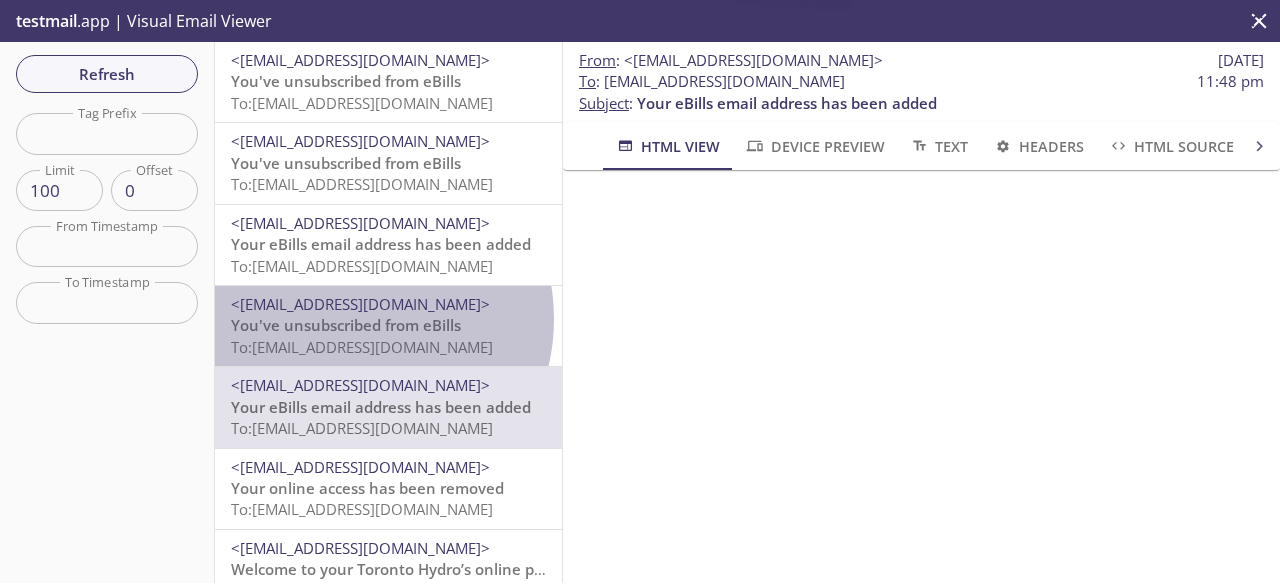 click on "You've unsubscribed from eBills" at bounding box center [346, 325] 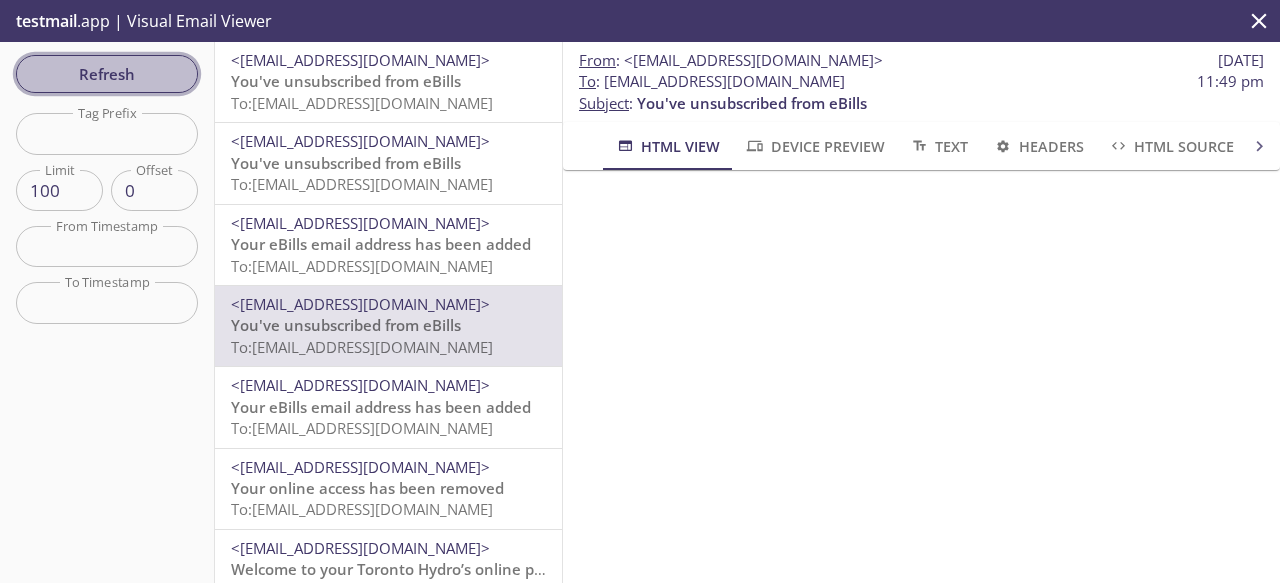 click on "Refresh" at bounding box center (107, 74) 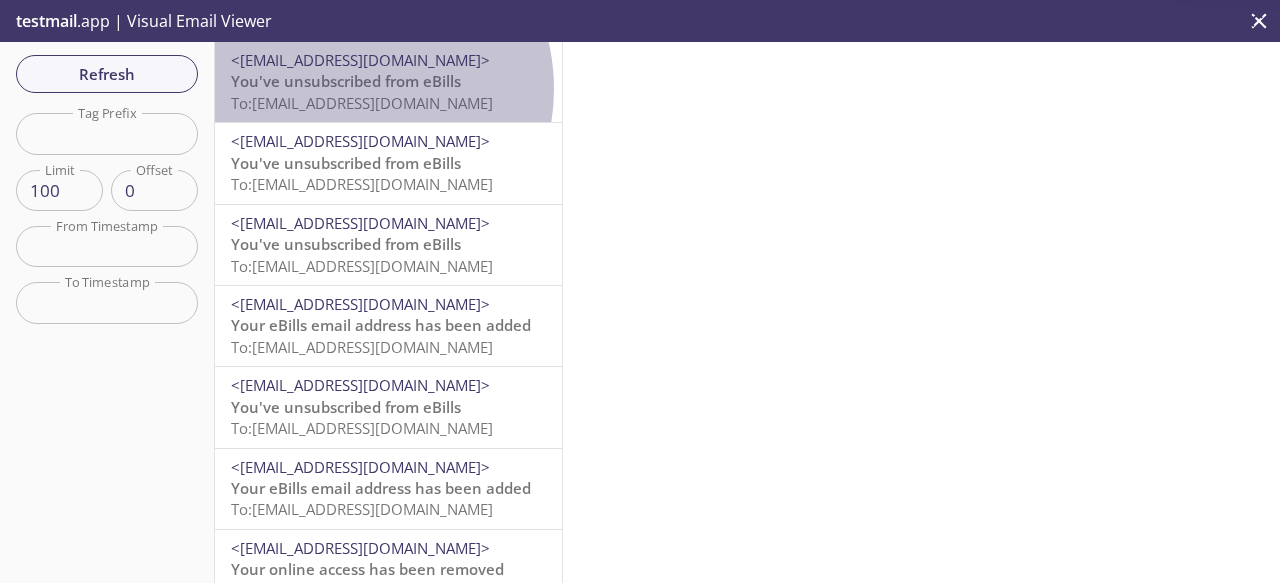 click on "You've unsubscribed from eBills" at bounding box center [346, 81] 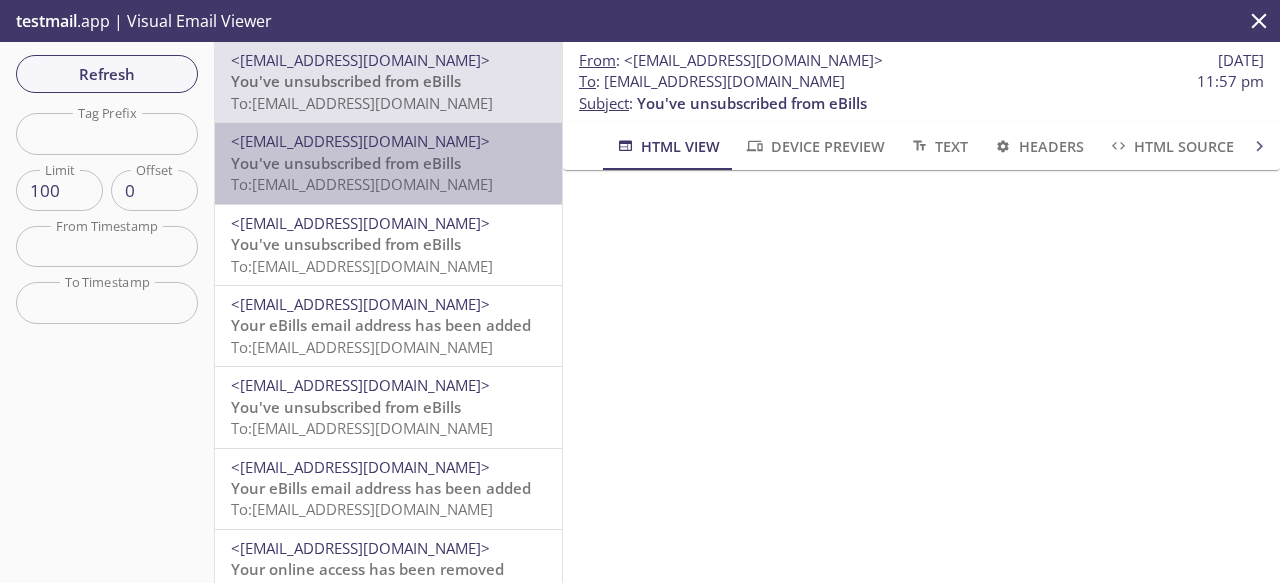 click on "To:  [EMAIL_ADDRESS][DOMAIN_NAME]" at bounding box center (362, 184) 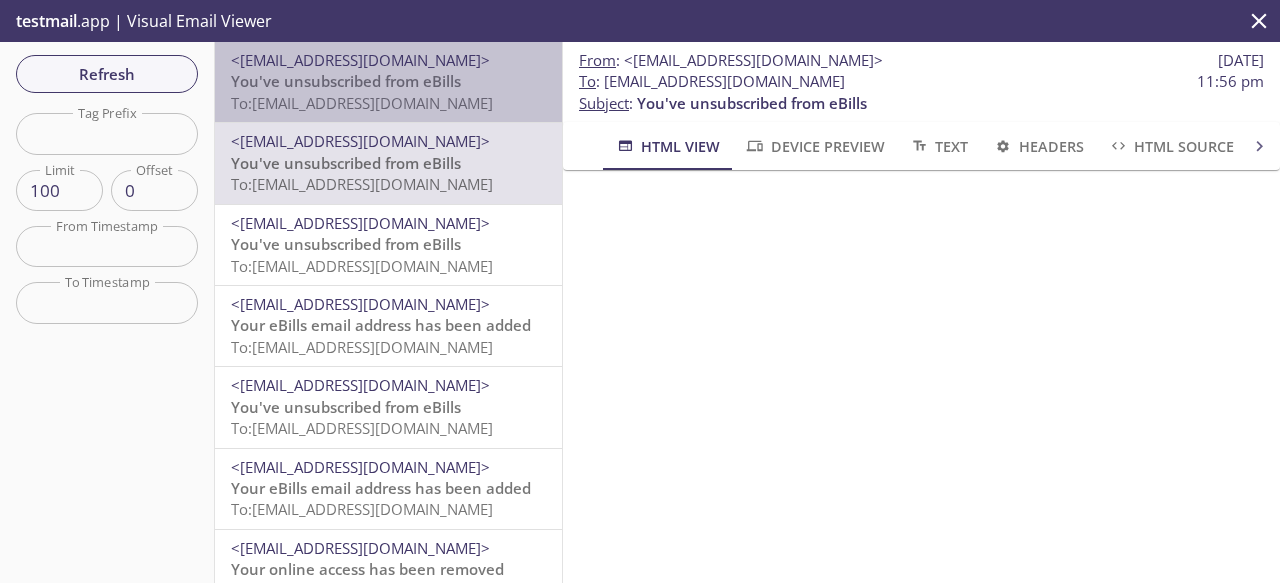click on "To:  [EMAIL_ADDRESS][DOMAIN_NAME]" at bounding box center (362, 103) 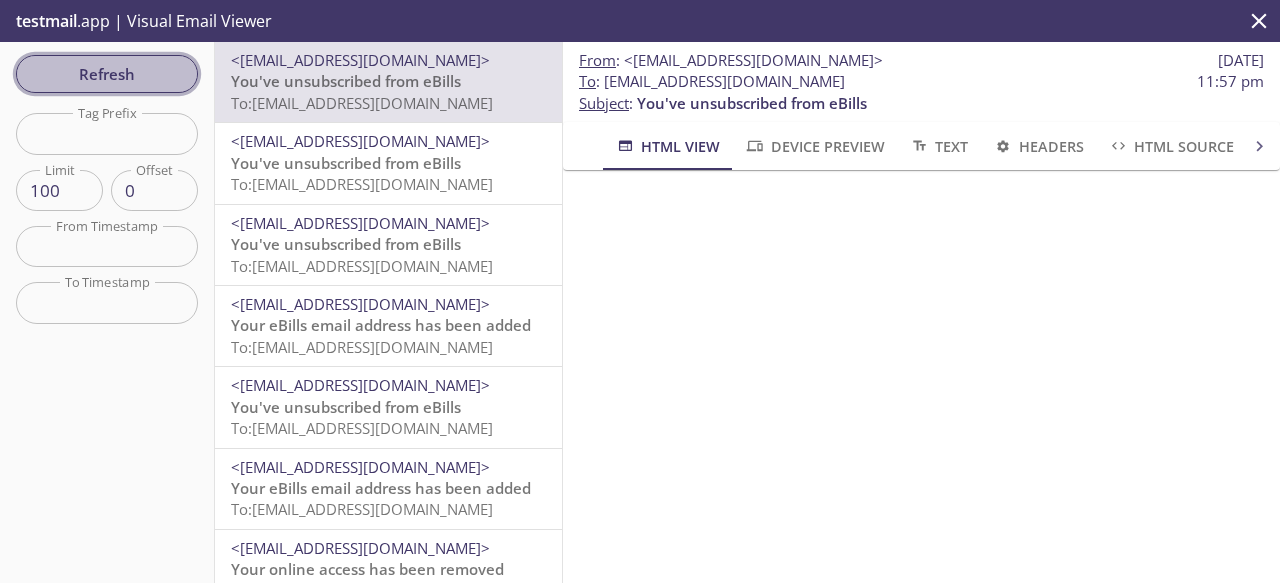 click on "Refresh" at bounding box center [107, 74] 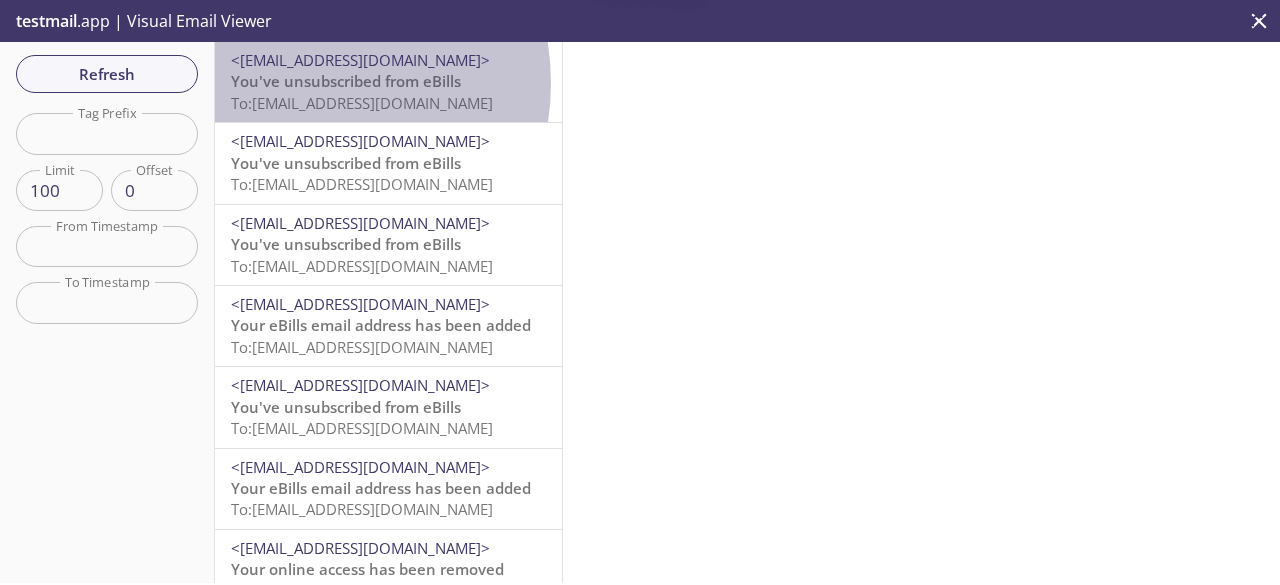 click on "You've unsubscribed from eBills" at bounding box center [346, 81] 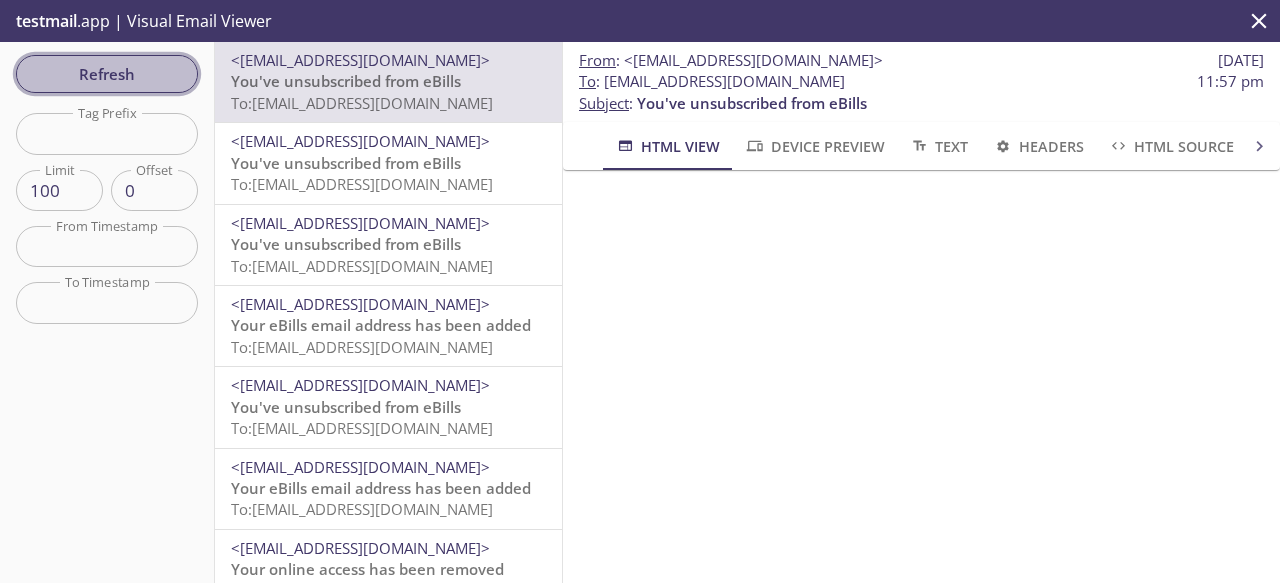 click on "Refresh" at bounding box center [107, 74] 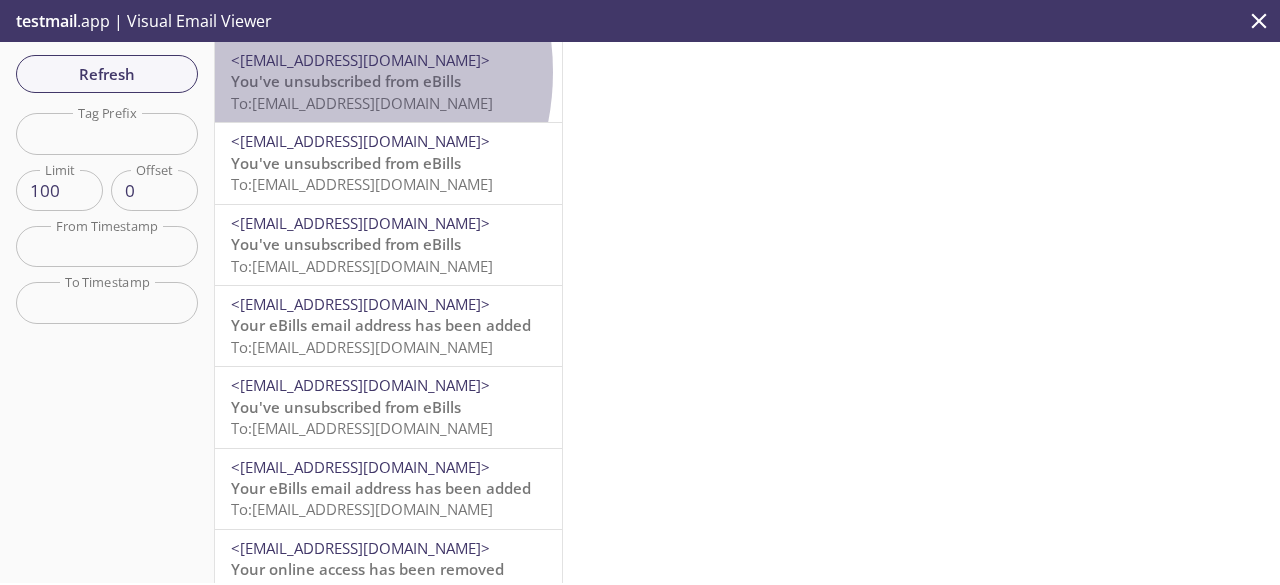 click on "You've unsubscribed from eBills" at bounding box center (346, 81) 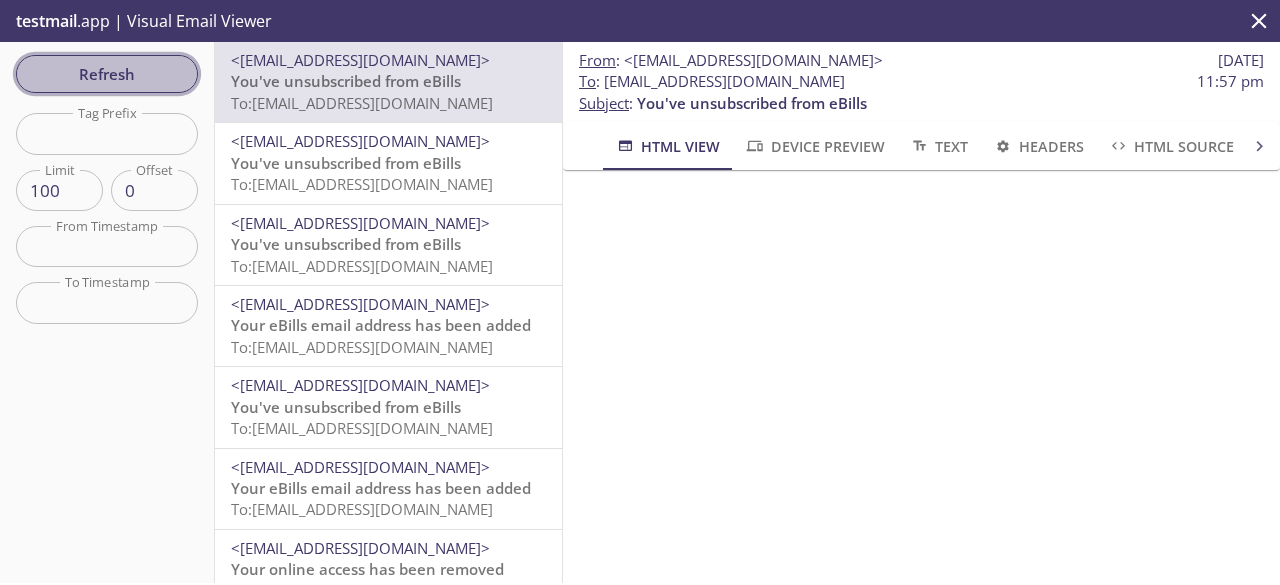 click on "Refresh" at bounding box center (107, 74) 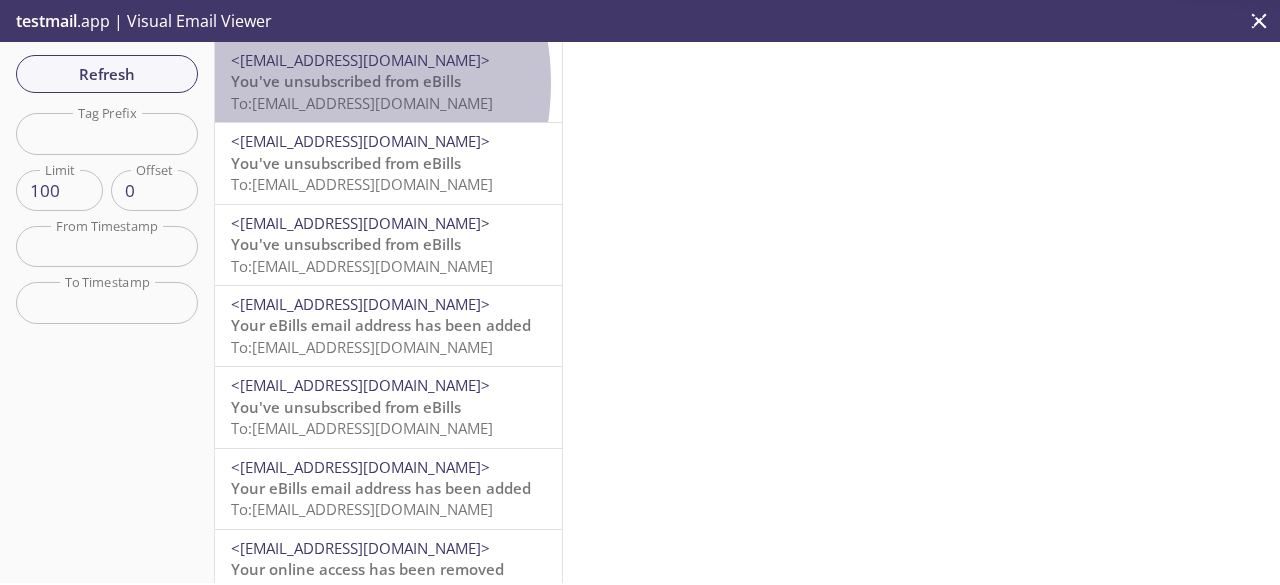 click on "You've unsubscribed from eBills" at bounding box center (346, 81) 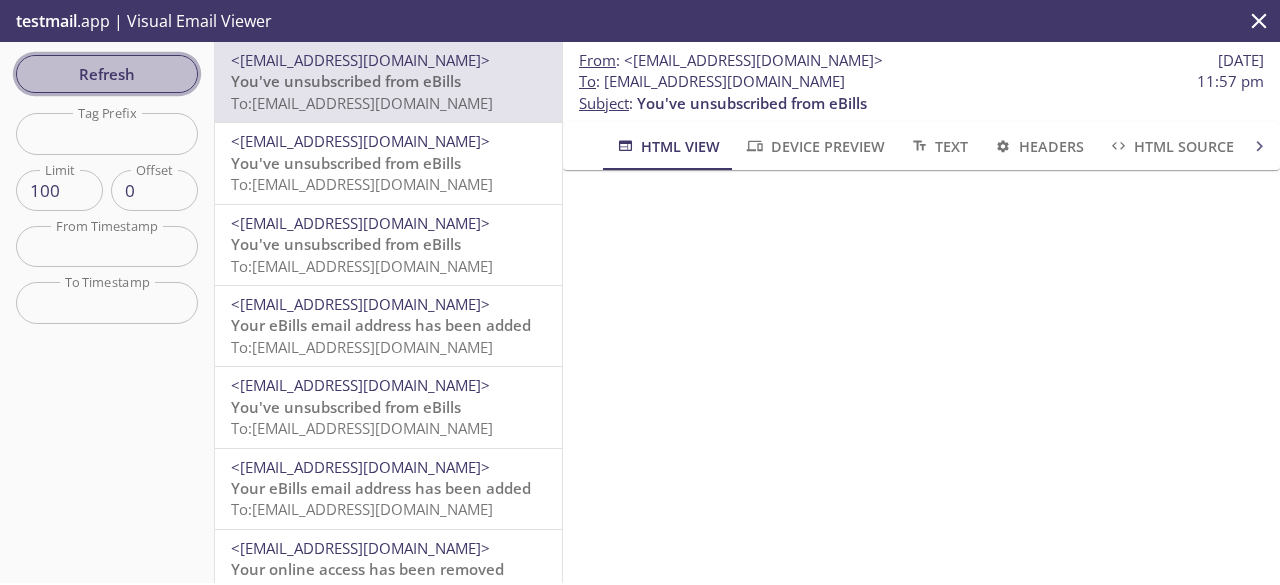 click on "Refresh" at bounding box center [107, 74] 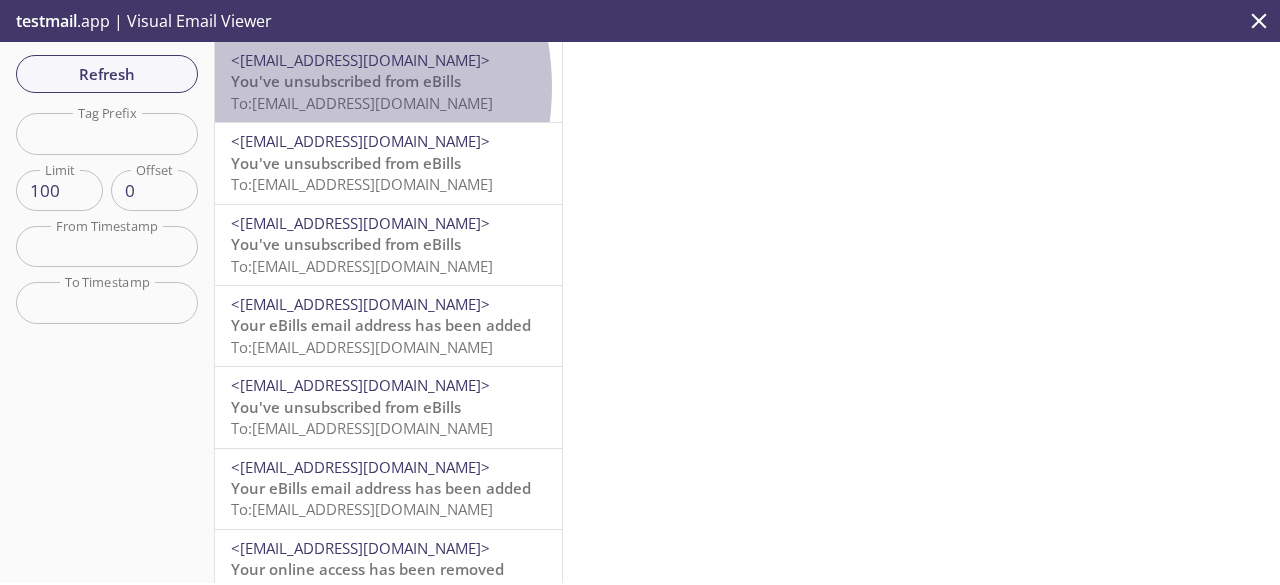 click on "You've unsubscribed from eBills" at bounding box center [346, 81] 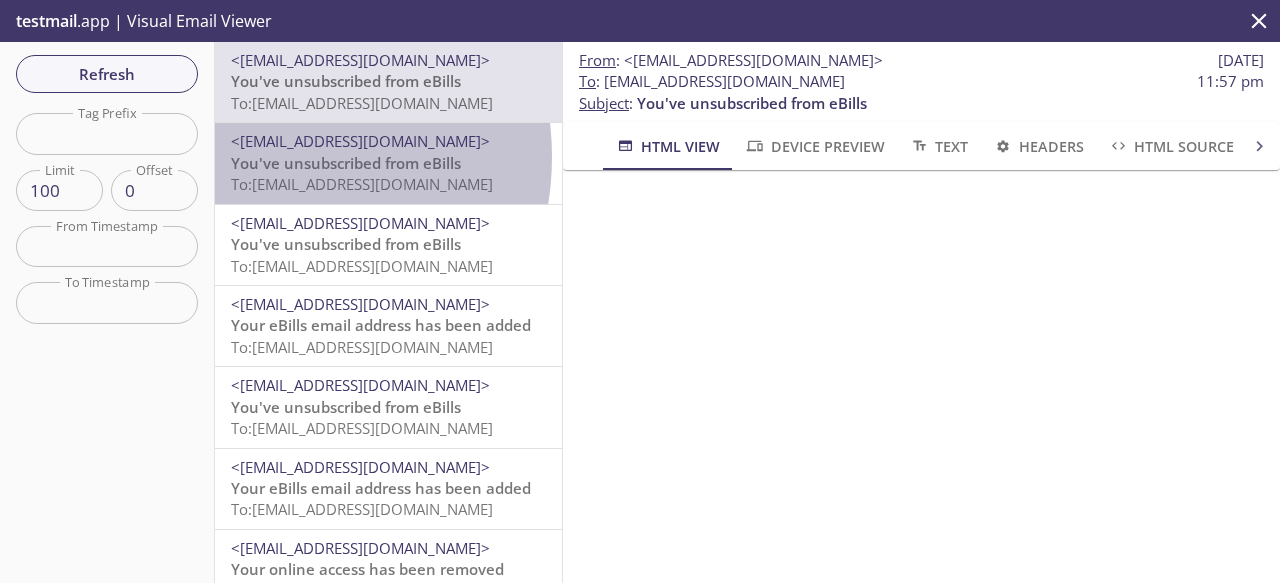 click on "You've unsubscribed from eBills" at bounding box center [346, 163] 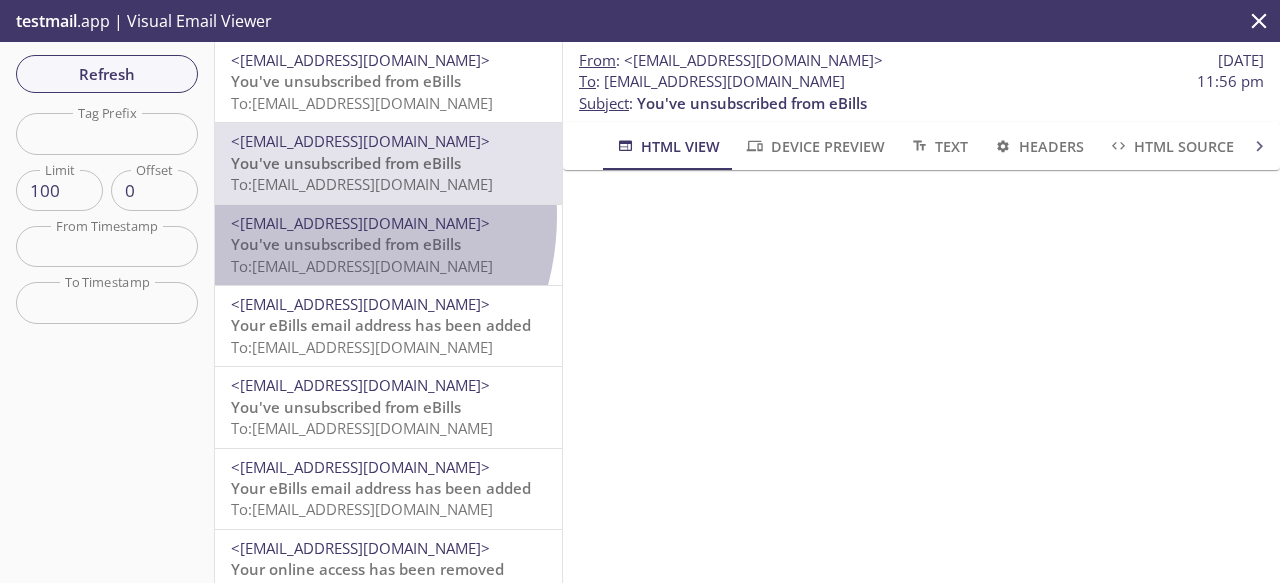 click on "<[EMAIL_ADDRESS][DOMAIN_NAME]>" at bounding box center [360, 223] 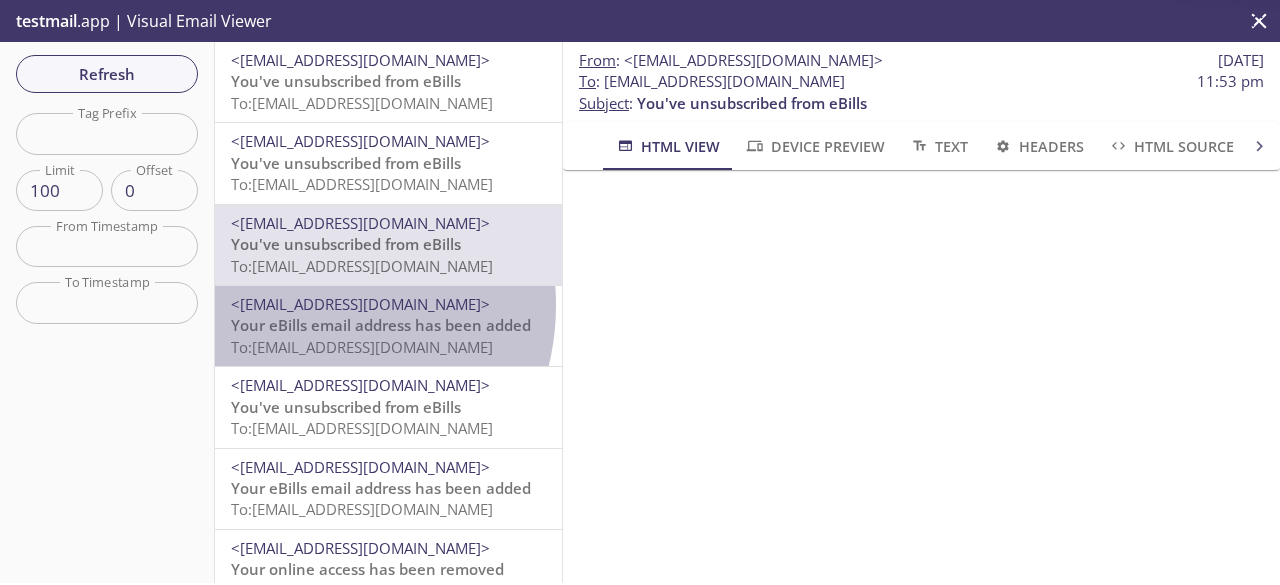 click on "<[EMAIL_ADDRESS][DOMAIN_NAME]>" at bounding box center [360, 304] 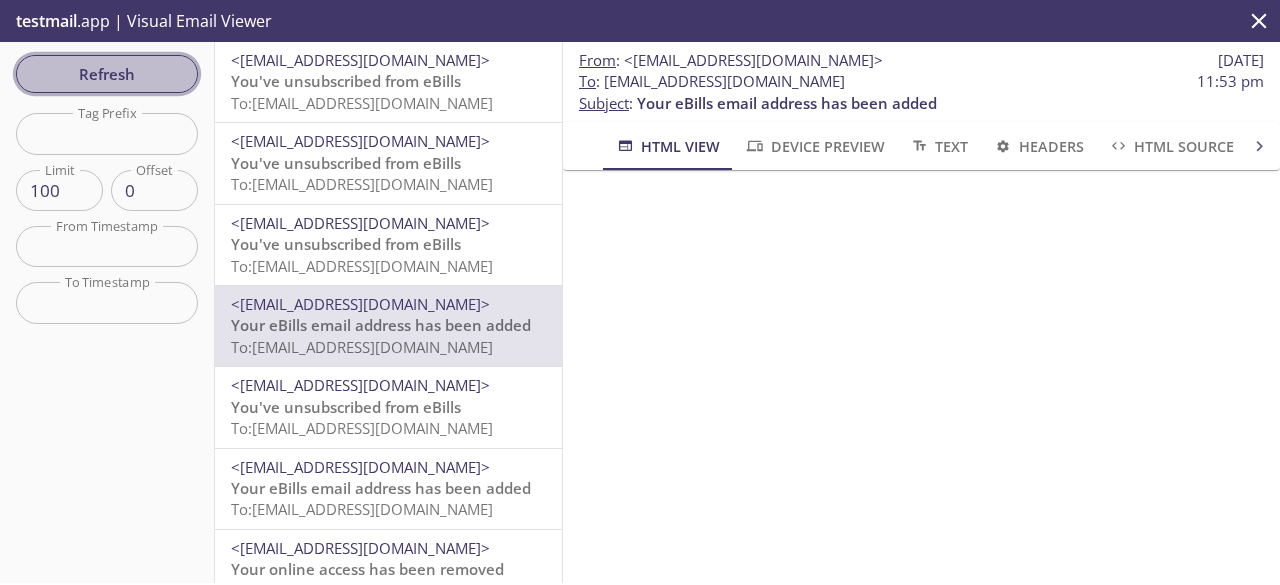 click on "Refresh" at bounding box center (107, 74) 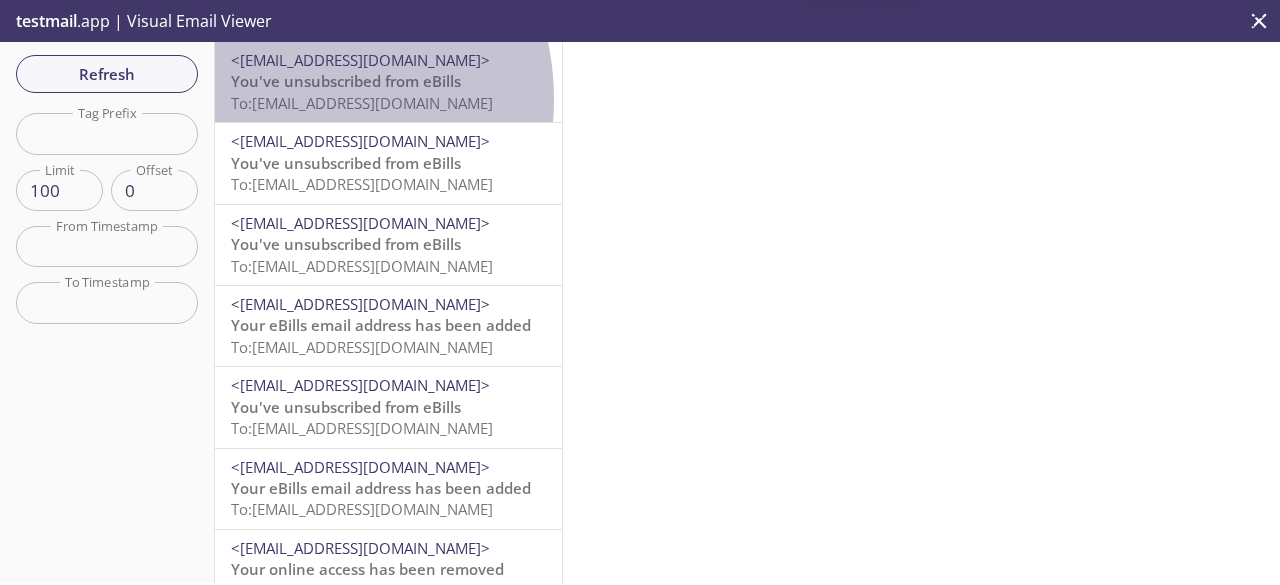 click on "To:  [EMAIL_ADDRESS][DOMAIN_NAME]" at bounding box center [362, 103] 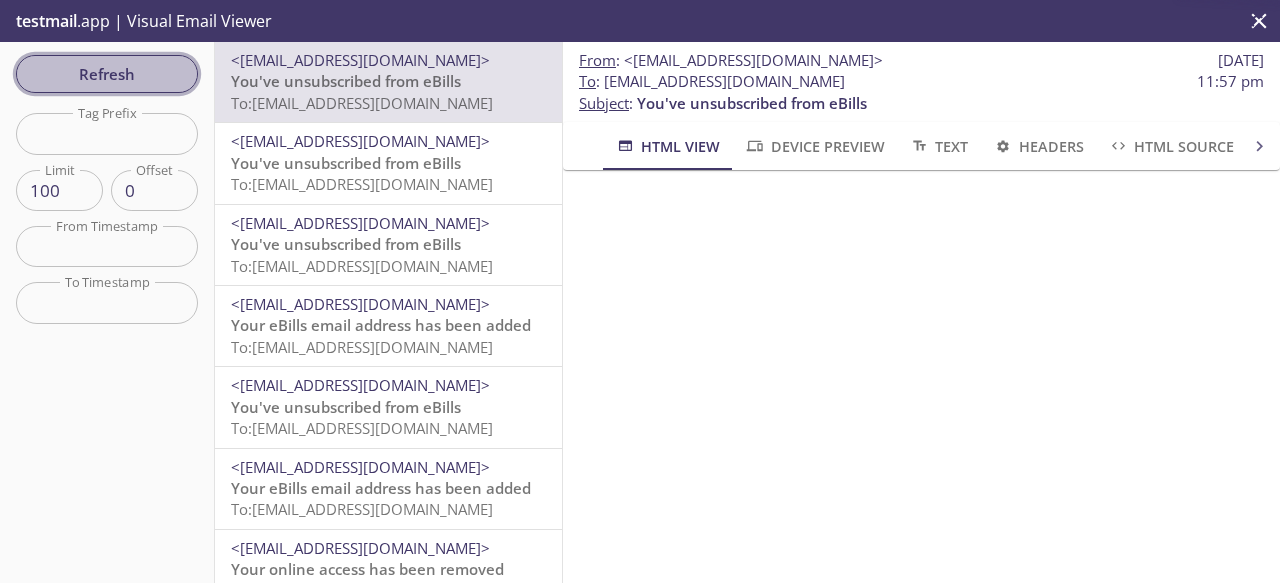 click on "Refresh" at bounding box center [107, 74] 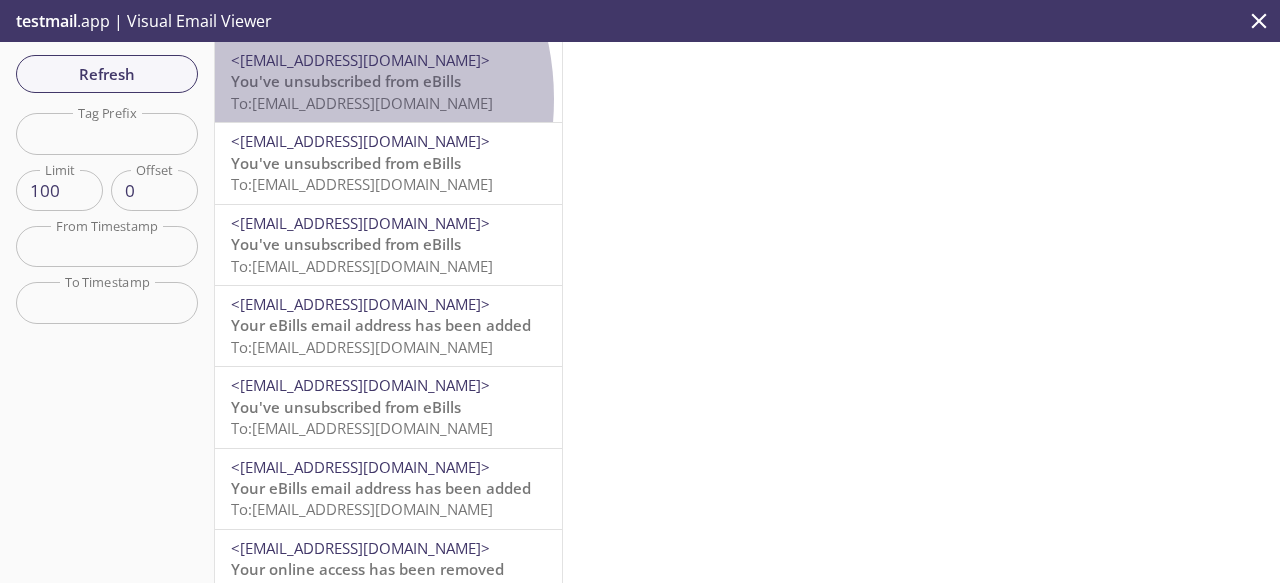 click on "To:  [EMAIL_ADDRESS][DOMAIN_NAME]" at bounding box center [362, 103] 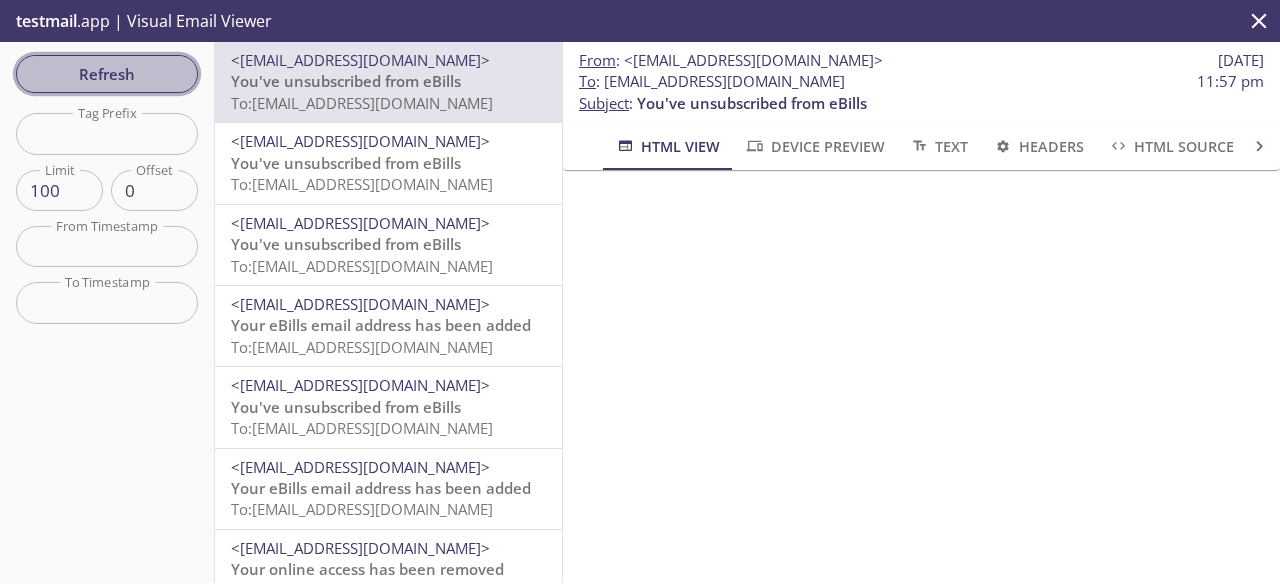 click on "Refresh" at bounding box center (107, 74) 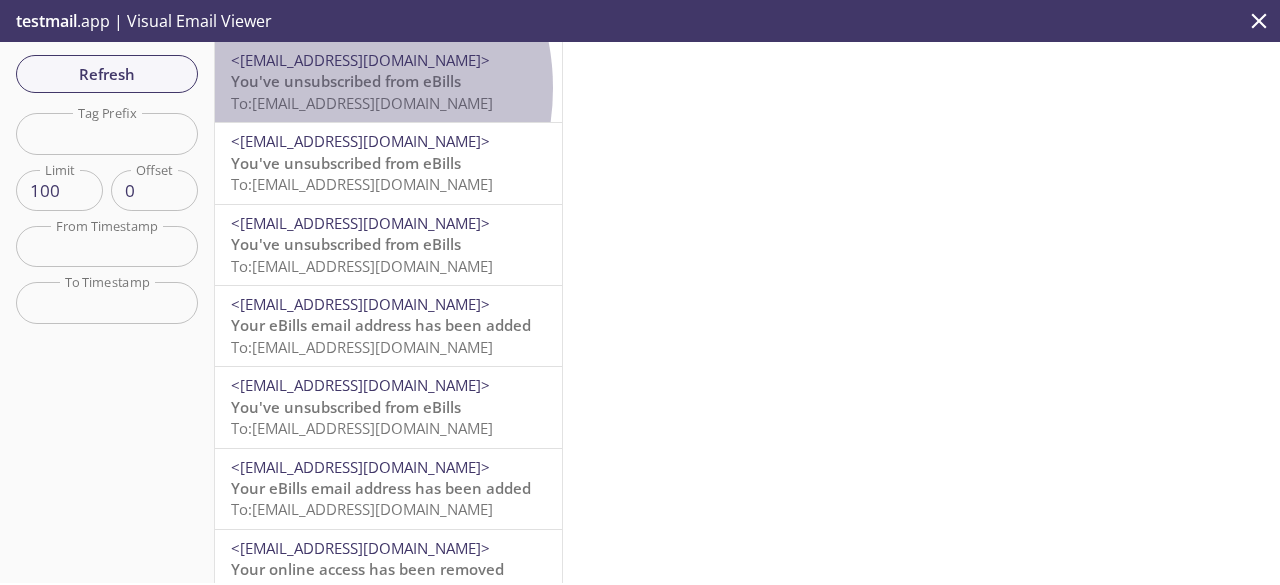 click on "You've unsubscribed from eBills" at bounding box center [346, 81] 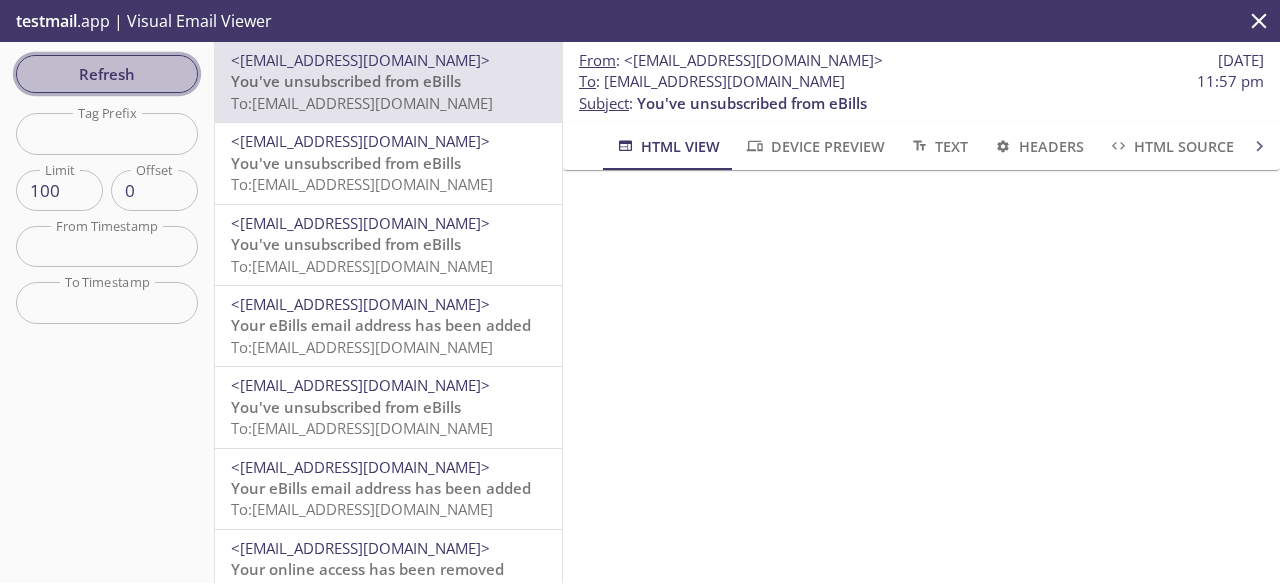 click on "Refresh" at bounding box center [107, 74] 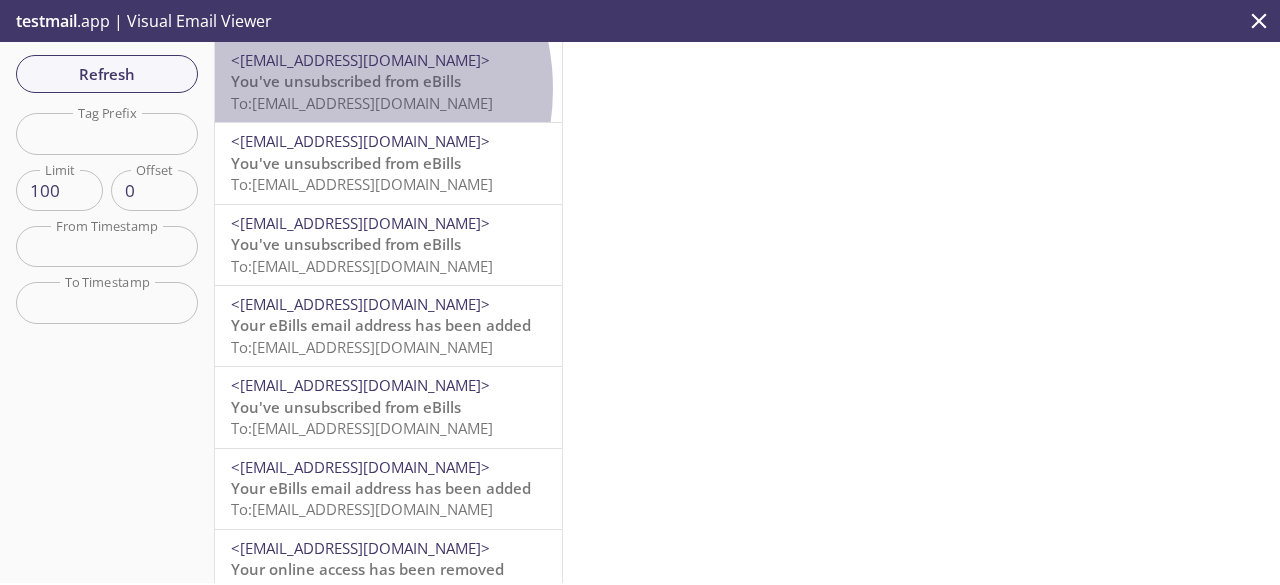click on "You've unsubscribed from eBills" at bounding box center (346, 81) 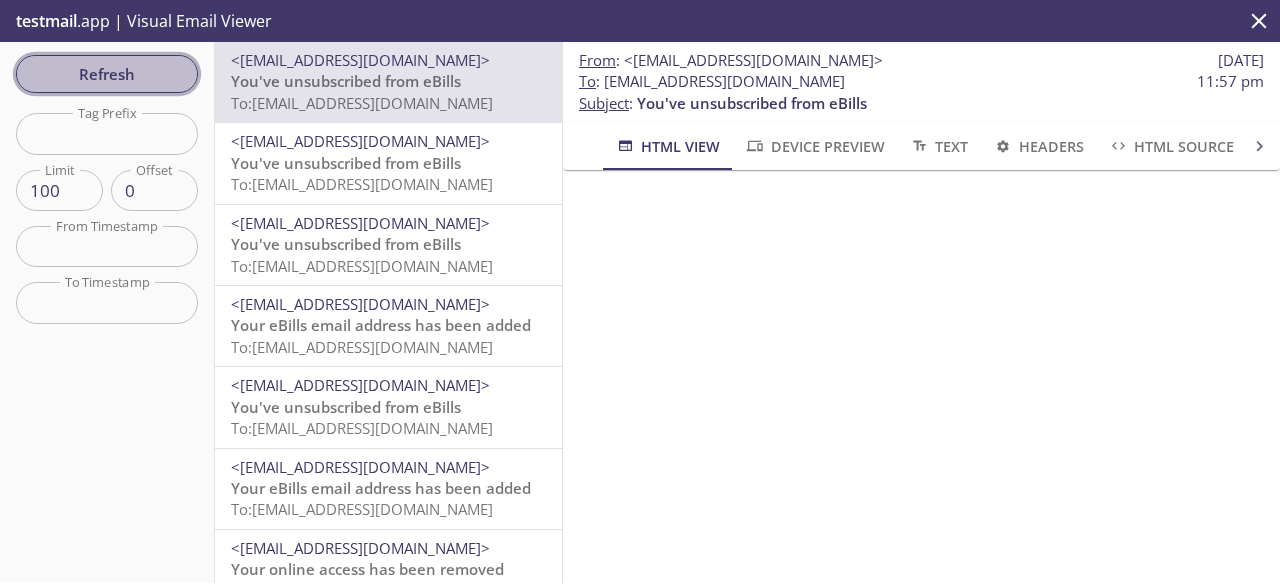 click on "Refresh" at bounding box center (107, 74) 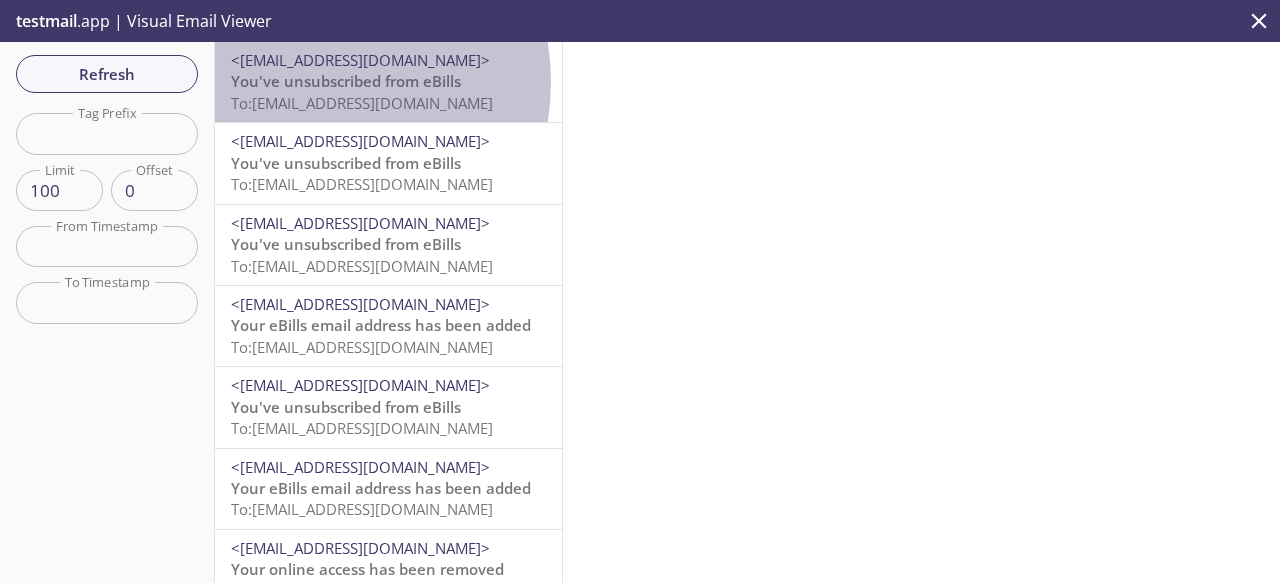 click on "You've unsubscribed from eBills" at bounding box center [346, 81] 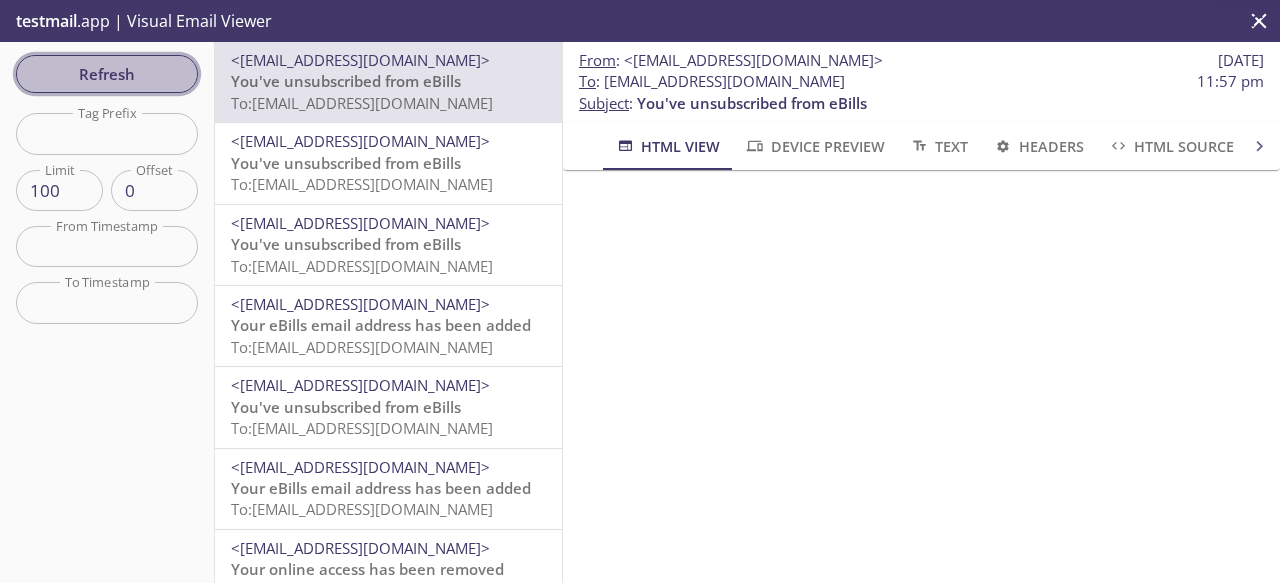 click on "Refresh" at bounding box center [107, 74] 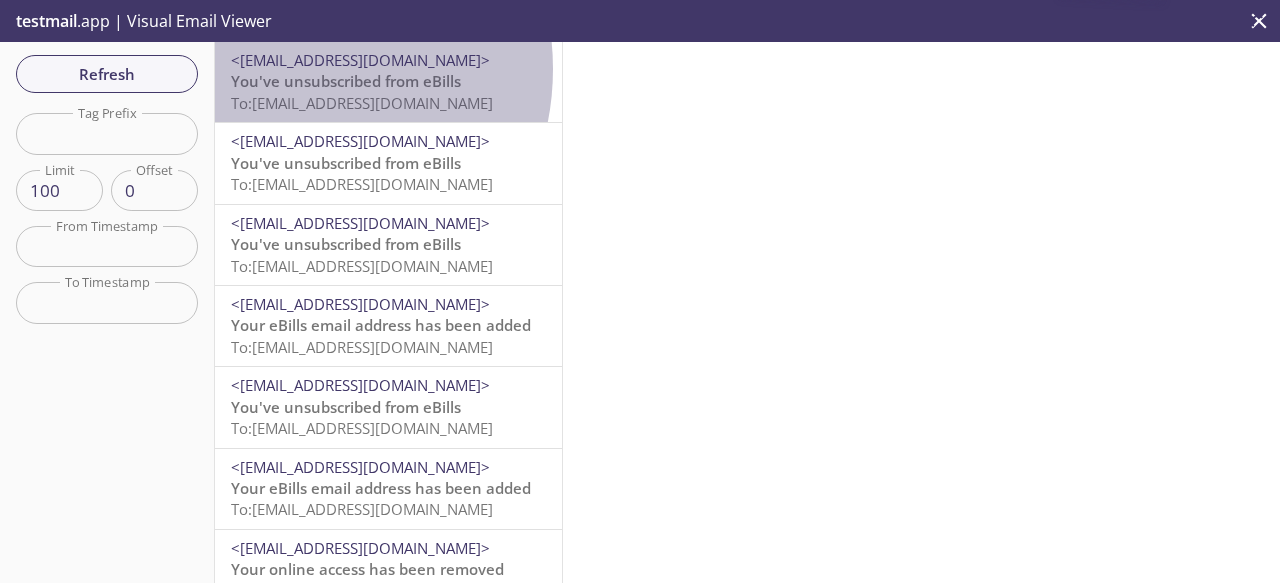 click on "<[EMAIL_ADDRESS][DOMAIN_NAME]>" at bounding box center [360, 60] 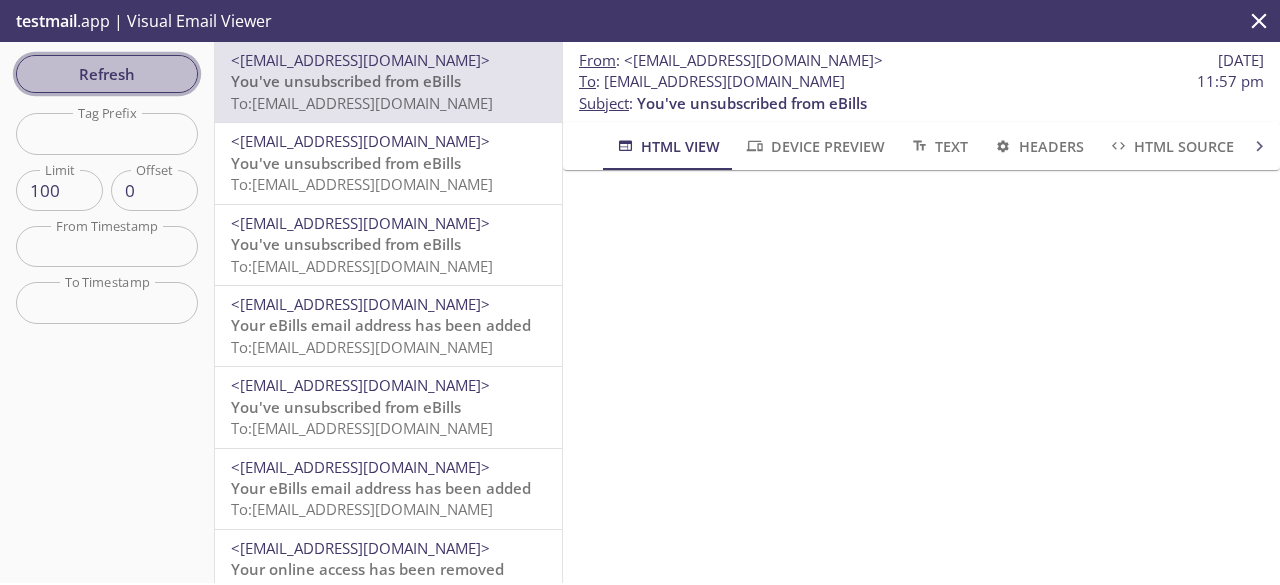 click on "Refresh" at bounding box center (107, 74) 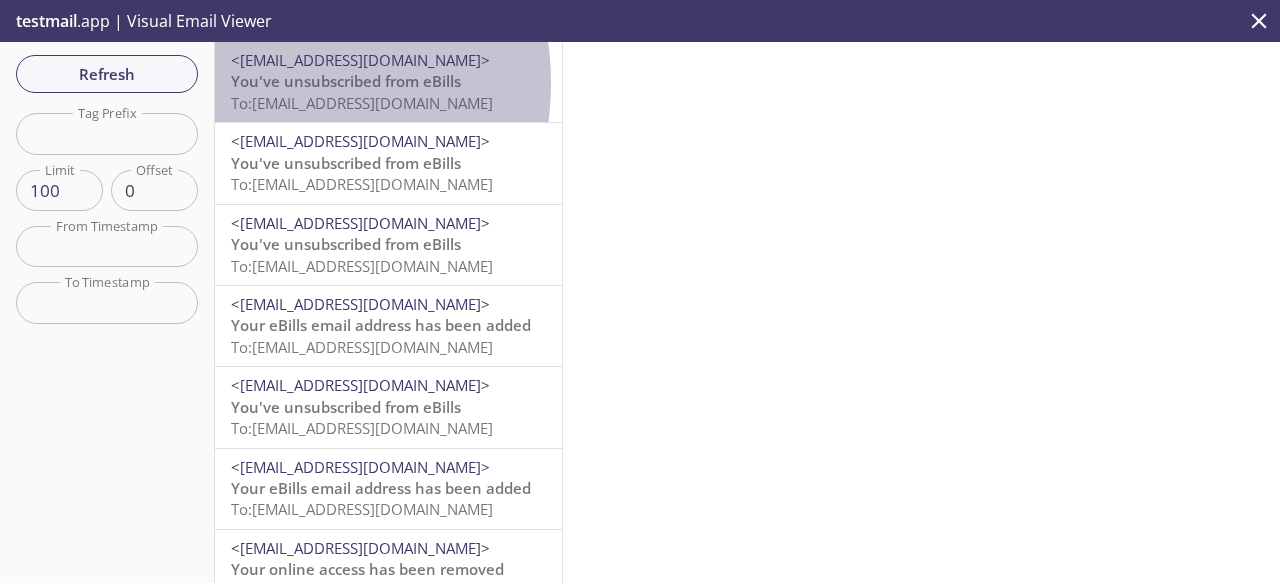 click on "You've unsubscribed from eBills" at bounding box center (346, 81) 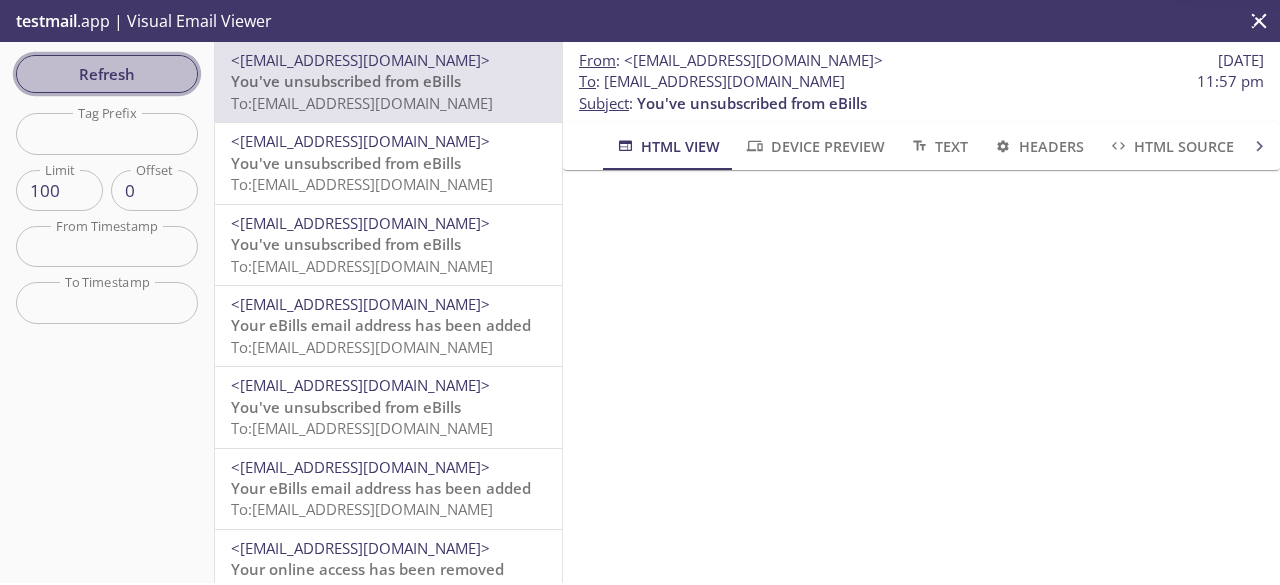 click on "Refresh" at bounding box center [107, 74] 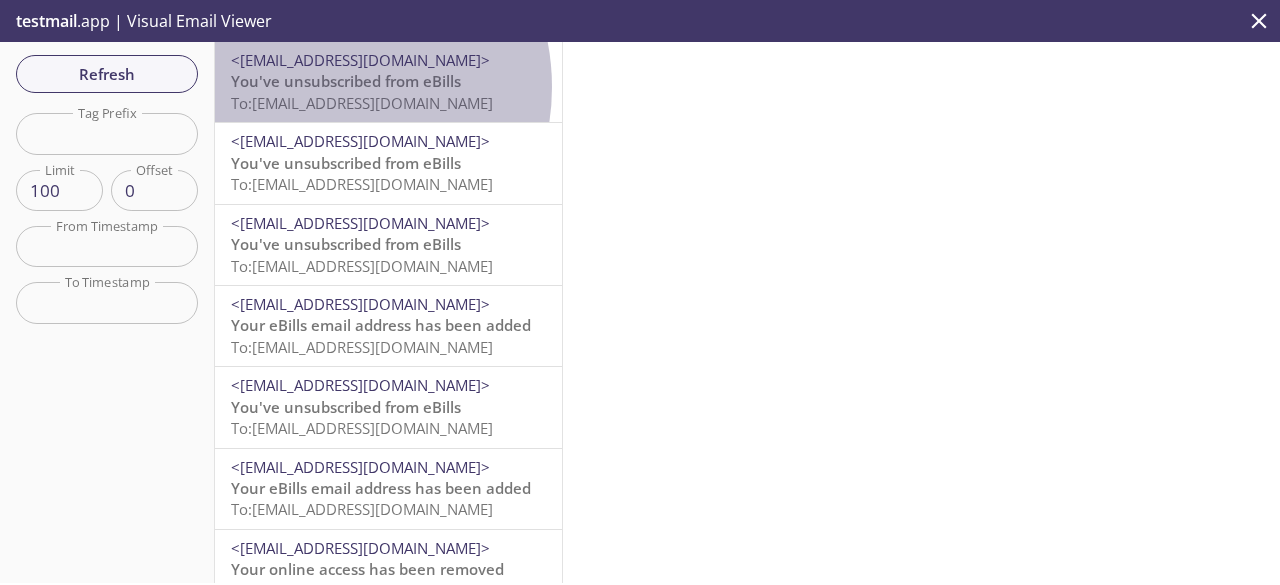click on "You've unsubscribed from eBills" at bounding box center (346, 81) 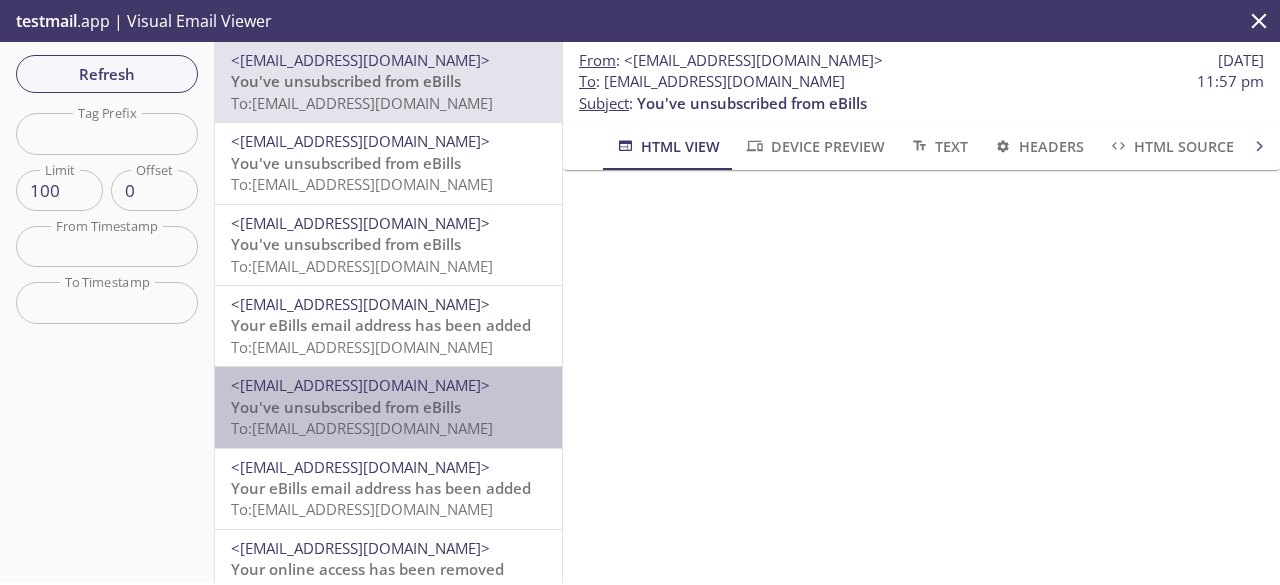 click on "You've unsubscribed from eBills" at bounding box center [346, 407] 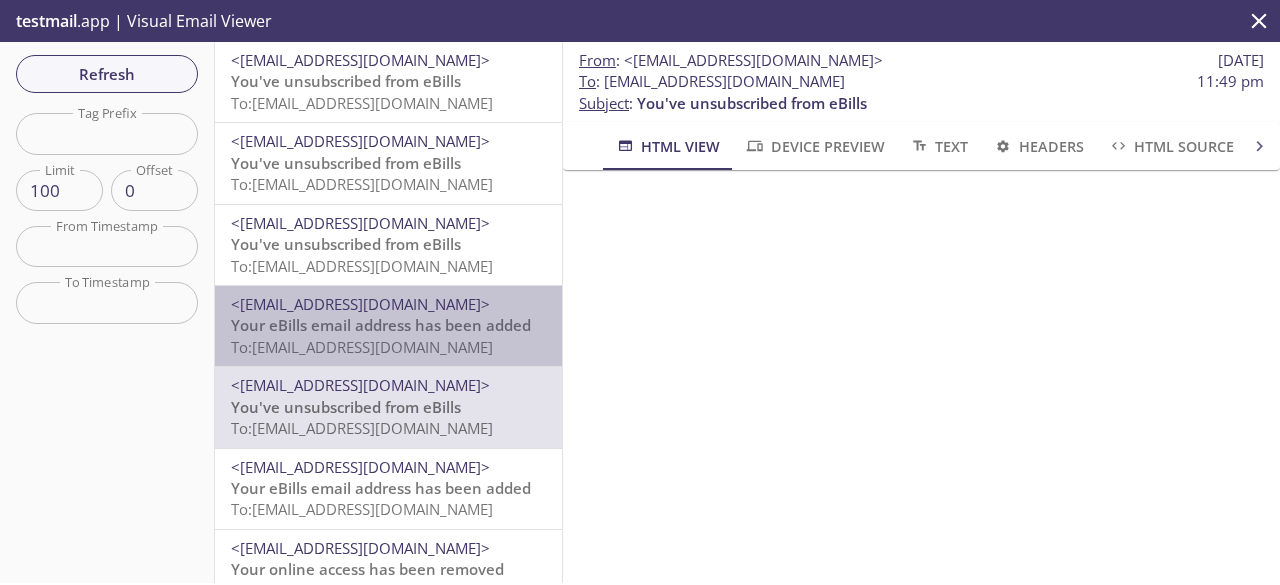 click on "Your eBills email address has been added" at bounding box center (381, 325) 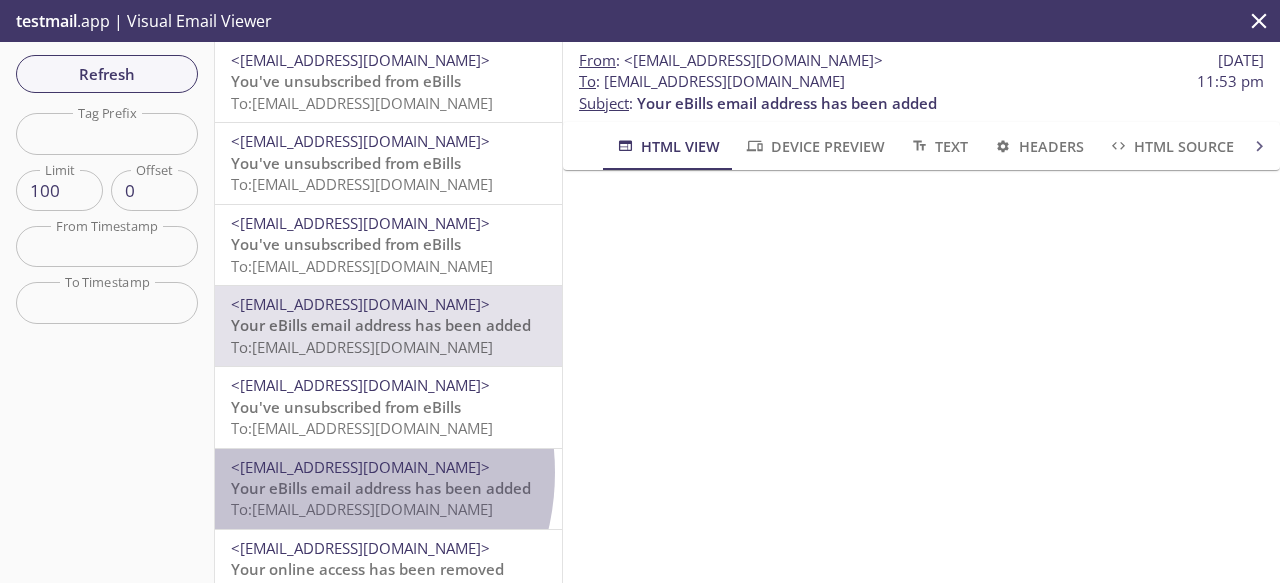 click on "<[EMAIL_ADDRESS][DOMAIN_NAME]>" at bounding box center (360, 467) 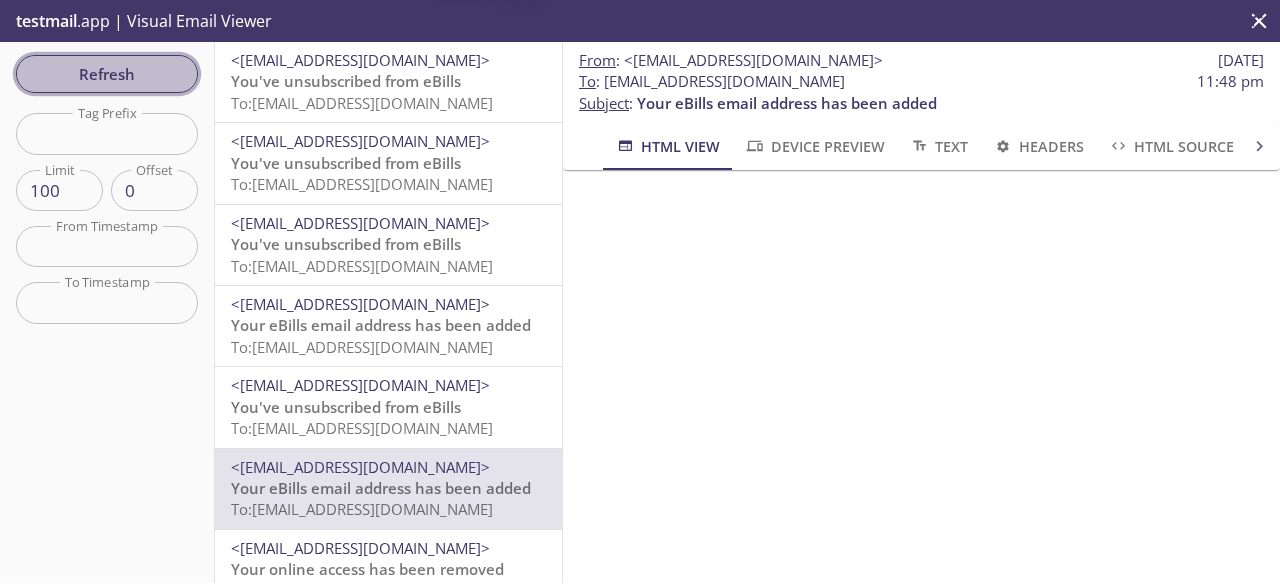 click on "Refresh" at bounding box center (107, 74) 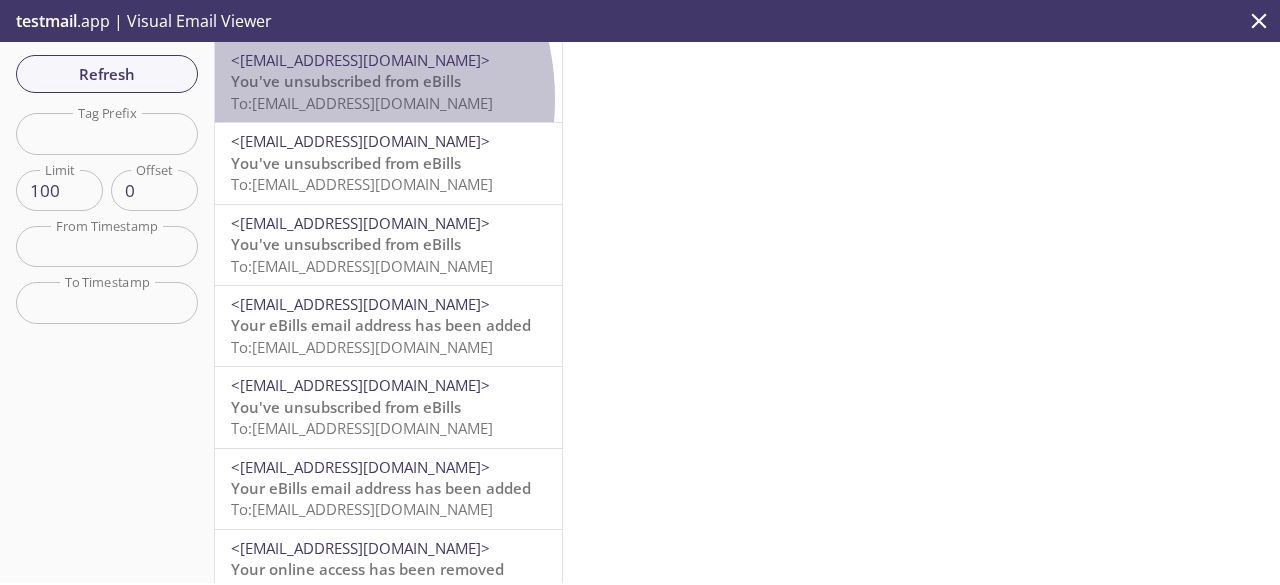click on "To:  [EMAIL_ADDRESS][DOMAIN_NAME]" at bounding box center (362, 103) 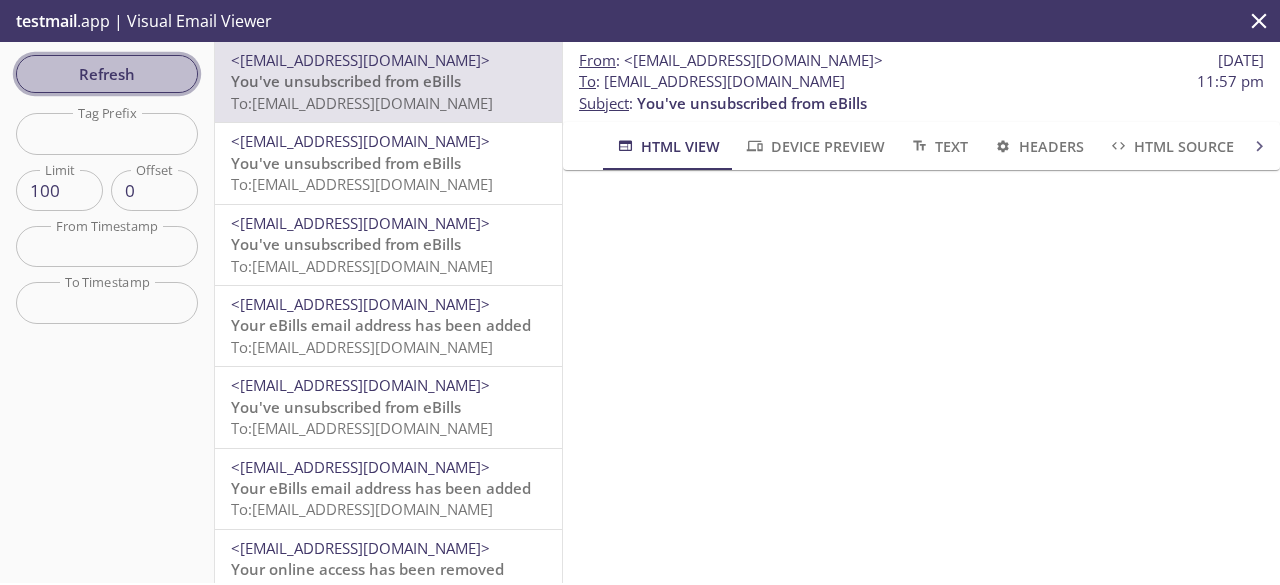 click on "Refresh" at bounding box center [107, 74] 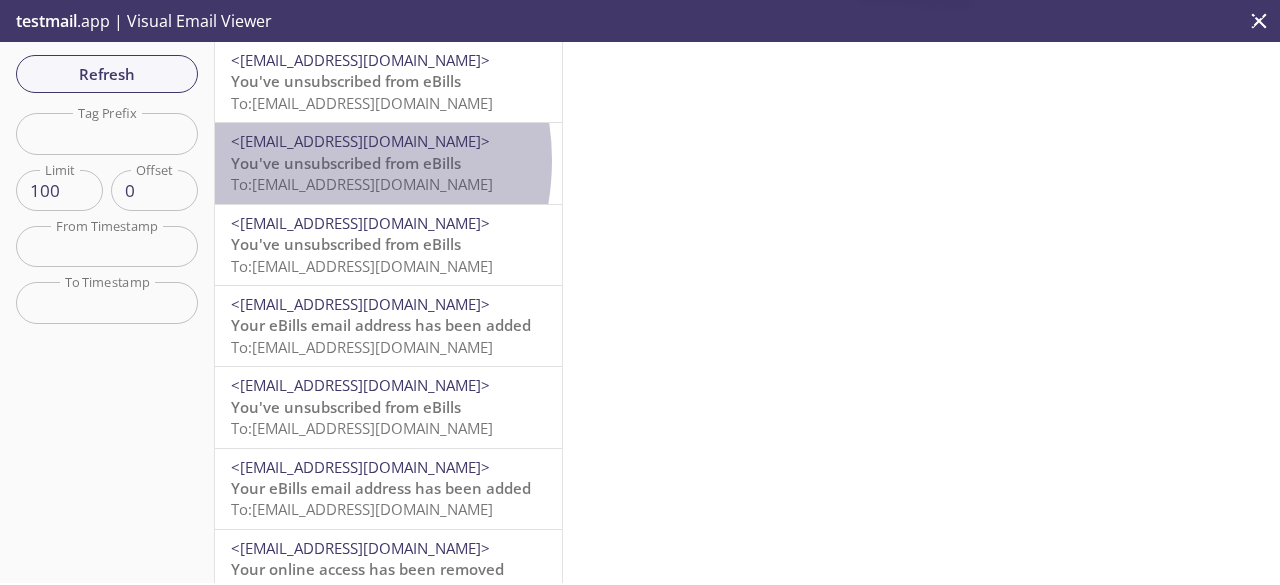 click on "You've unsubscribed from eBills" at bounding box center (346, 163) 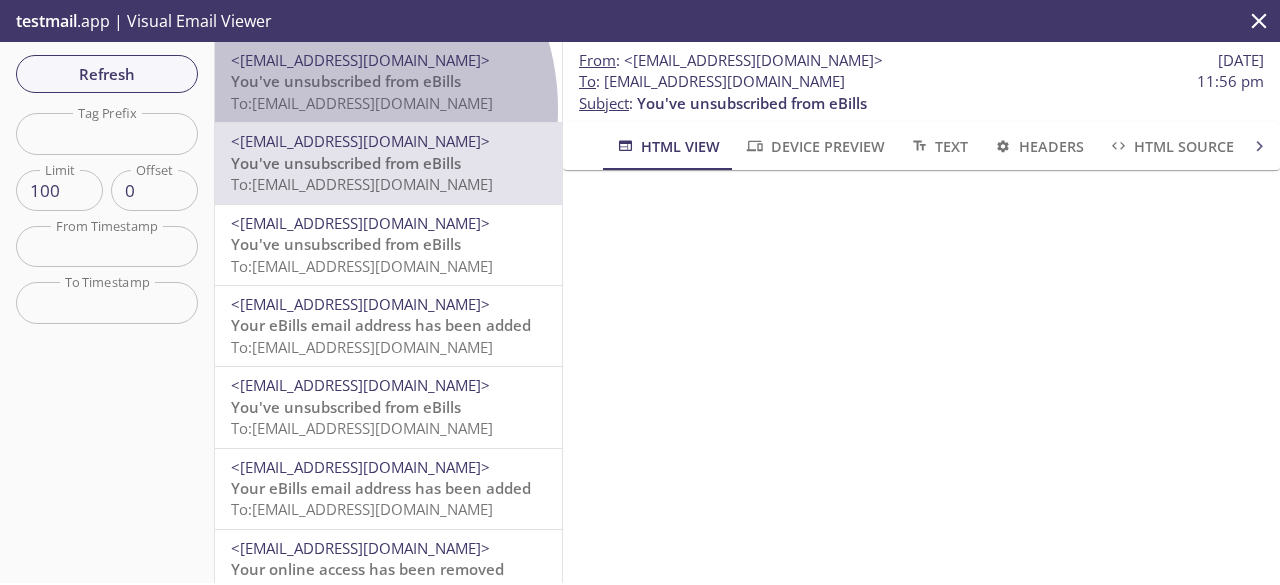 click on "To:  [EMAIL_ADDRESS][DOMAIN_NAME]" at bounding box center (362, 103) 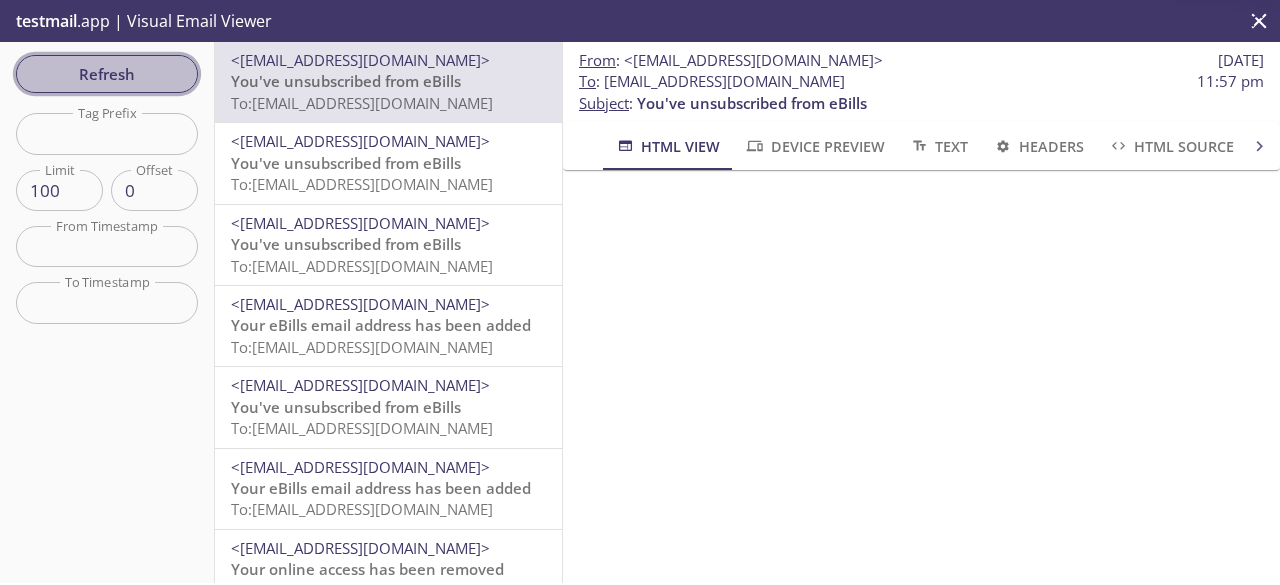 click on "Refresh" at bounding box center [107, 74] 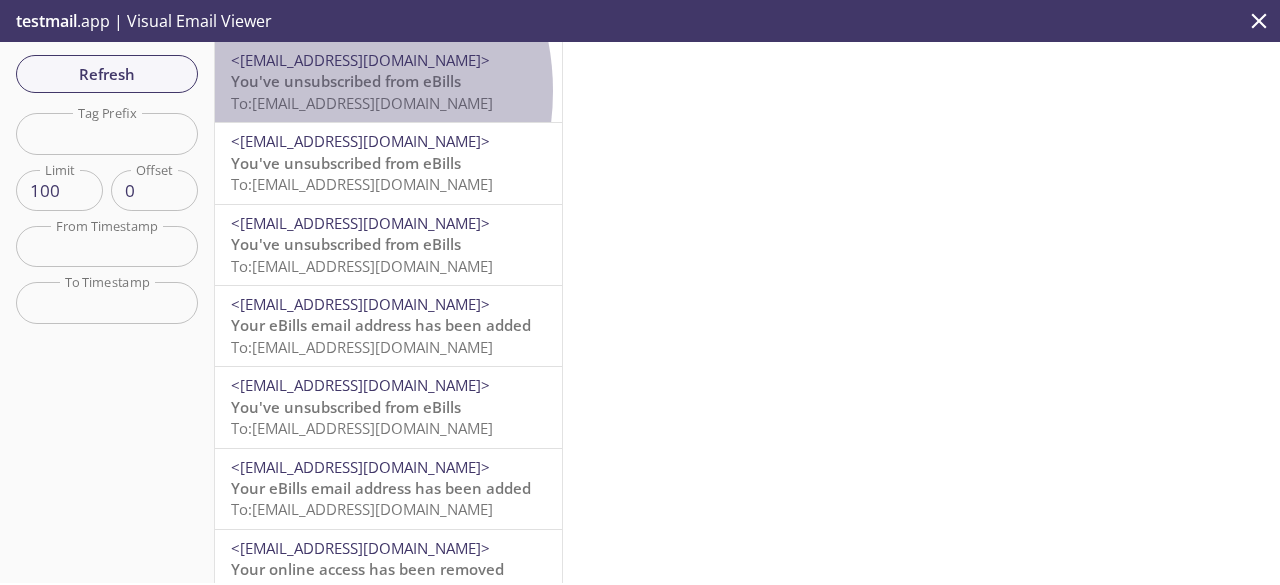 click on "You've unsubscribed from eBills" at bounding box center [346, 81] 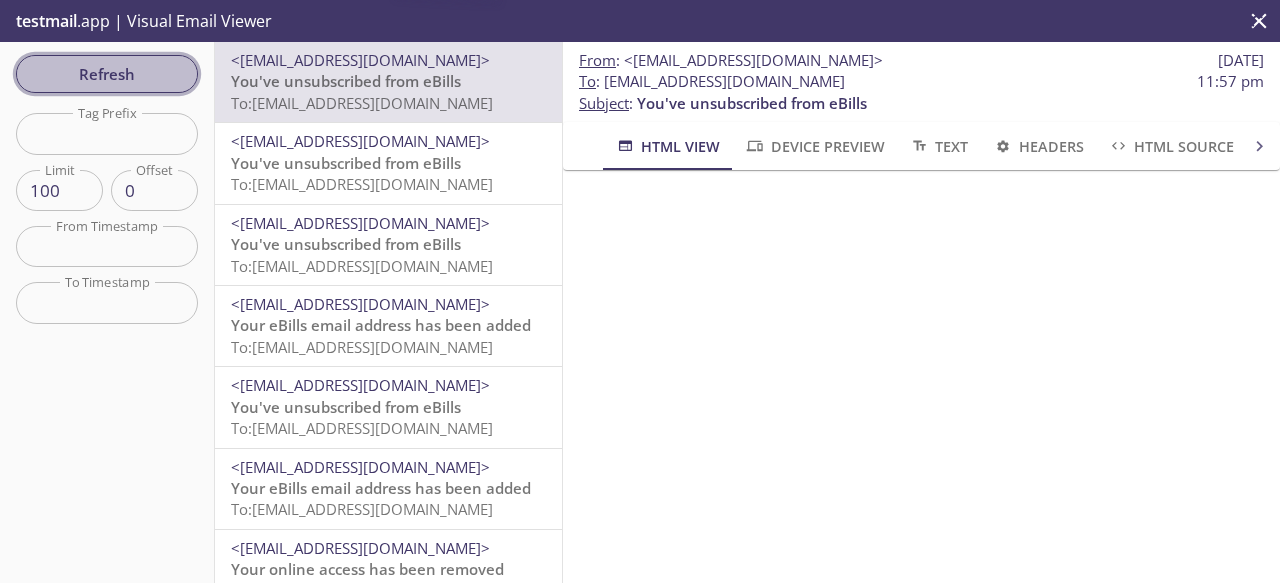 click on "Refresh" at bounding box center (107, 74) 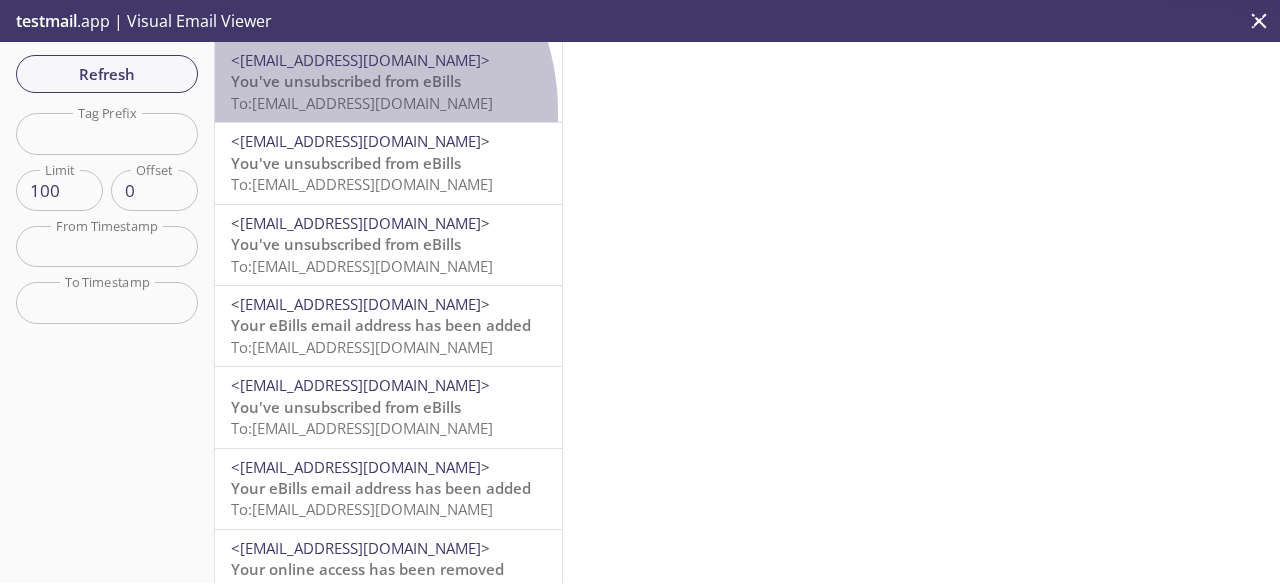 click on "To:  [EMAIL_ADDRESS][DOMAIN_NAME]" at bounding box center (362, 103) 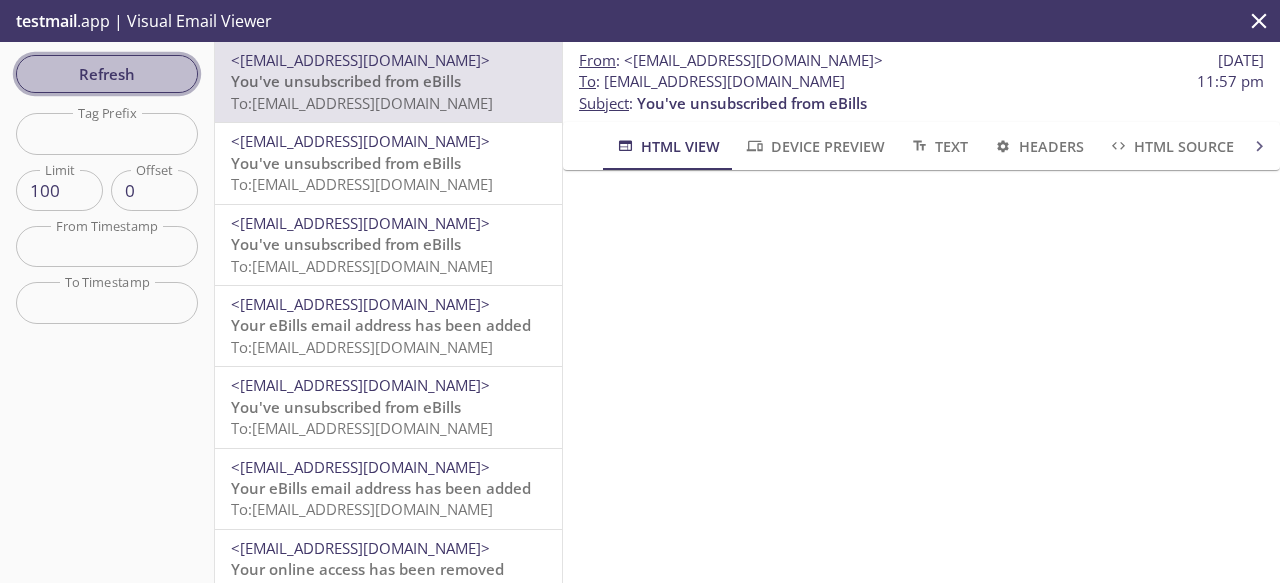 click on "Refresh" at bounding box center (107, 74) 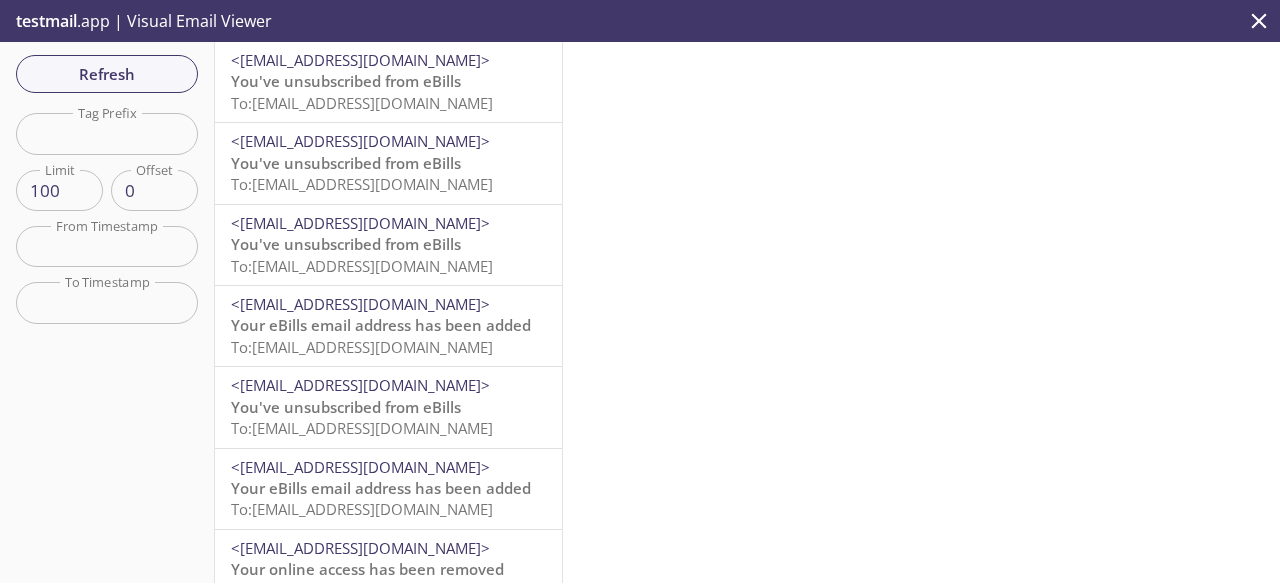 click on "You've unsubscribed from eBills" at bounding box center (346, 81) 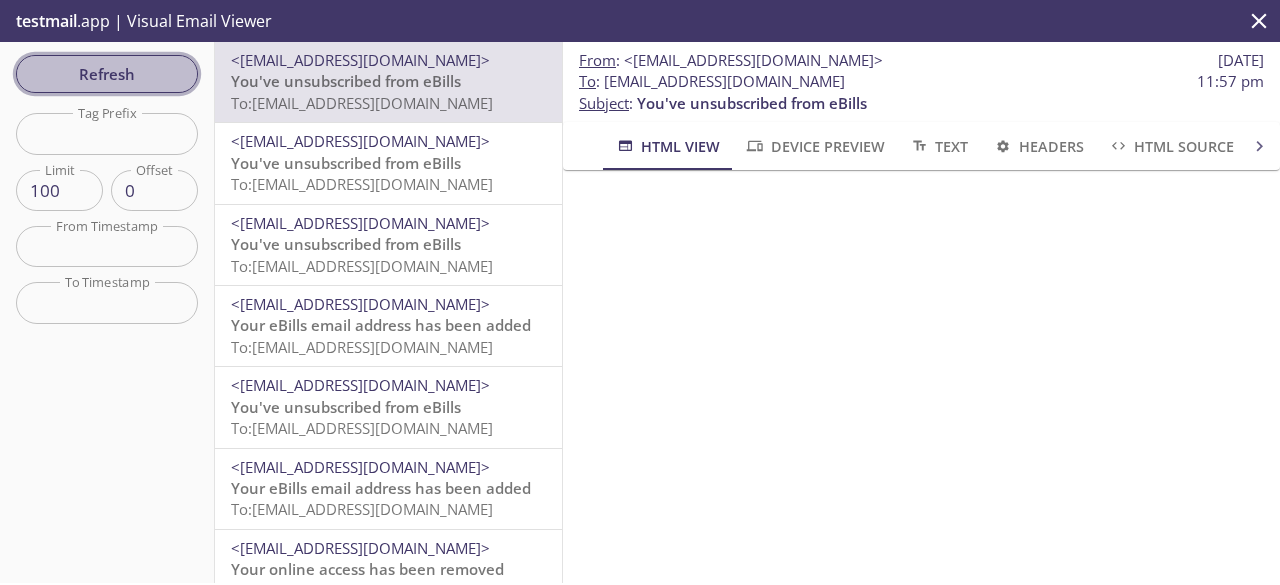 click on "Refresh" at bounding box center [107, 74] 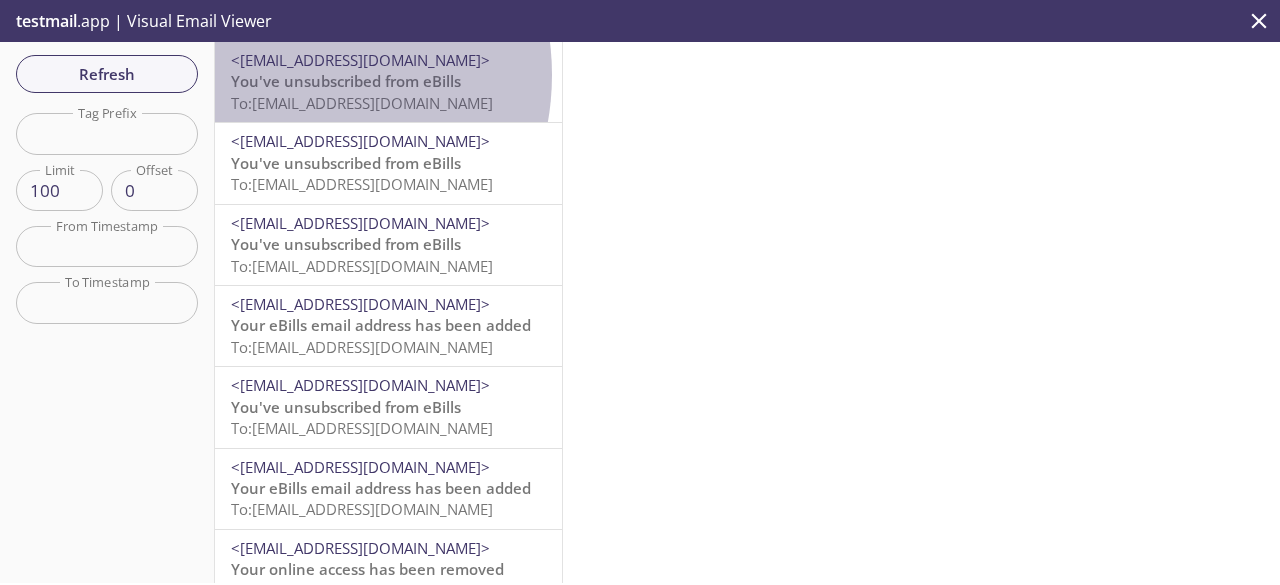 click on "You've unsubscribed from eBills" at bounding box center (346, 81) 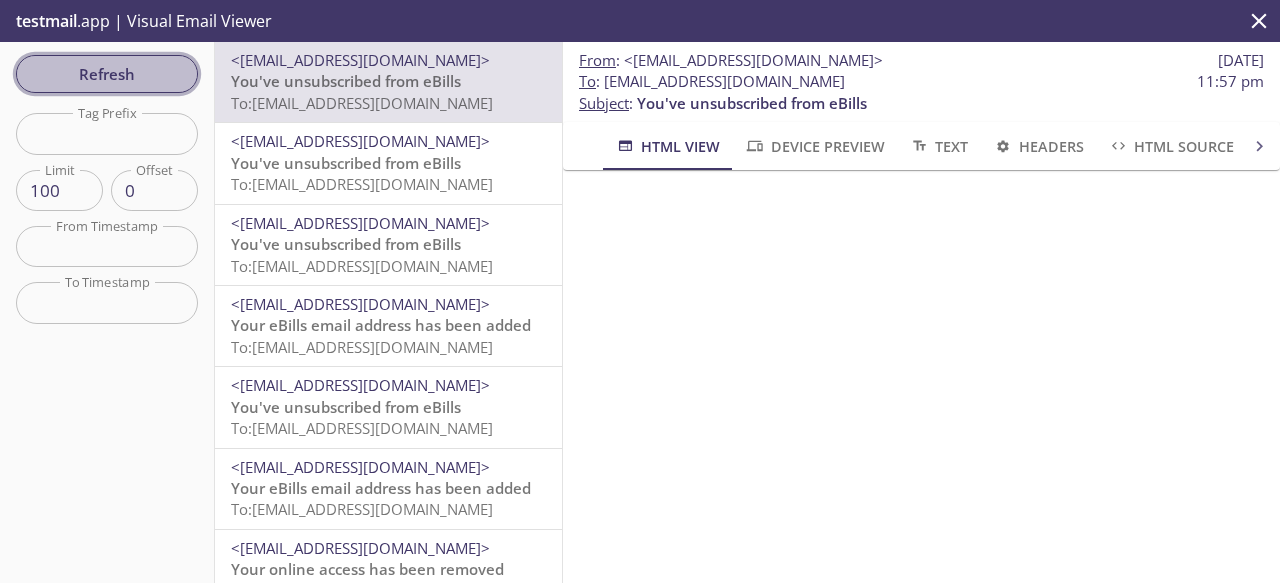 click on "Refresh" at bounding box center [107, 74] 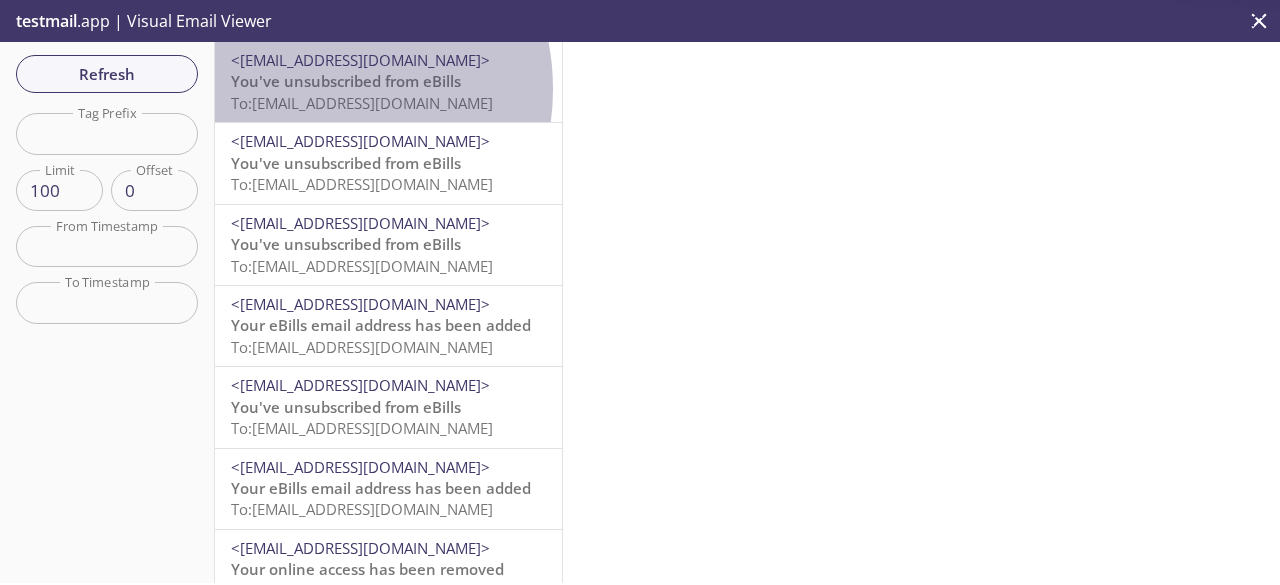 click on "You've unsubscribed from eBills" at bounding box center [346, 81] 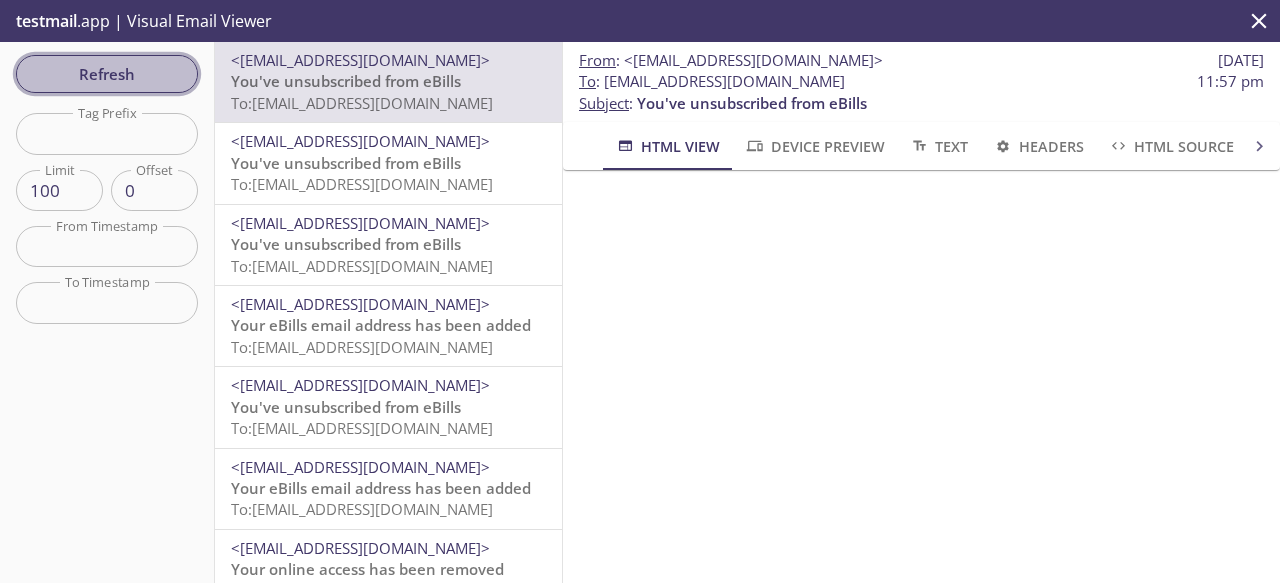 click on "Refresh" at bounding box center (107, 74) 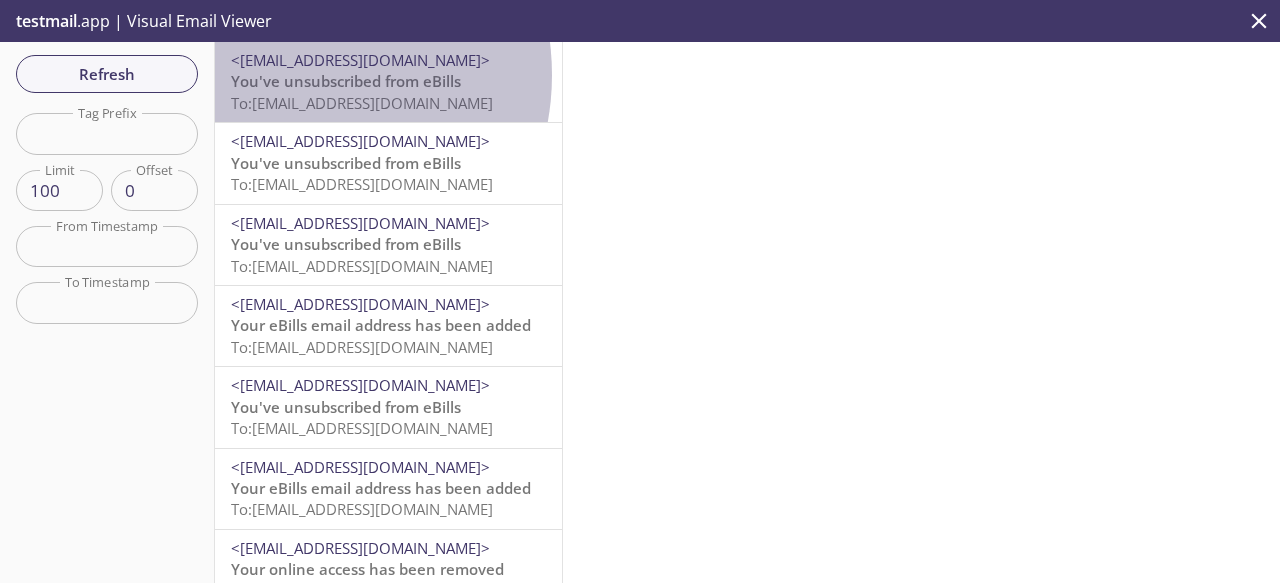 click on "You've unsubscribed from eBills" at bounding box center (346, 81) 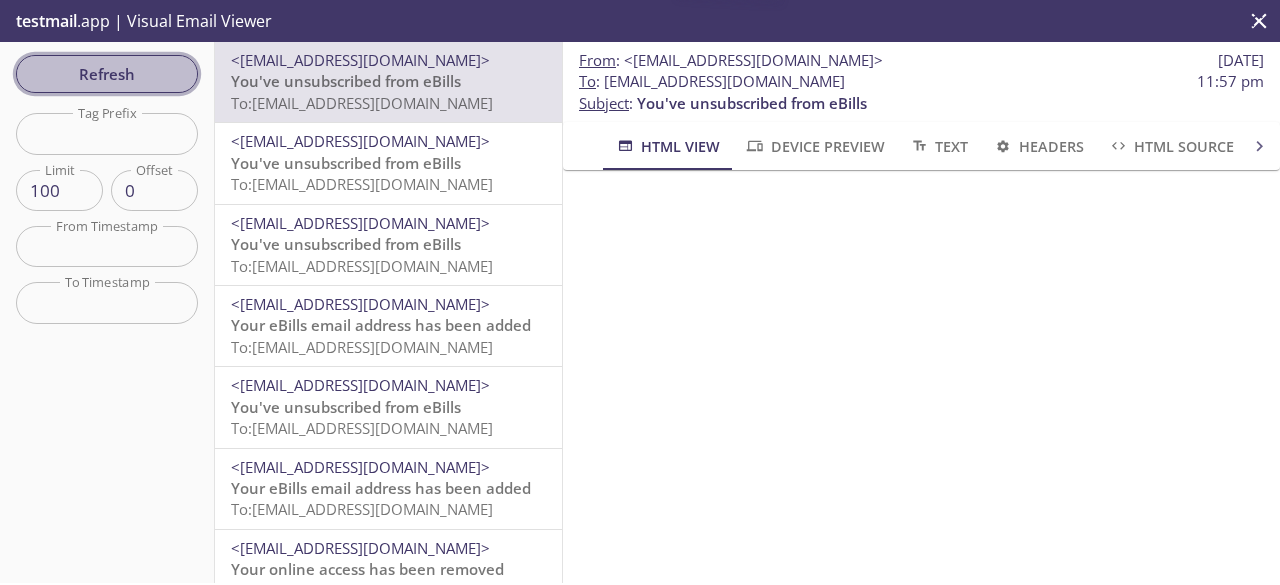 click on "Refresh" at bounding box center (107, 74) 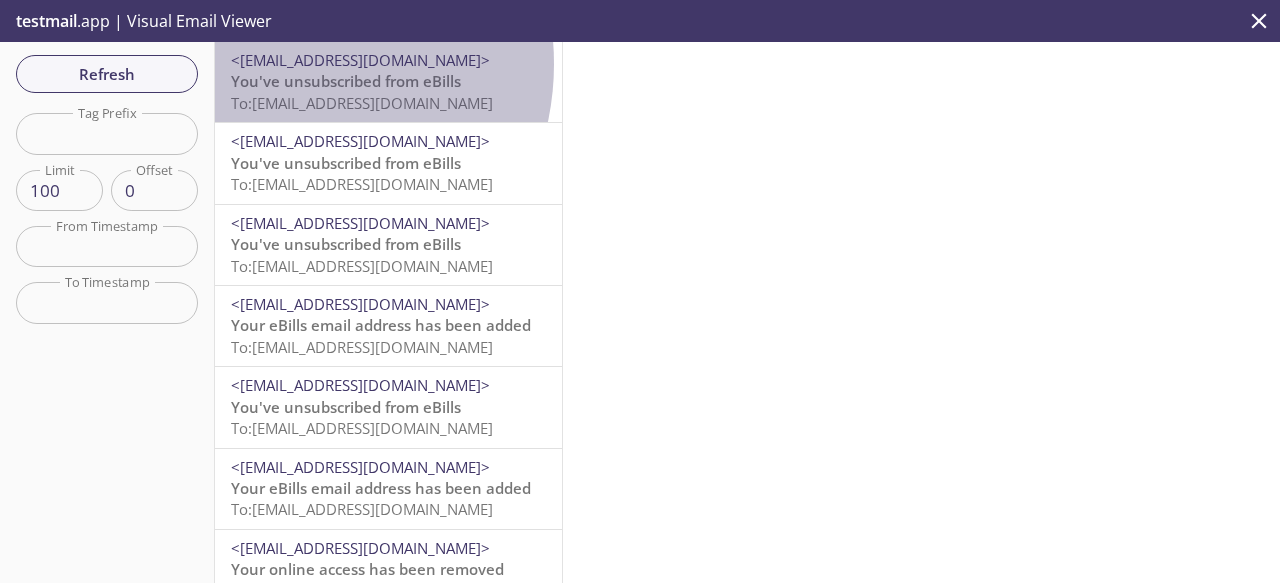 click on "<[EMAIL_ADDRESS][DOMAIN_NAME]>" at bounding box center [360, 60] 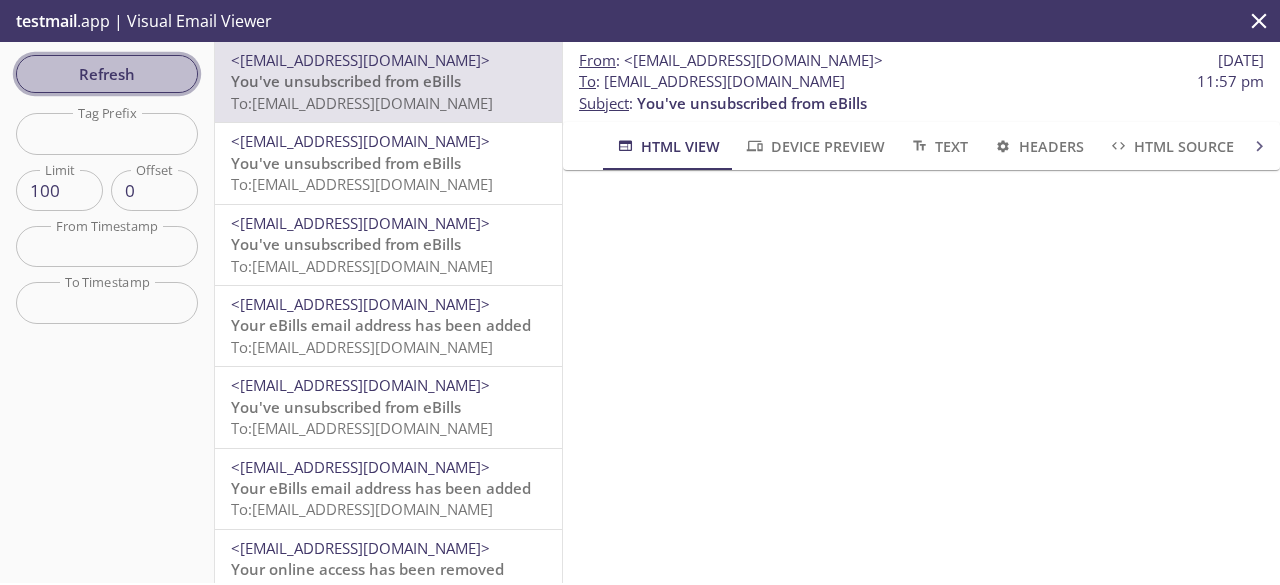 click on "Refresh" at bounding box center [107, 74] 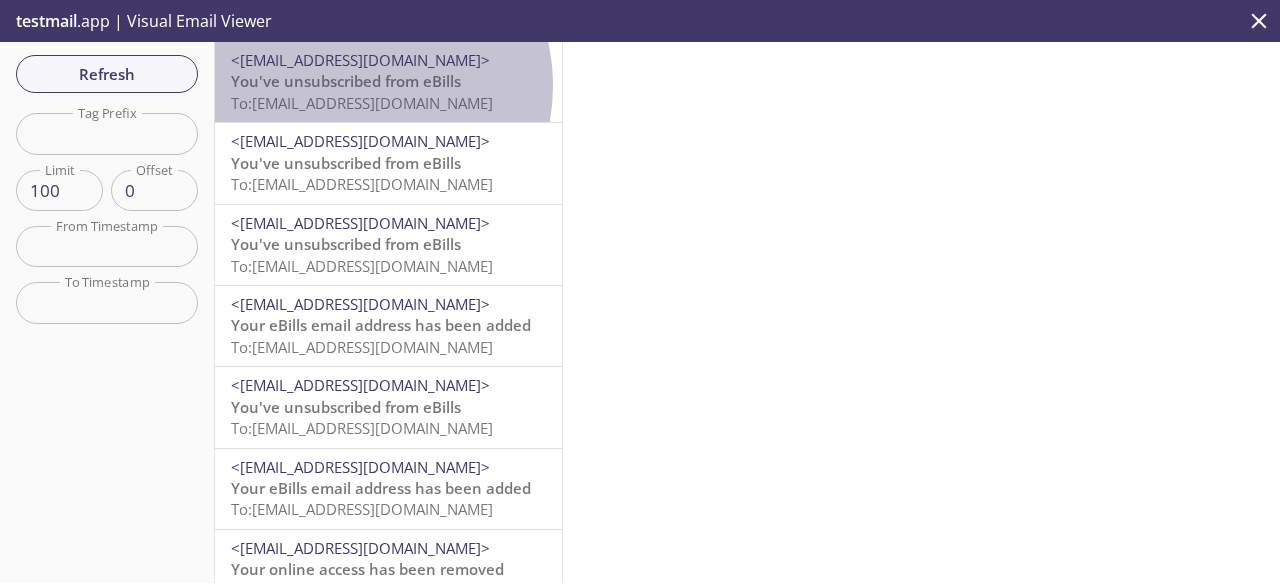 click on "You've unsubscribed from eBills" at bounding box center [346, 81] 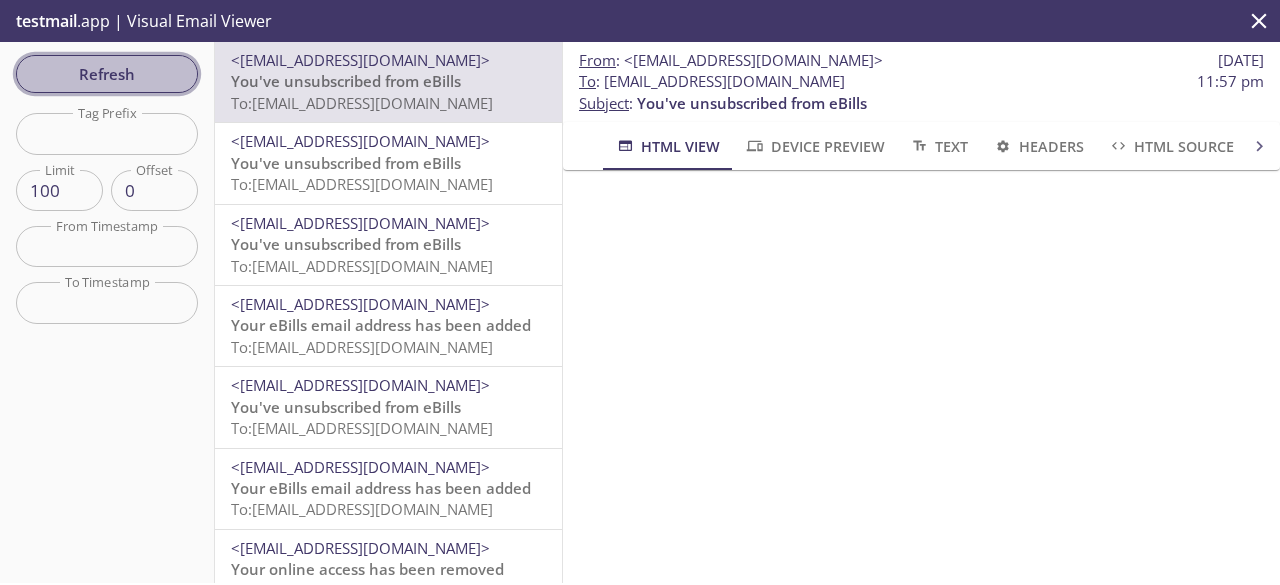 click on "Refresh" at bounding box center (107, 74) 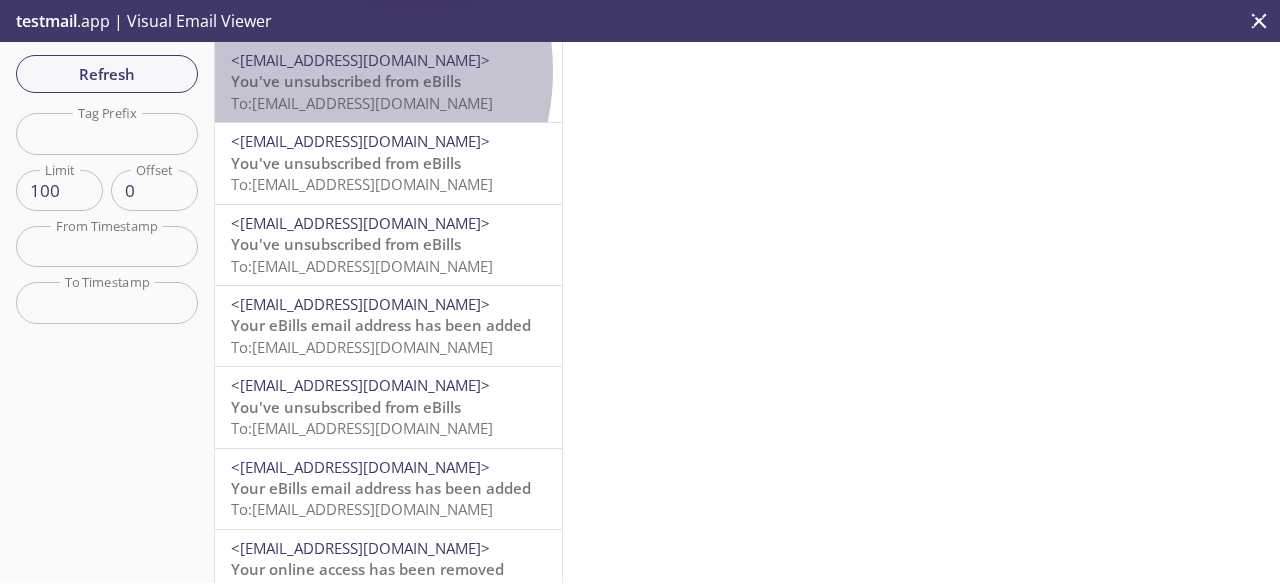 click on "You've unsubscribed from eBills" at bounding box center (346, 81) 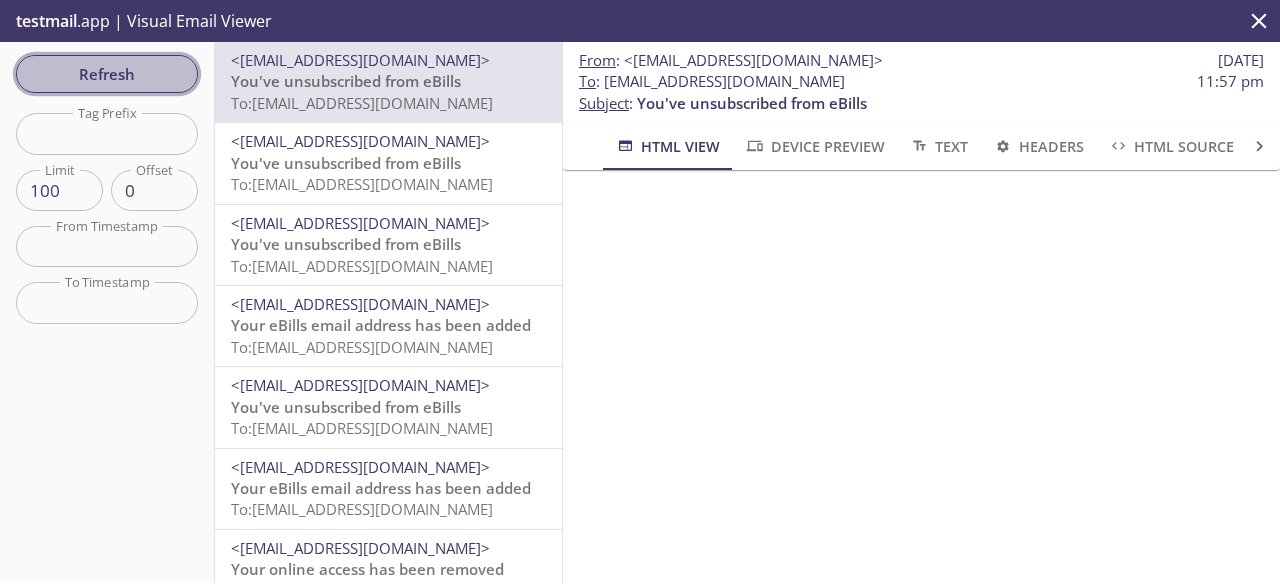 click on "Refresh" at bounding box center (107, 74) 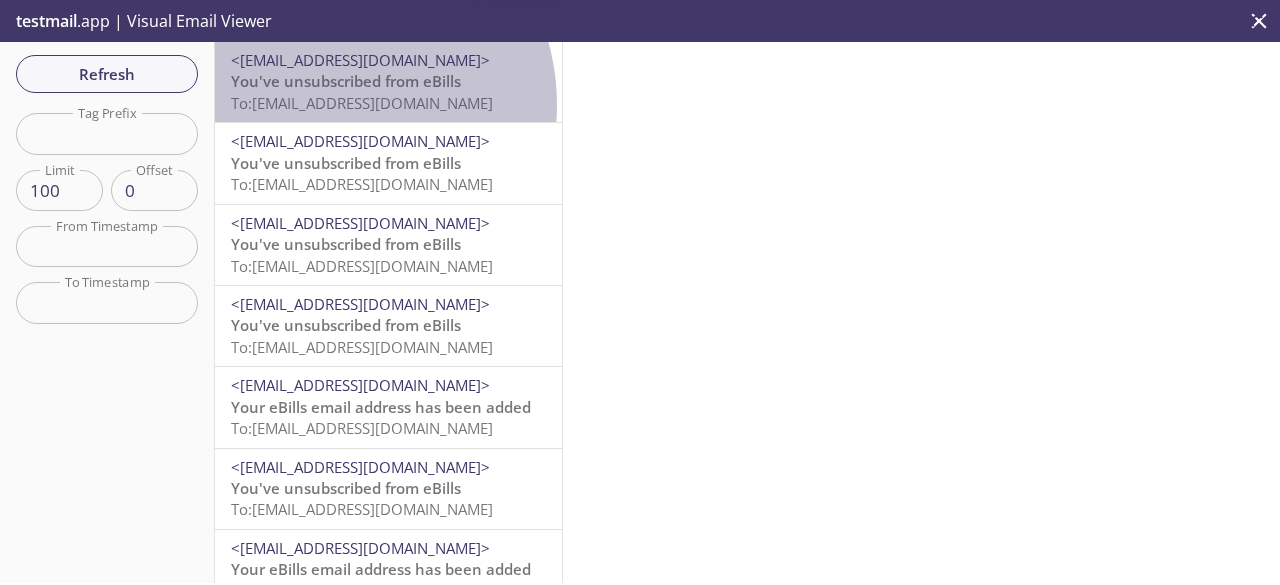click on "To:  [EMAIL_ADDRESS][DOMAIN_NAME]" at bounding box center (362, 103) 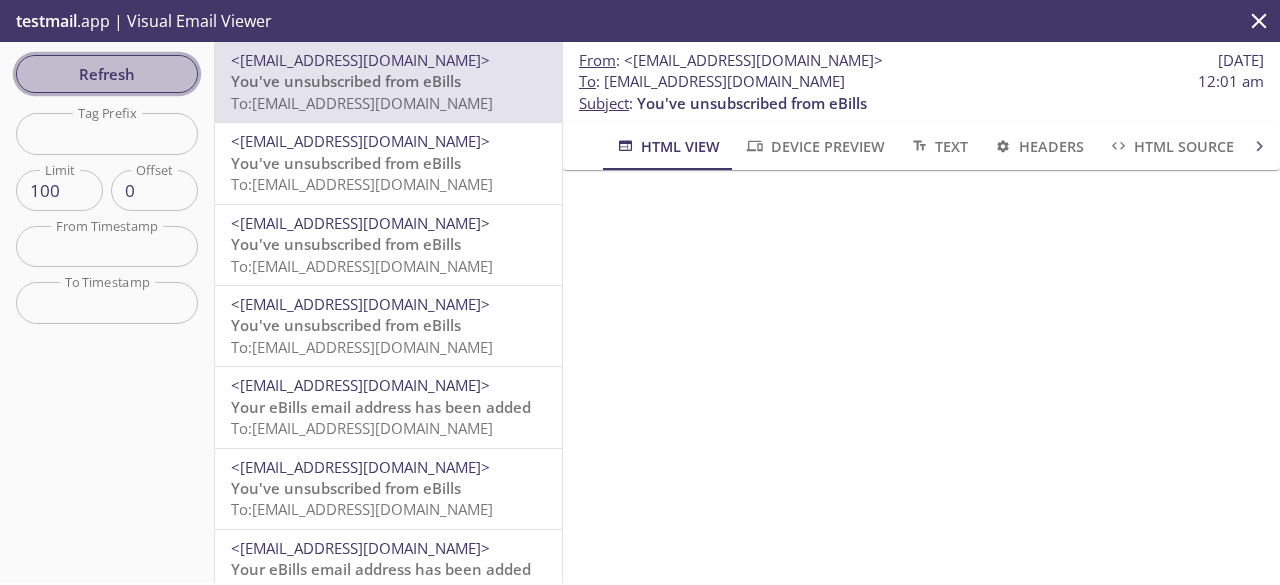click on "Refresh" at bounding box center (107, 74) 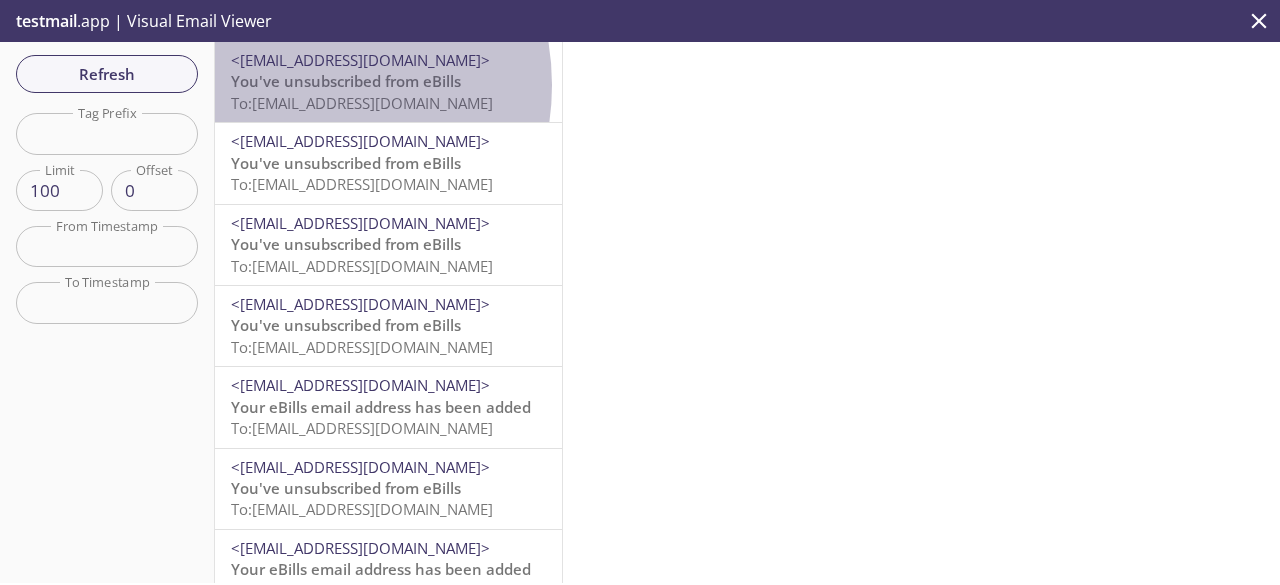 click on "You've unsubscribed from eBills" at bounding box center (346, 81) 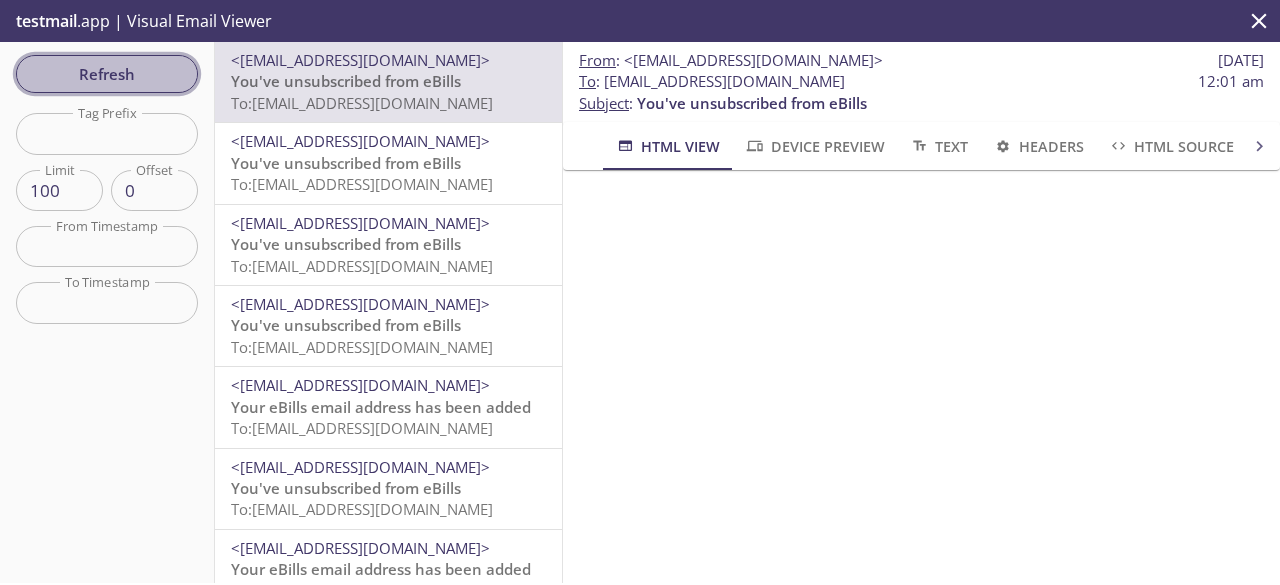 click on "Refresh" at bounding box center [107, 74] 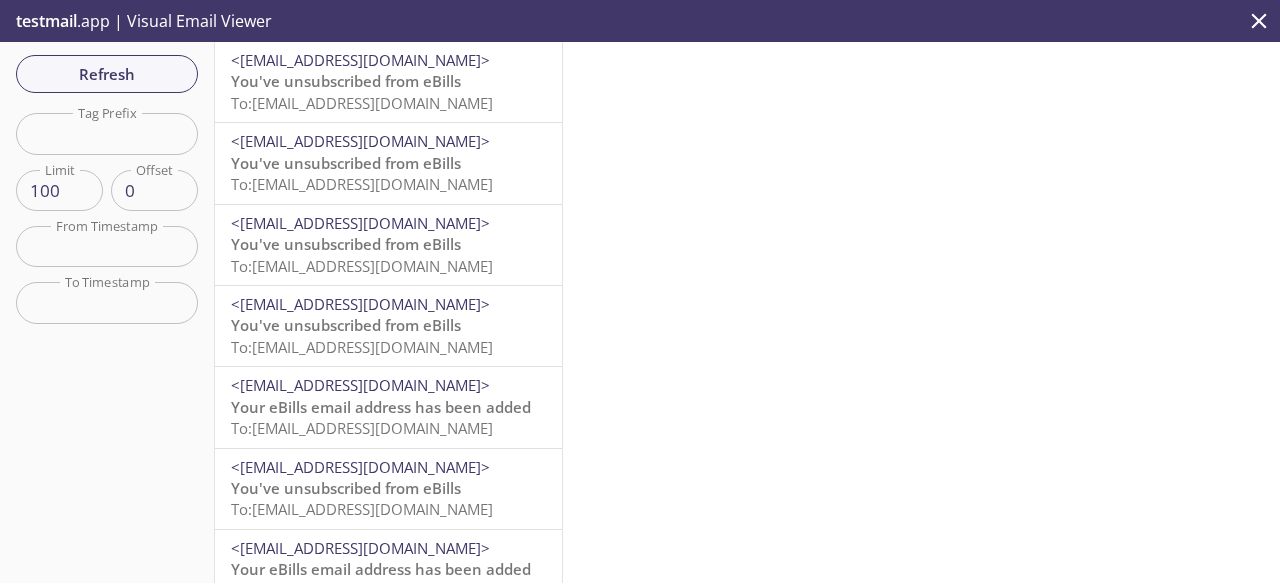 click on "<[EMAIL_ADDRESS][DOMAIN_NAME]>" at bounding box center (360, 60) 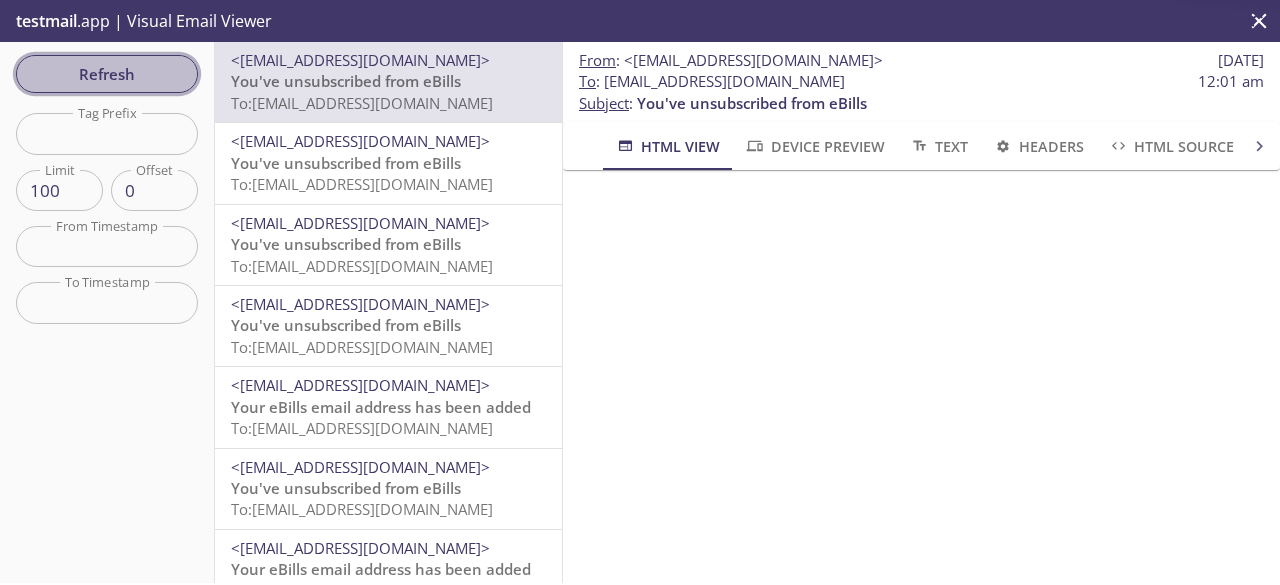 click on "Refresh" at bounding box center [107, 74] 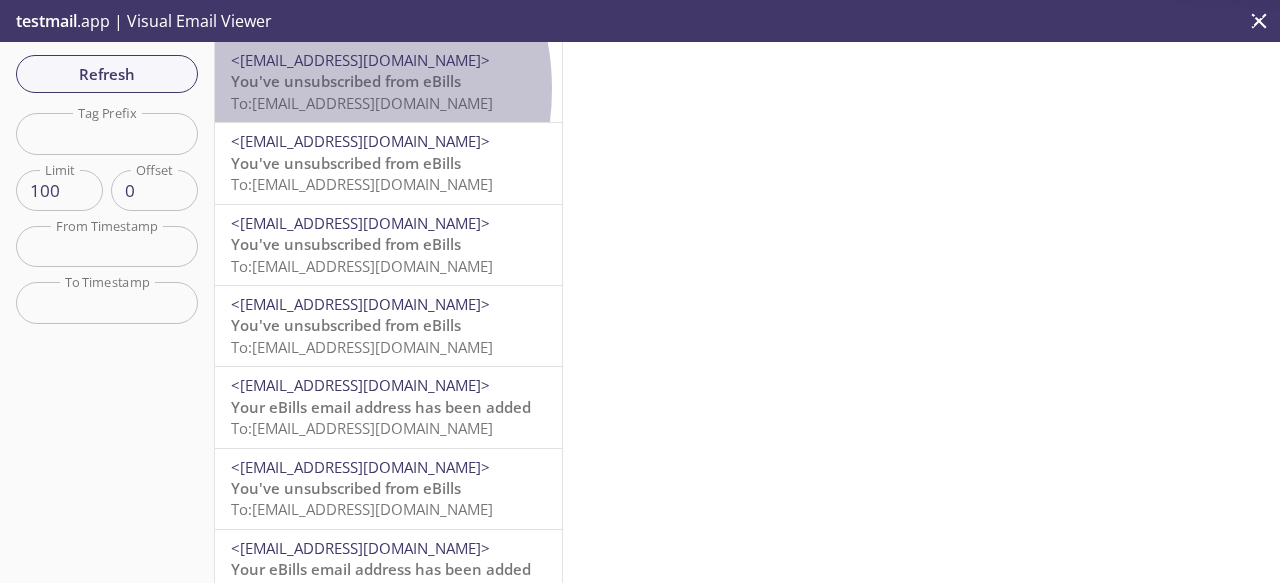 click on "You've unsubscribed from eBills" at bounding box center [346, 81] 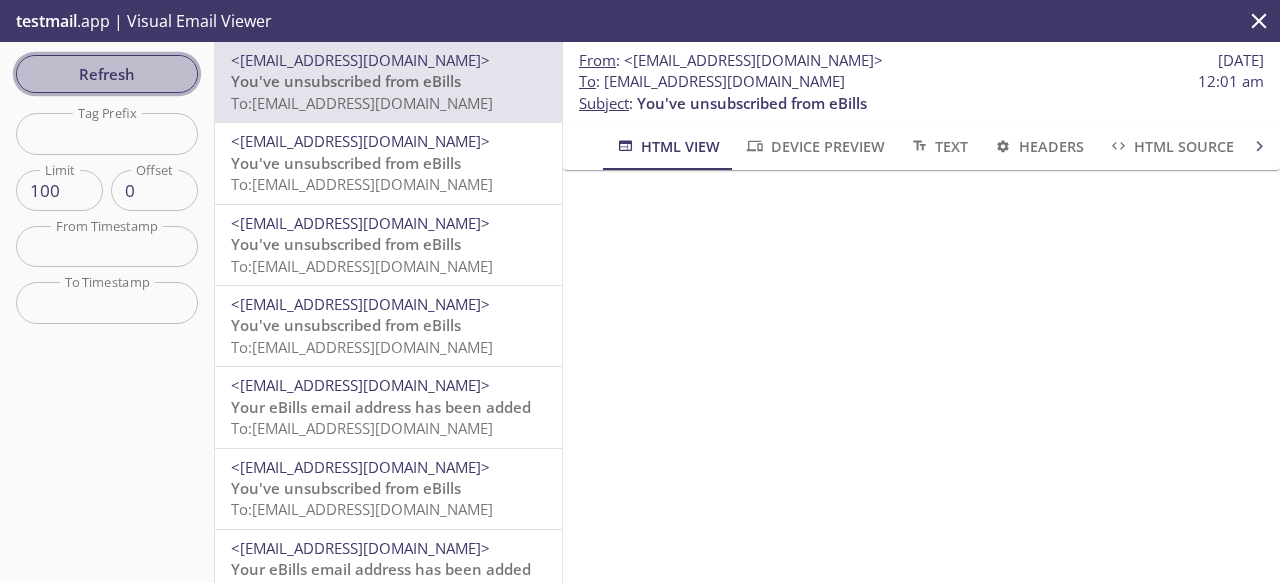 click on "Refresh" at bounding box center (107, 74) 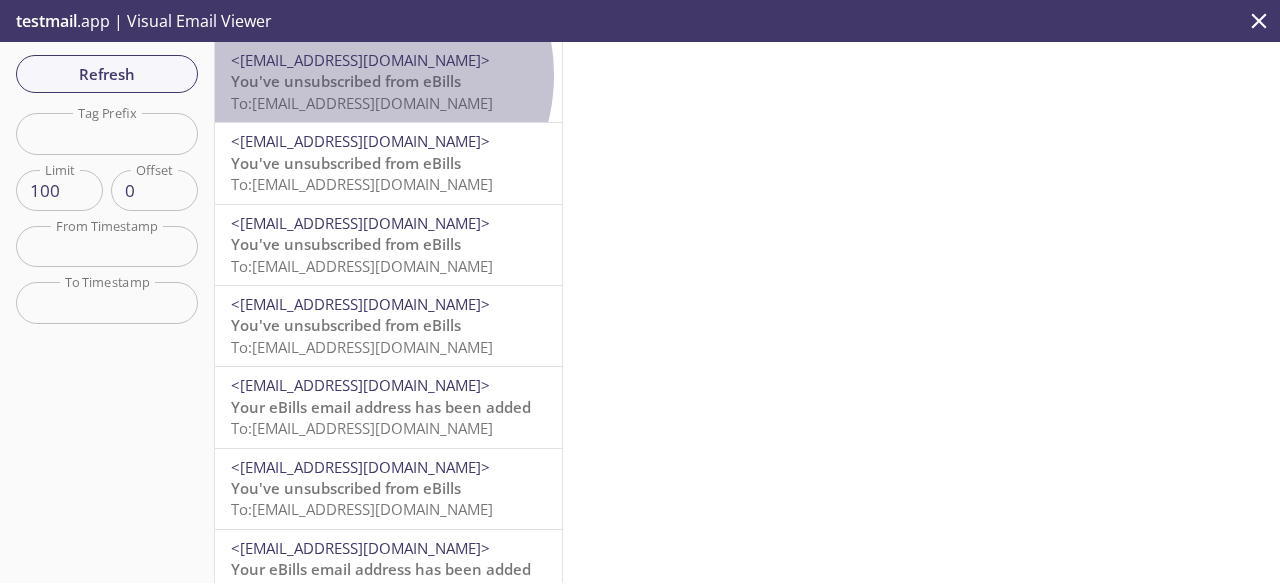 click on "You've unsubscribed from eBills" at bounding box center (346, 81) 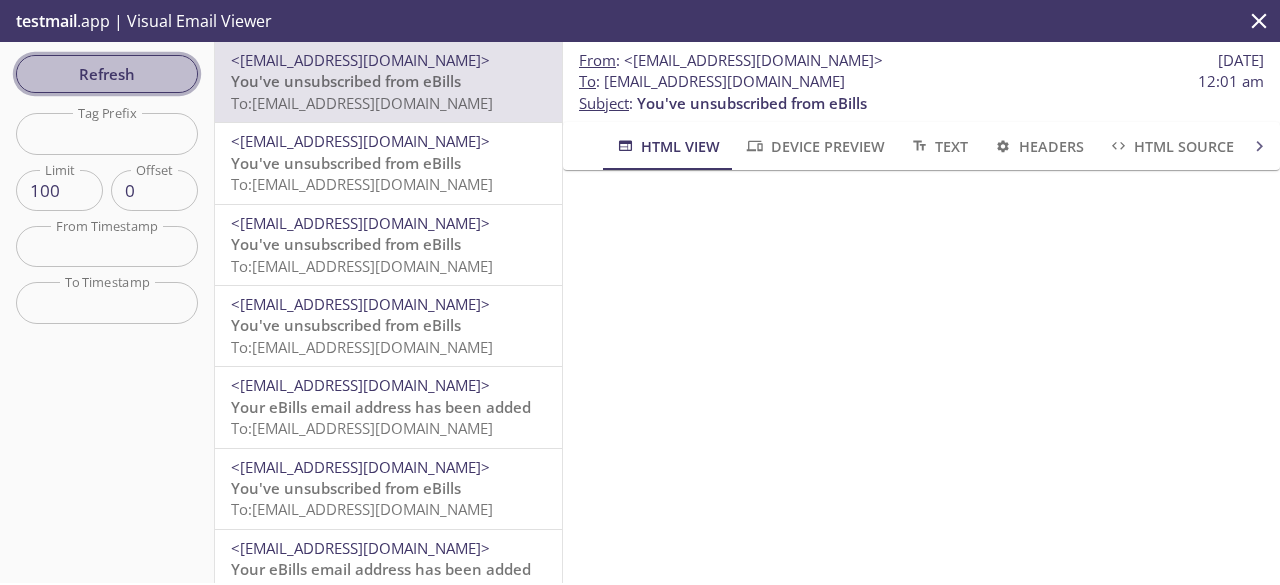 click on "Refresh" at bounding box center (107, 74) 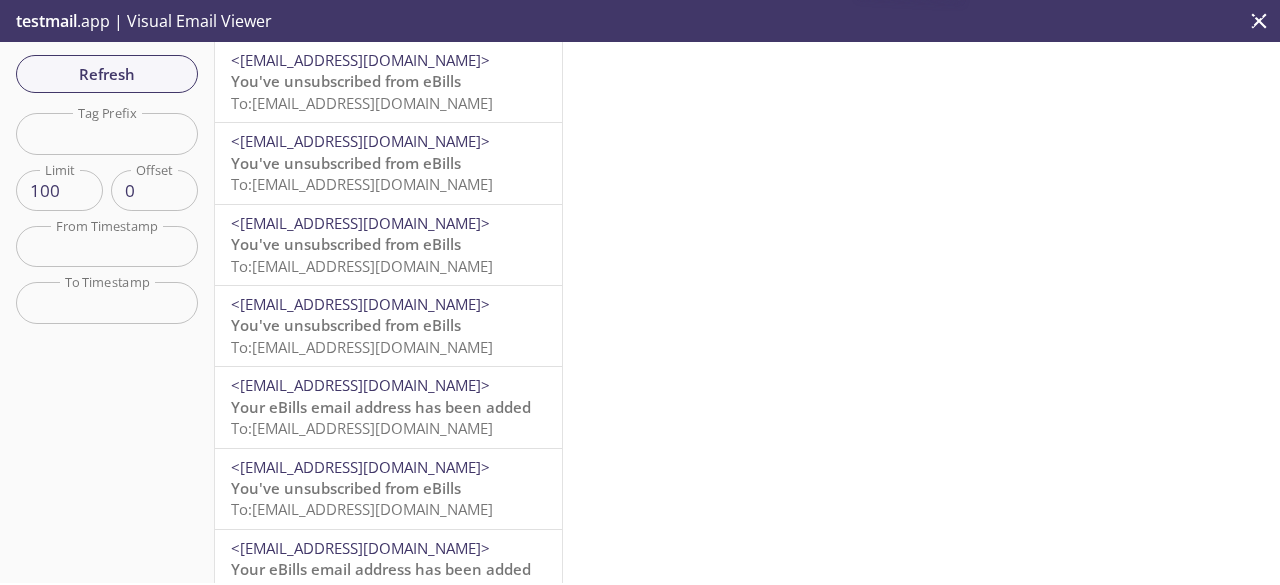 click on "To:  [EMAIL_ADDRESS][DOMAIN_NAME]" at bounding box center [362, 103] 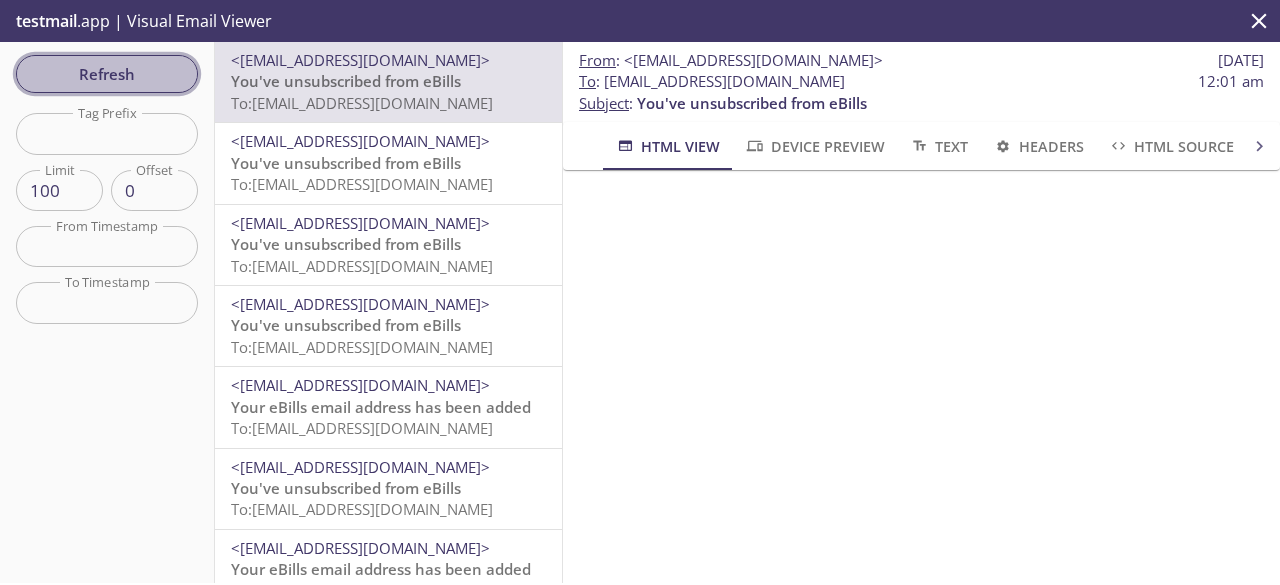 click on "Refresh" at bounding box center [107, 74] 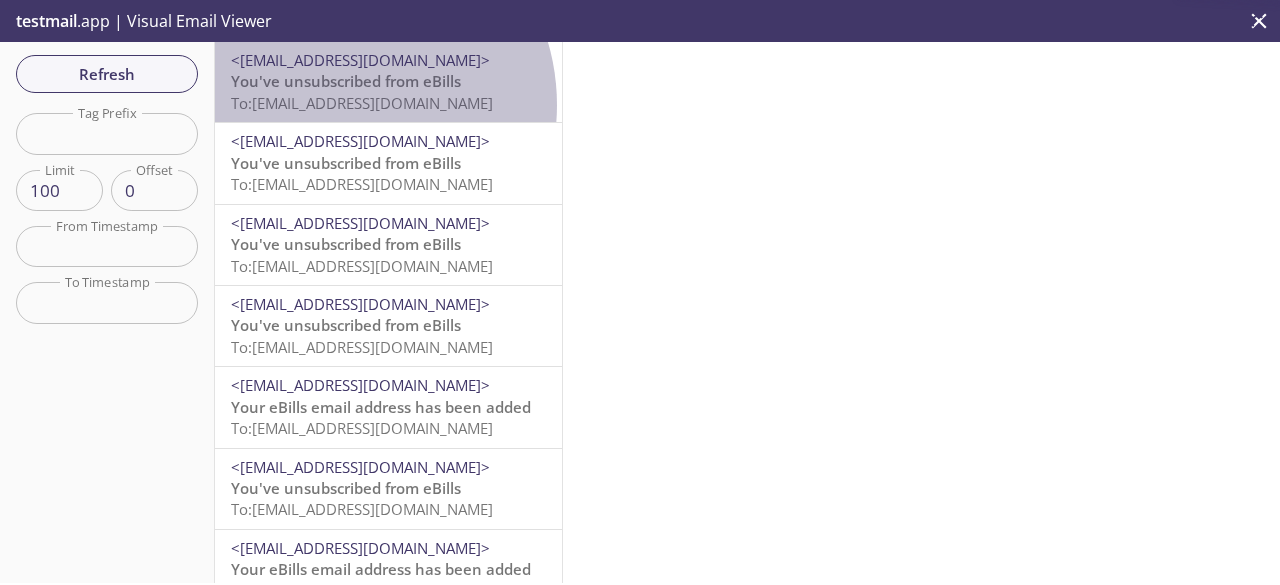 click on "To:  [EMAIL_ADDRESS][DOMAIN_NAME]" at bounding box center [362, 103] 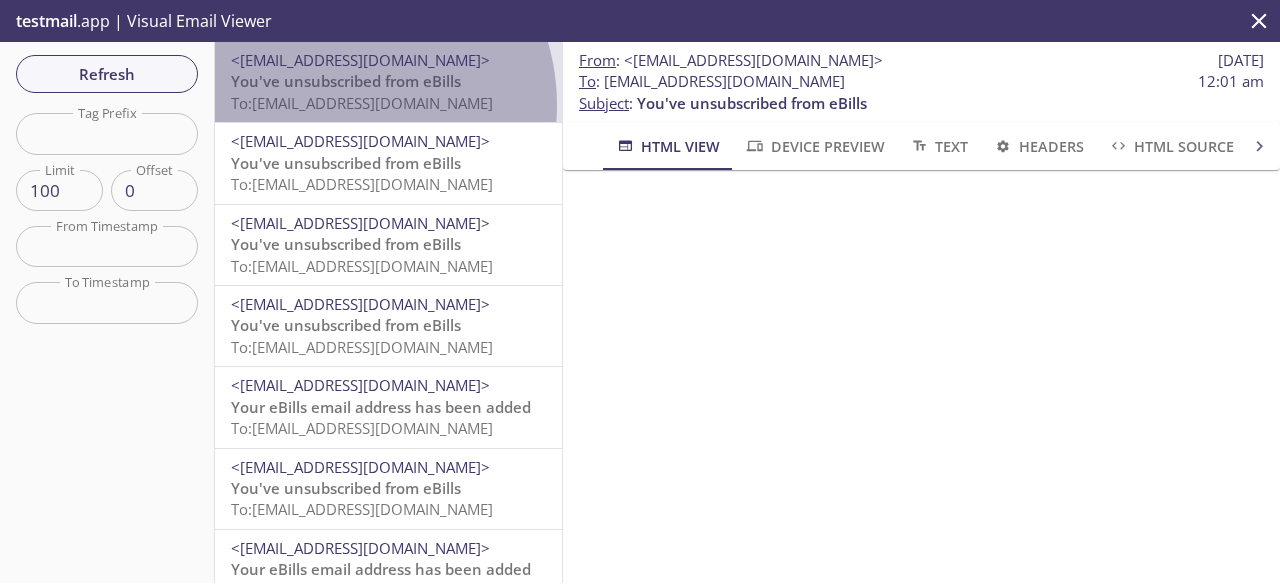 click on "To:  [EMAIL_ADDRESS][DOMAIN_NAME]" at bounding box center (362, 103) 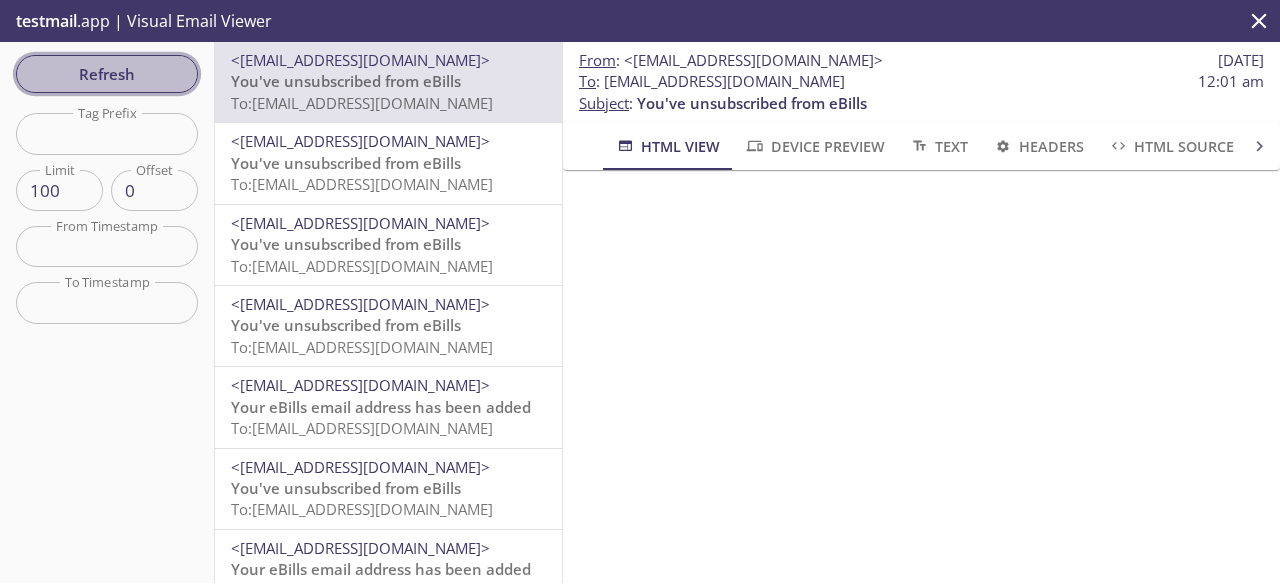 click on "Refresh" at bounding box center (107, 74) 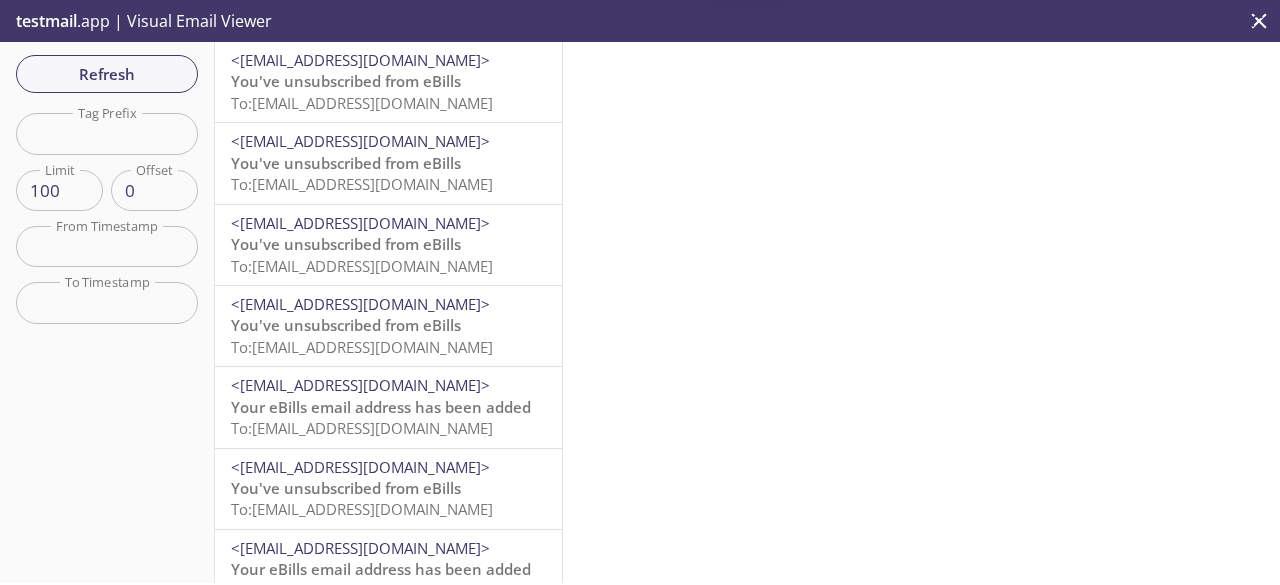 click on "You've unsubscribed from eBills" at bounding box center [346, 81] 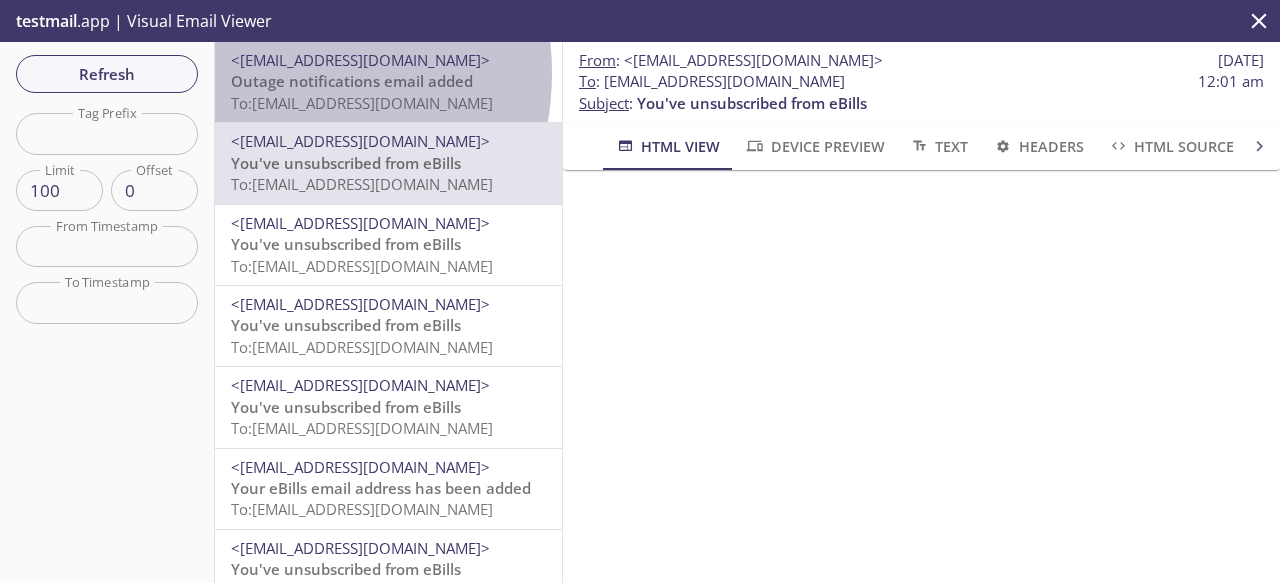 click on "Outage notifications email added" at bounding box center [352, 81] 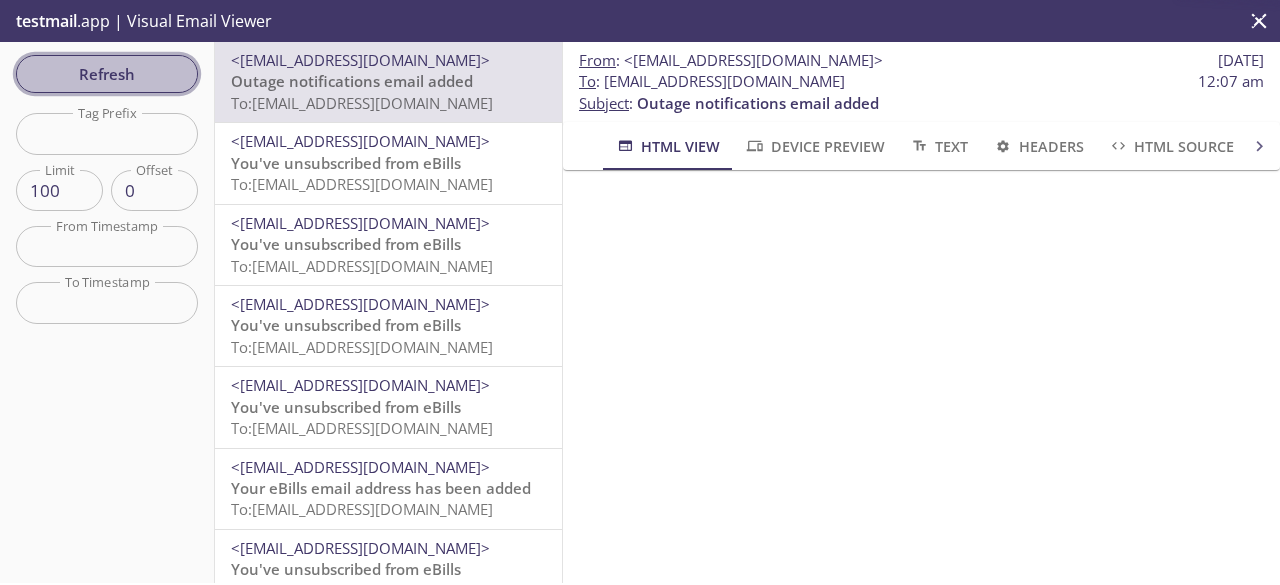 click on "Refresh" at bounding box center [107, 74] 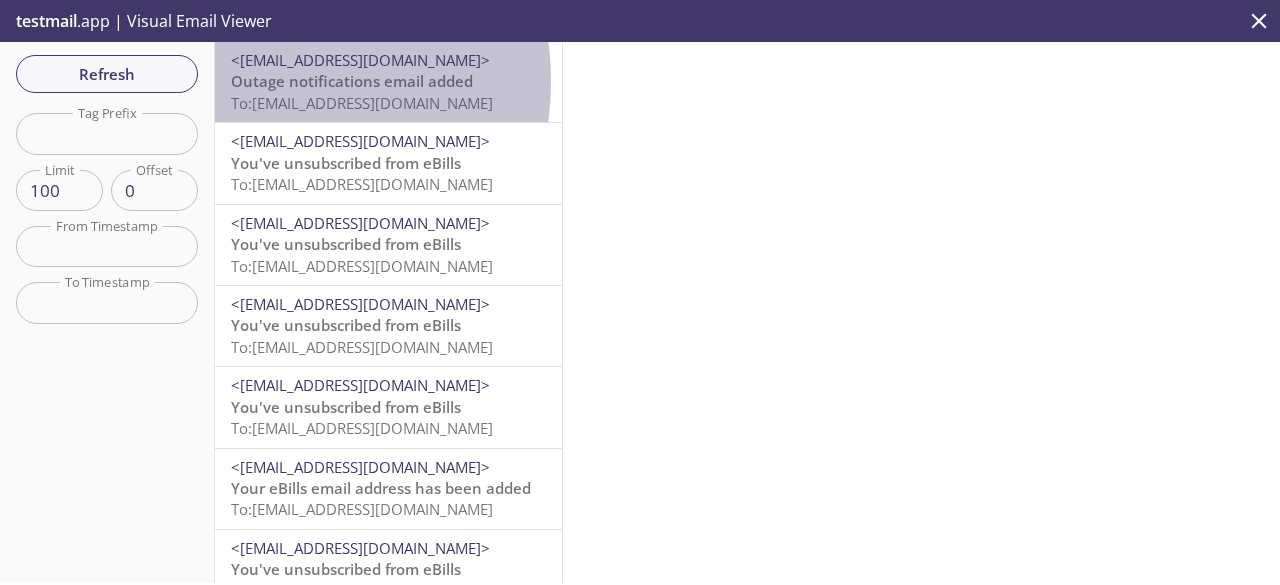click on "Outage notifications email added" at bounding box center [352, 81] 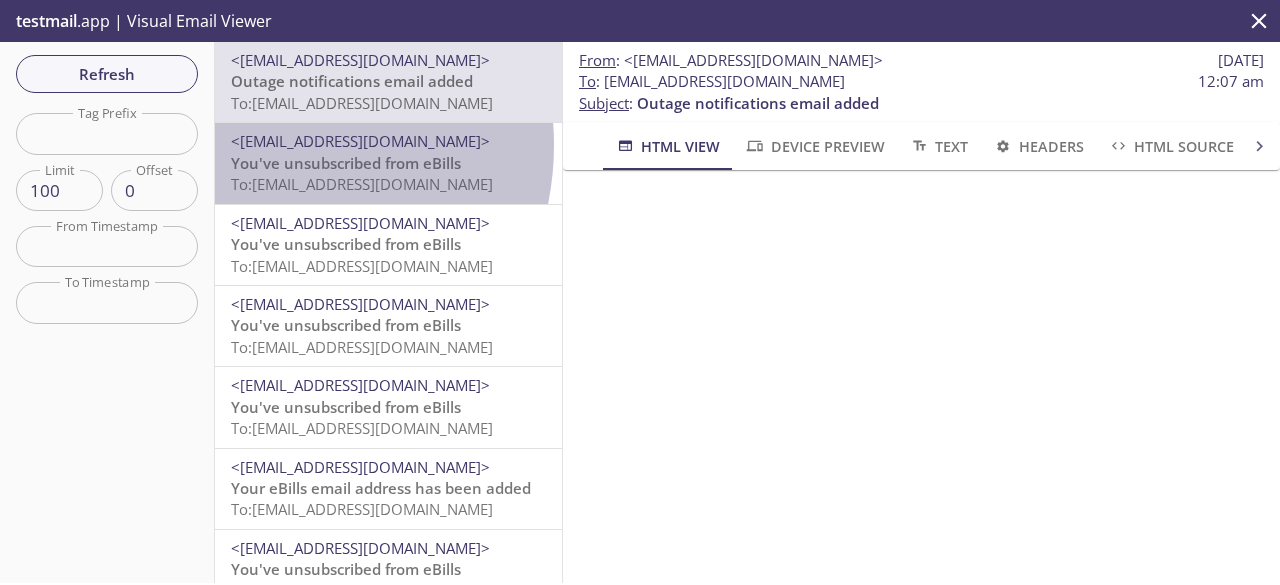 click on "<[EMAIL_ADDRESS][DOMAIN_NAME]>" at bounding box center (360, 141) 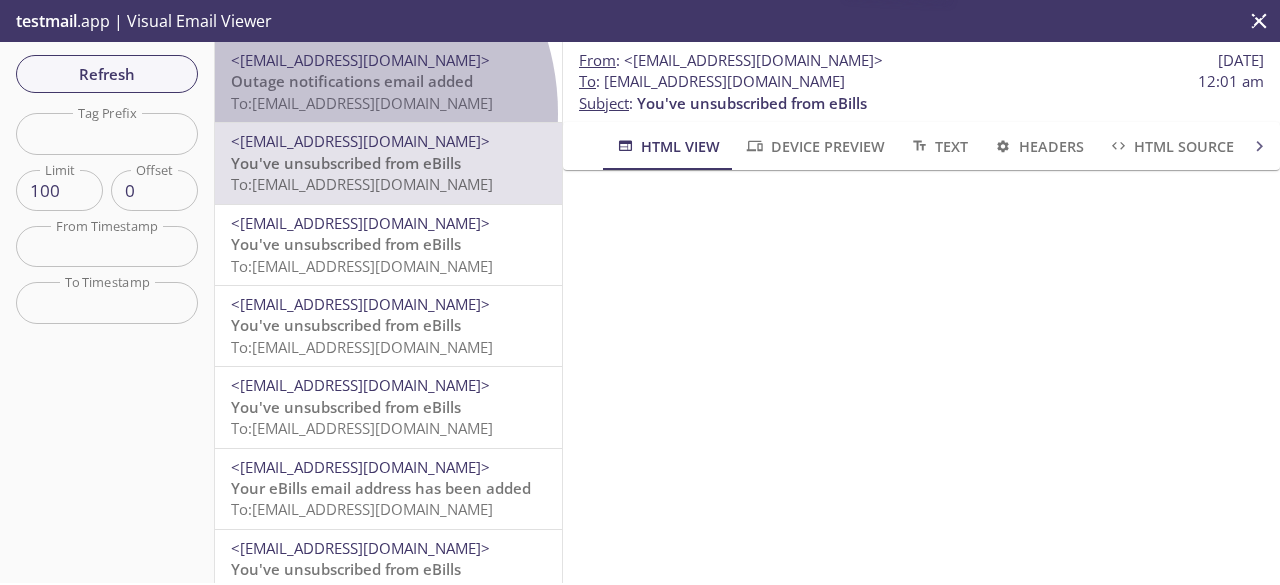 click on "To:  [EMAIL_ADDRESS][DOMAIN_NAME]" at bounding box center (362, 103) 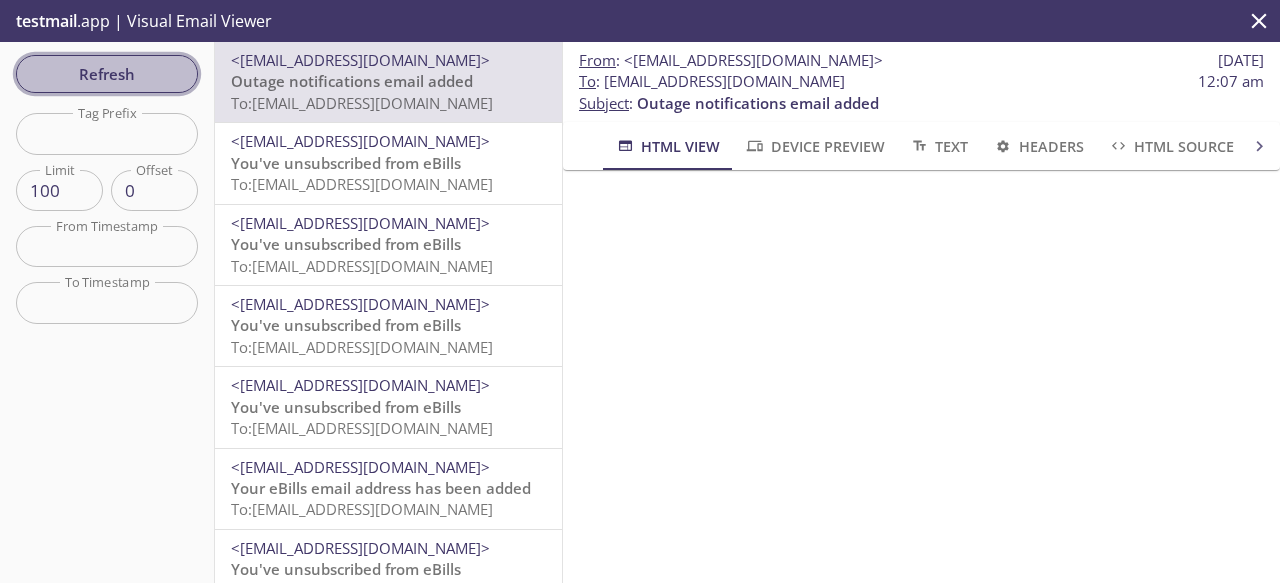 click on "Refresh" at bounding box center (107, 74) 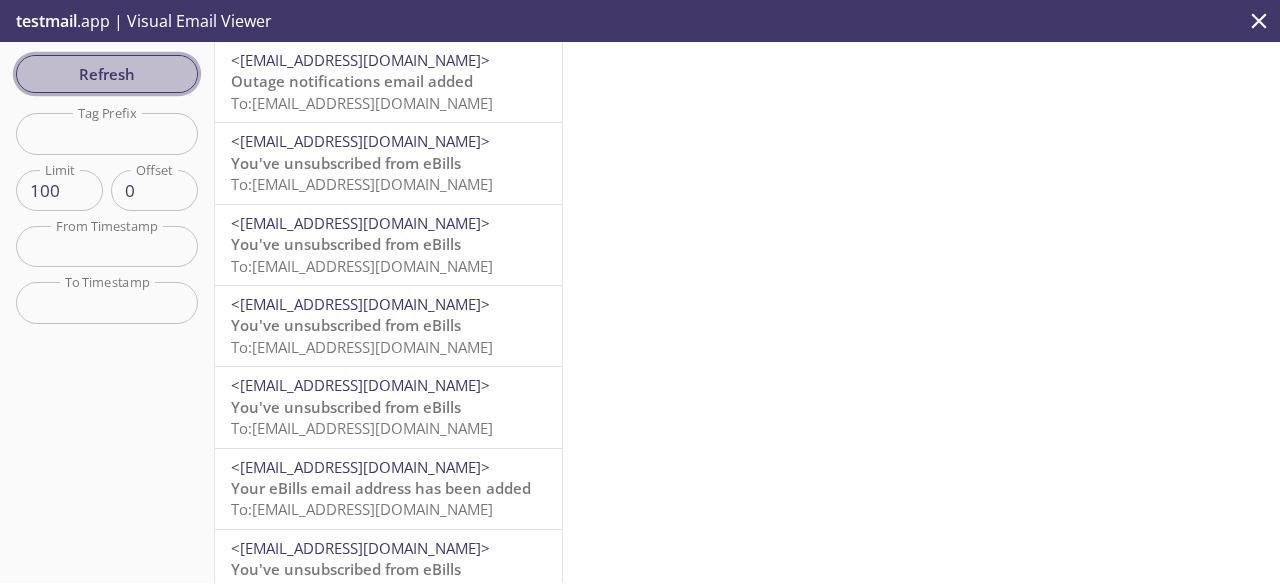 click on "Refresh" at bounding box center (107, 74) 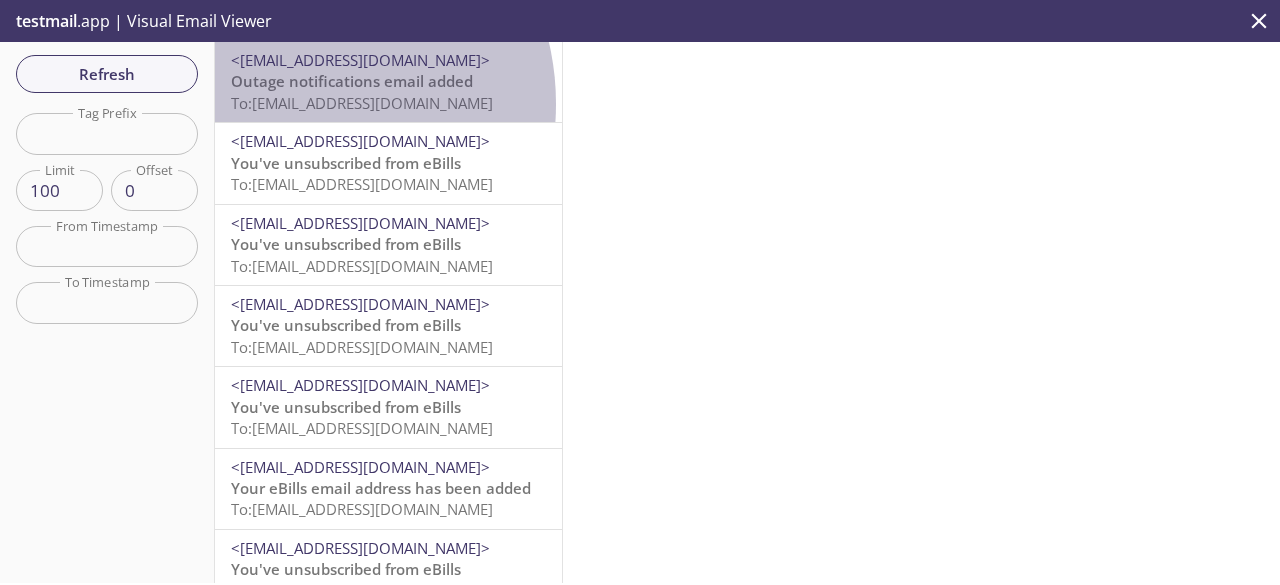 click on "To:  [EMAIL_ADDRESS][DOMAIN_NAME]" at bounding box center (362, 103) 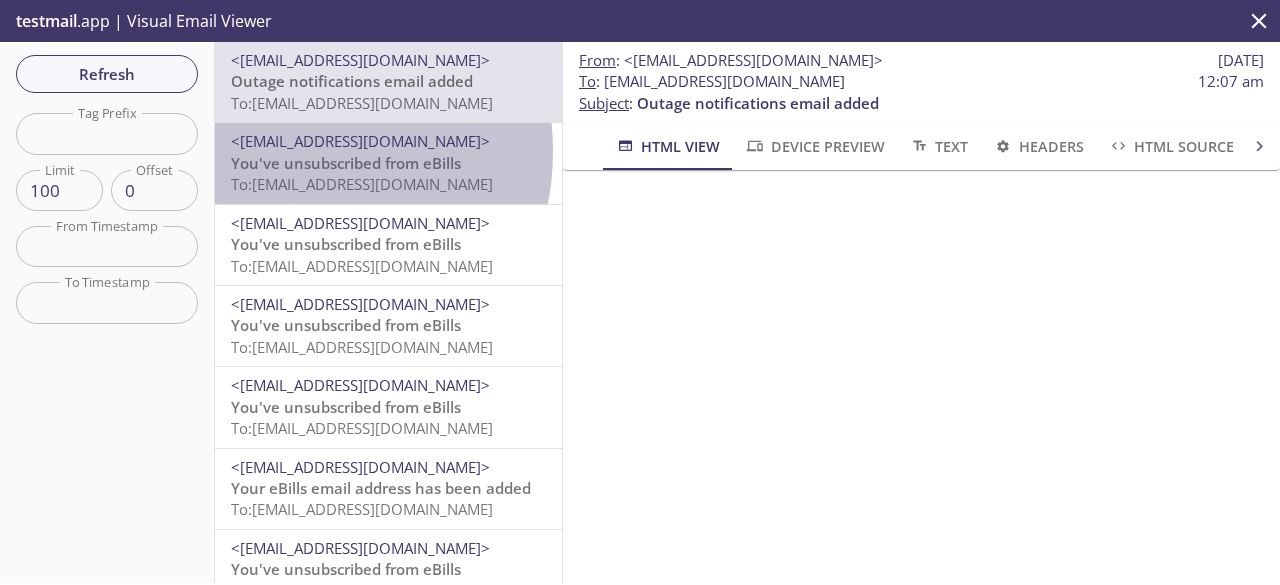 click on "<[EMAIL_ADDRESS][DOMAIN_NAME]>" at bounding box center (360, 141) 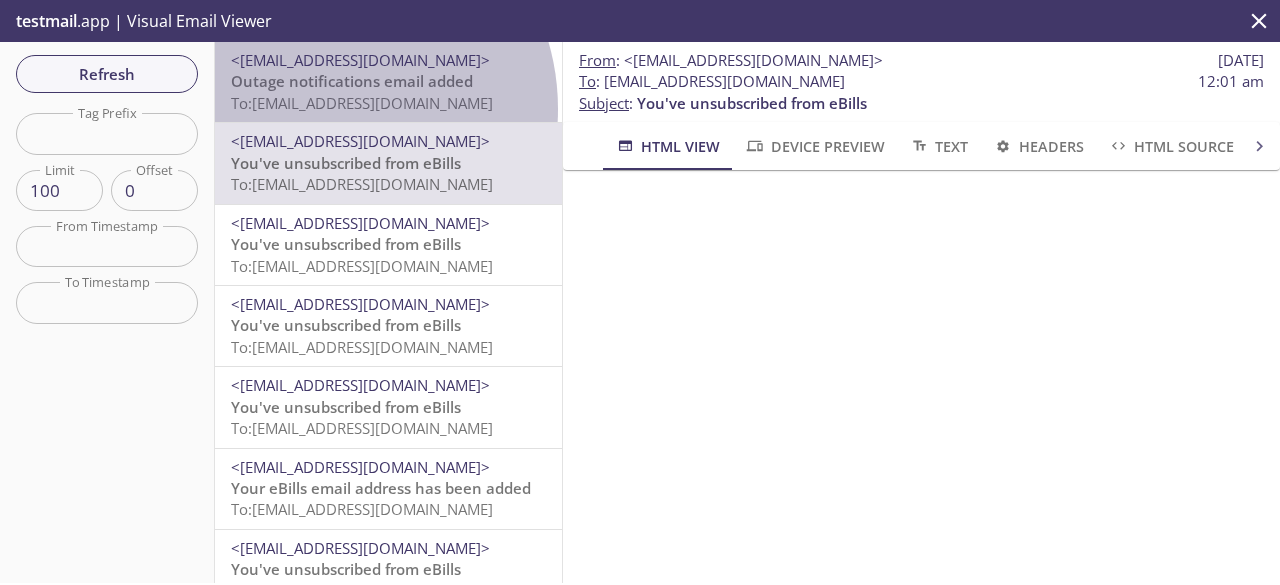 click on "To:  [EMAIL_ADDRESS][DOMAIN_NAME]" at bounding box center [362, 103] 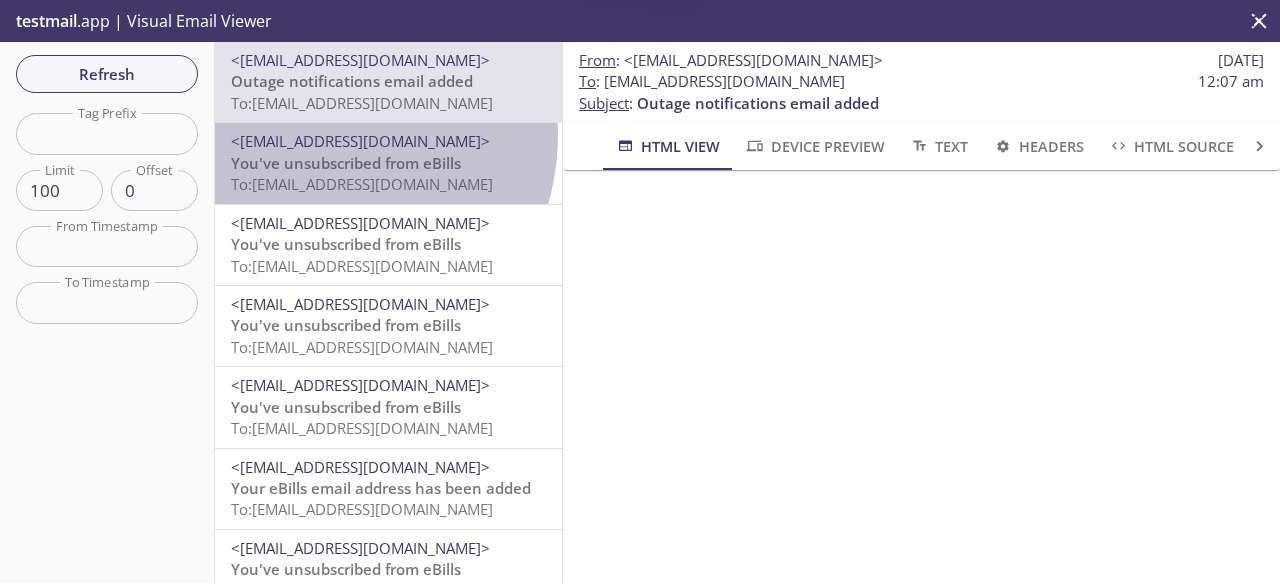 click on "<[EMAIL_ADDRESS][DOMAIN_NAME]>" at bounding box center (360, 141) 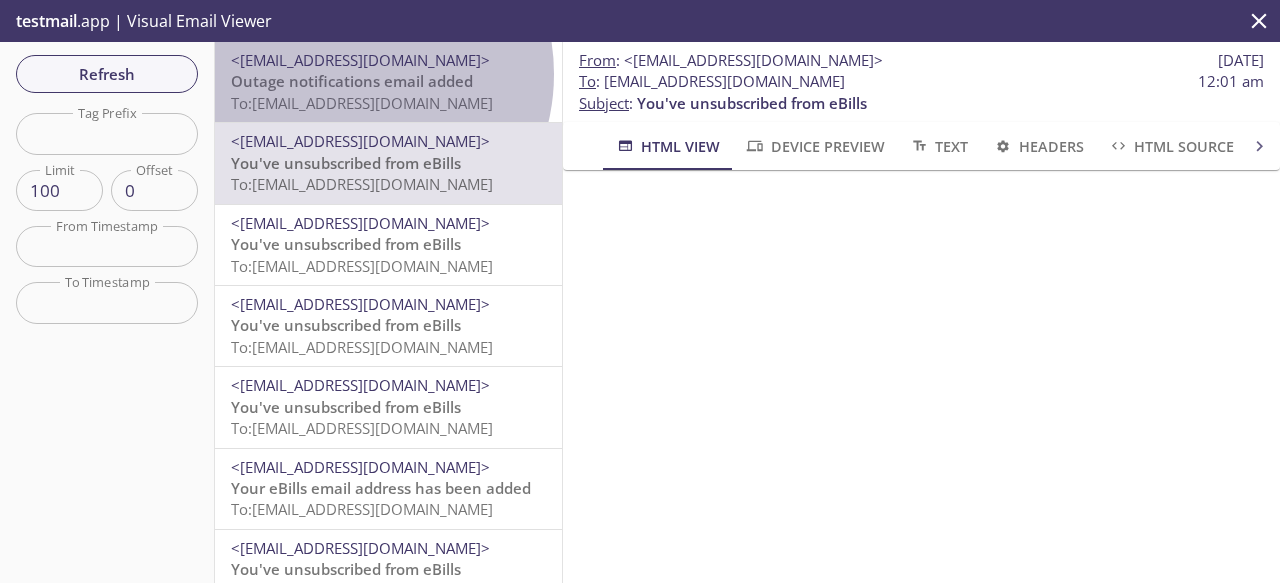 click on "Outage notifications email added" at bounding box center (352, 81) 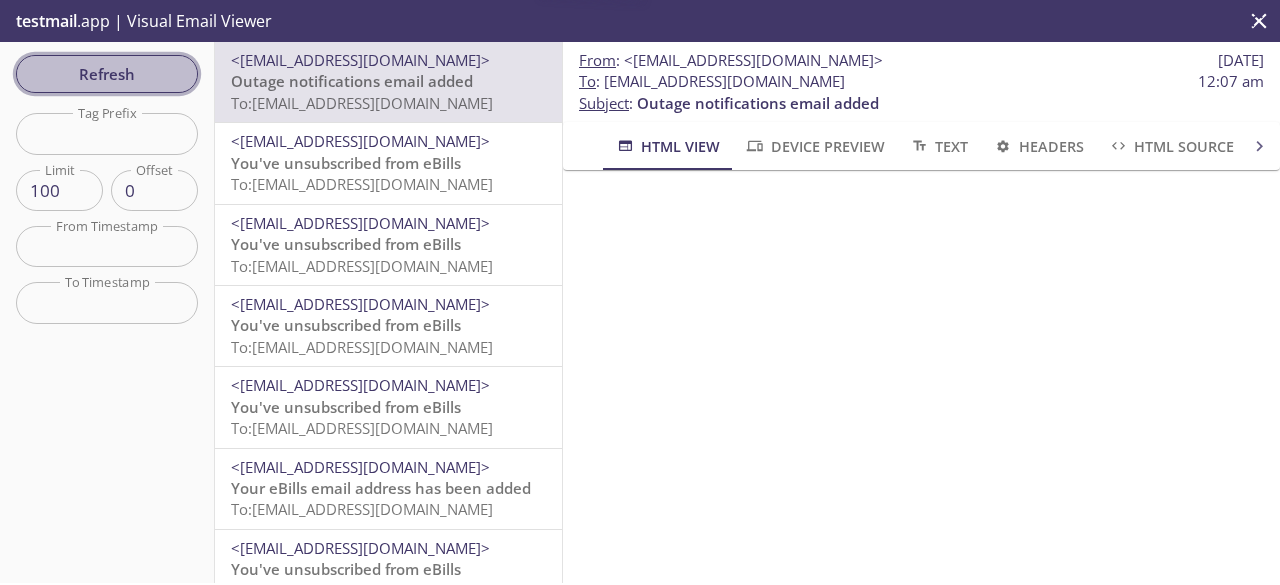click on "Refresh" at bounding box center (107, 74) 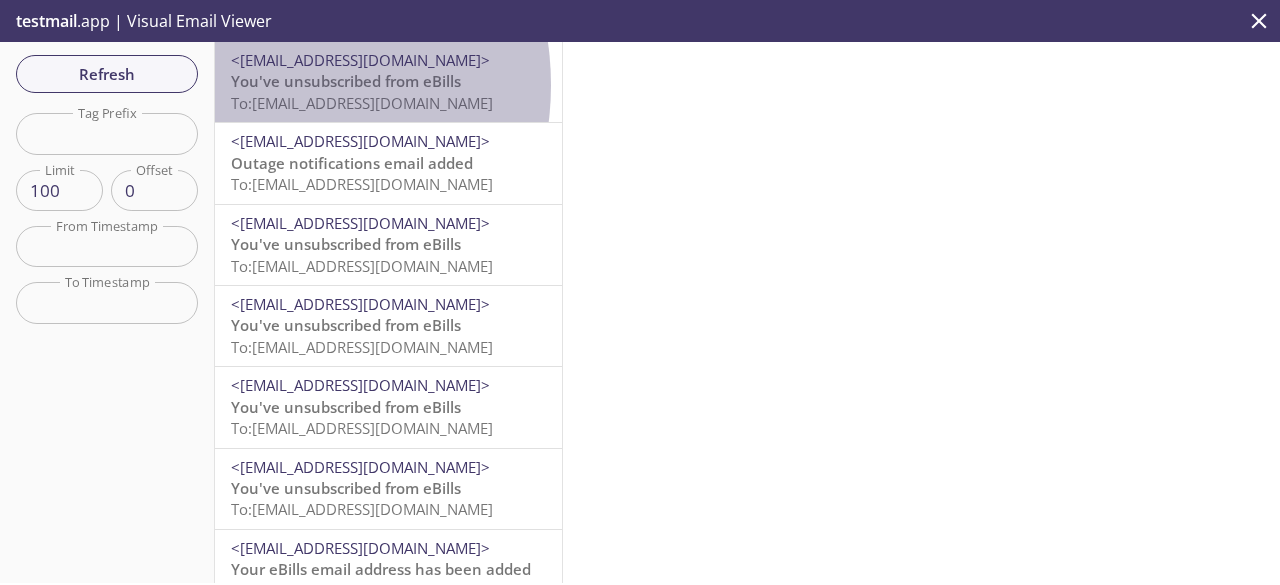 click on "You've unsubscribed from eBills" at bounding box center (346, 81) 